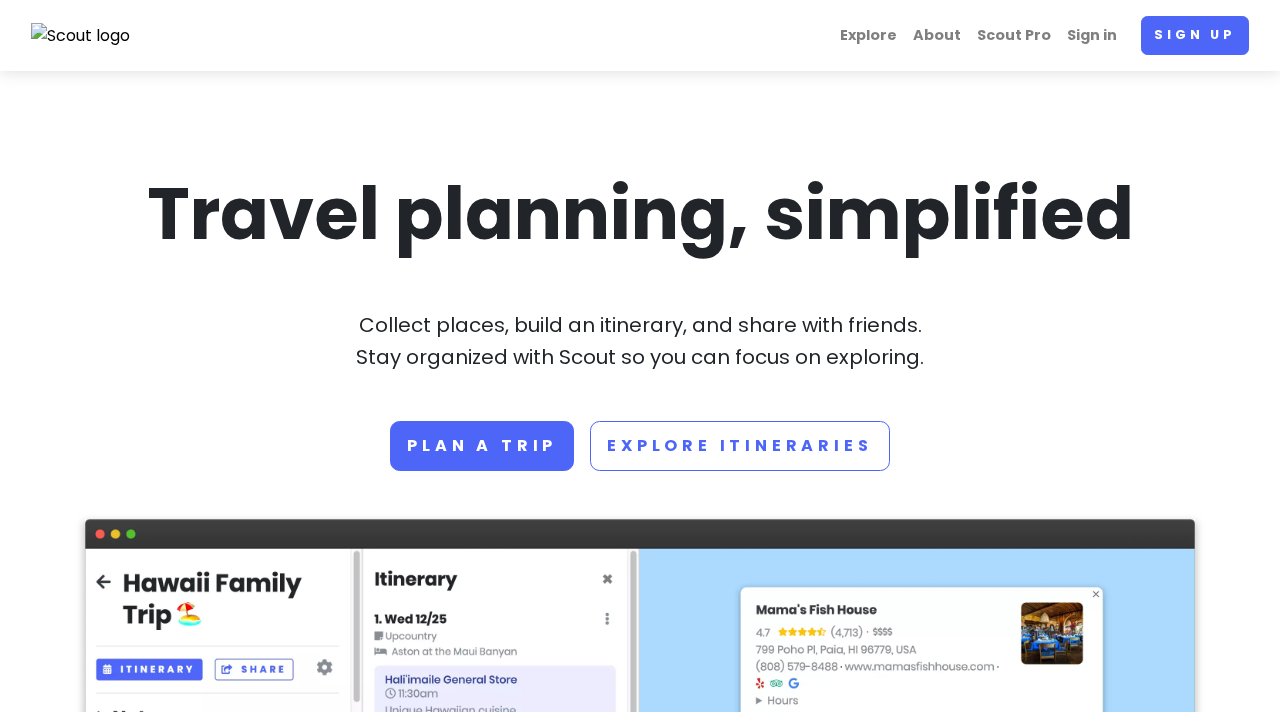 scroll, scrollTop: 0, scrollLeft: 0, axis: both 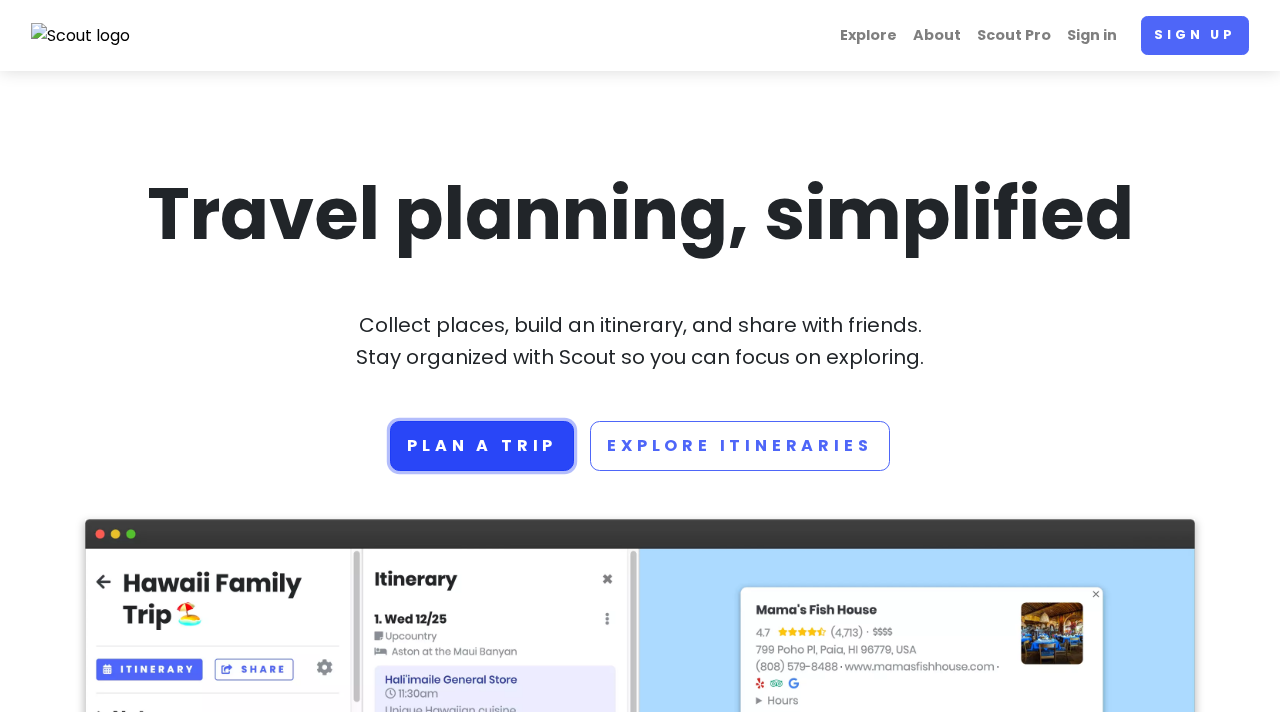click on "Plan a trip" at bounding box center [482, 446] 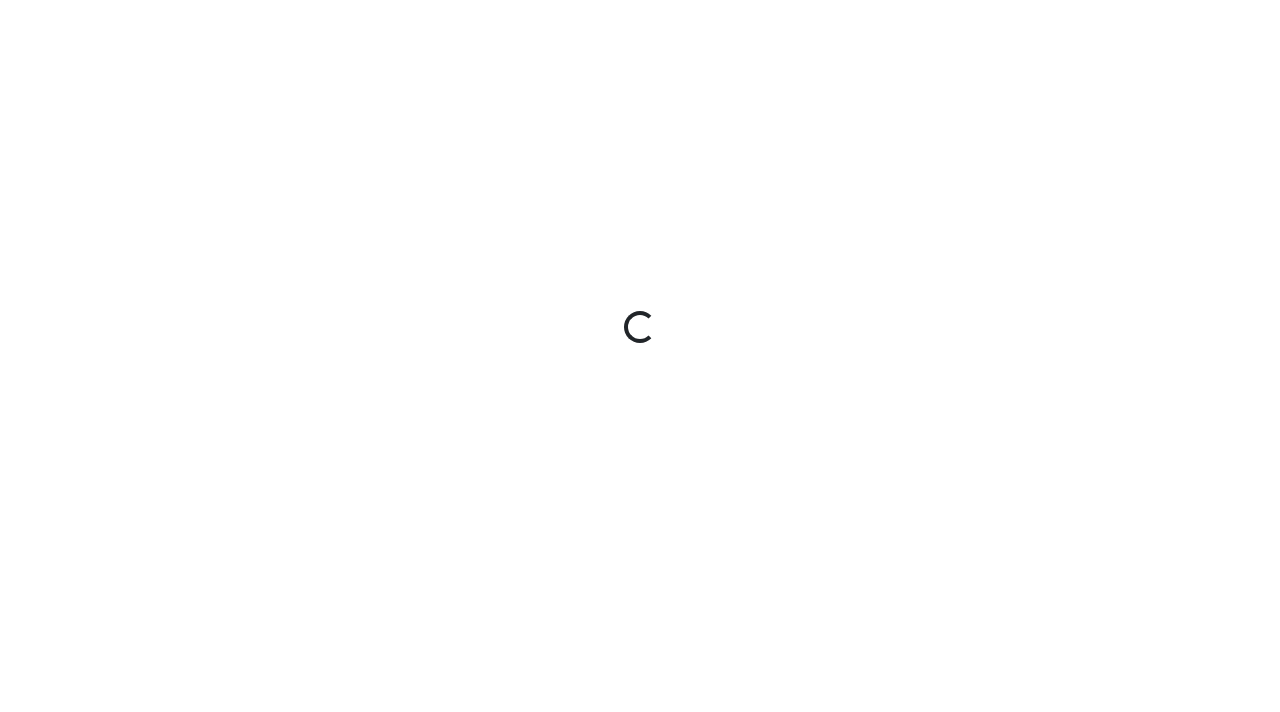 scroll, scrollTop: 0, scrollLeft: 0, axis: both 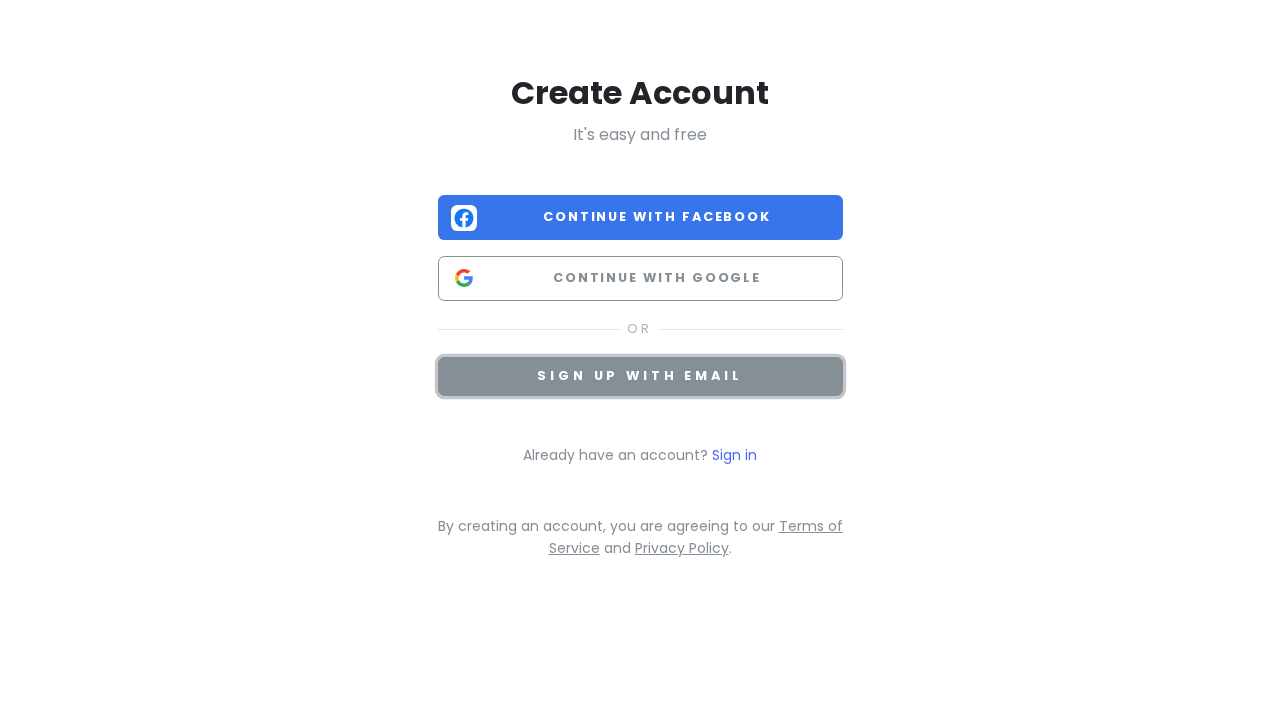 click on "Sign up with email" at bounding box center [640, 376] 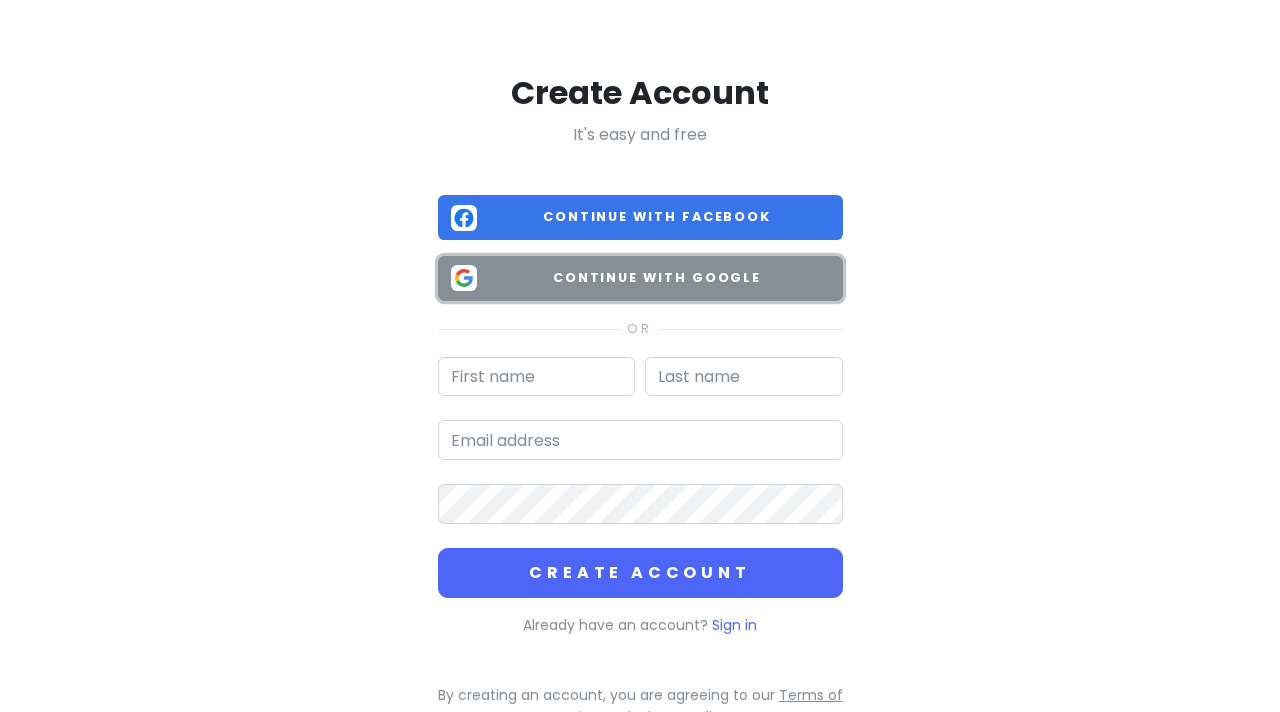 click on "Continue with Google" at bounding box center (640, 278) 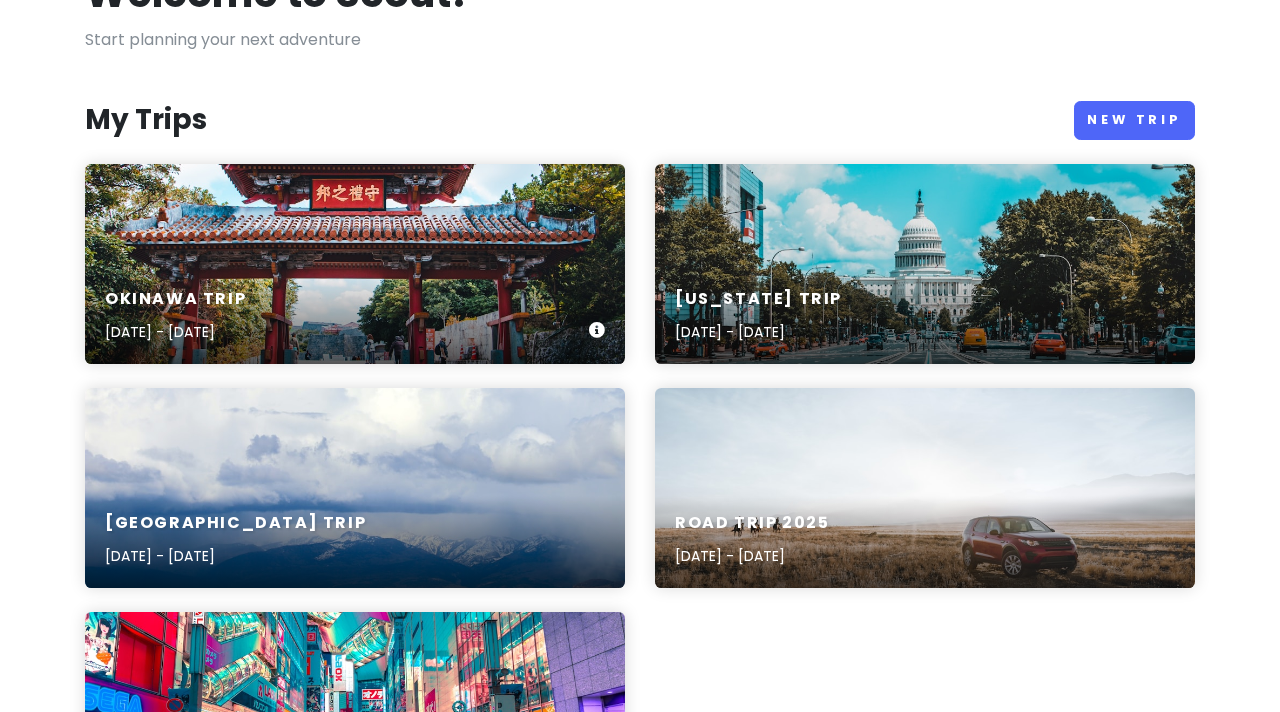 scroll, scrollTop: 154, scrollLeft: 0, axis: vertical 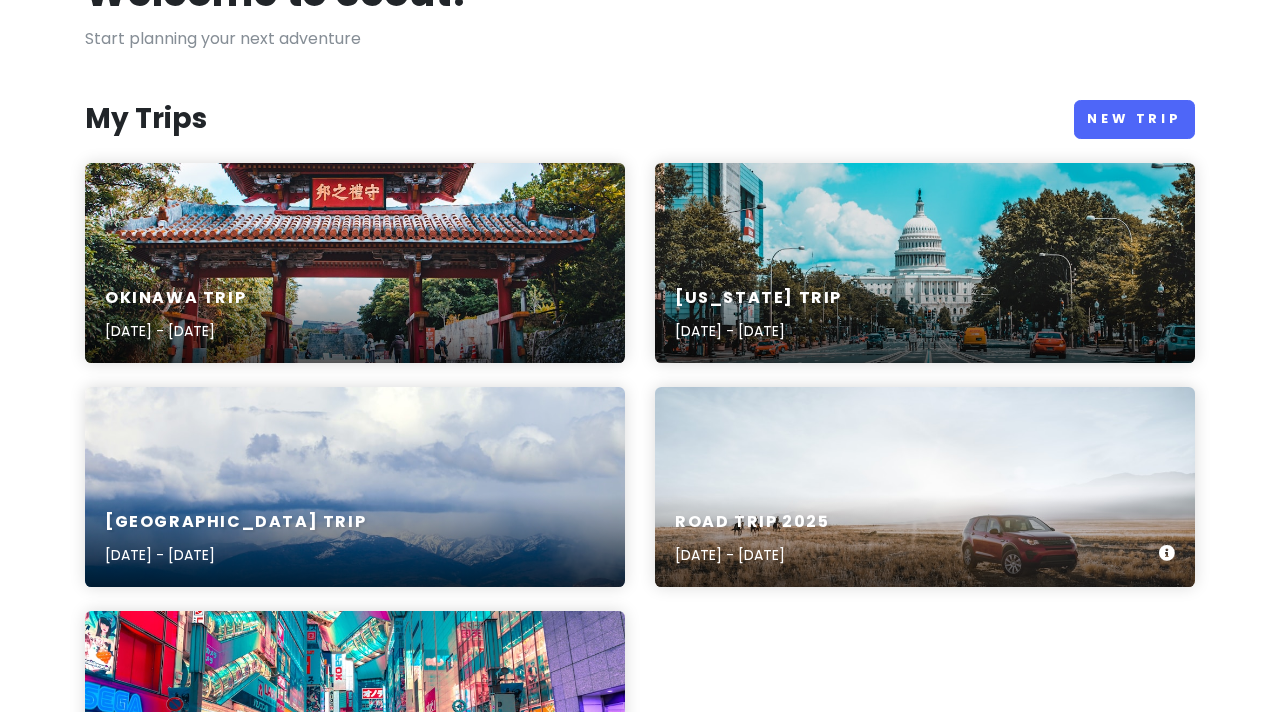 click on "Road Trip 2025 Jul 29, 2025 - Aug 24, 2025" at bounding box center (925, 487) 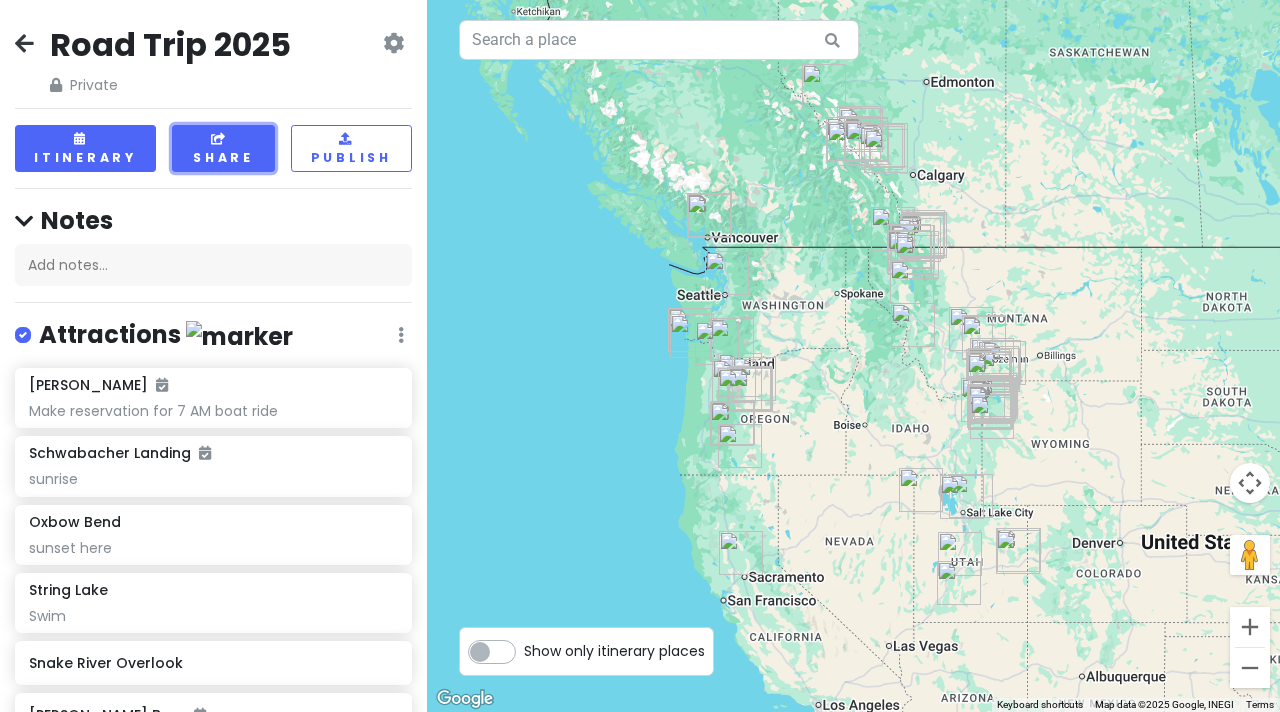 click on "Share" at bounding box center (223, 148) 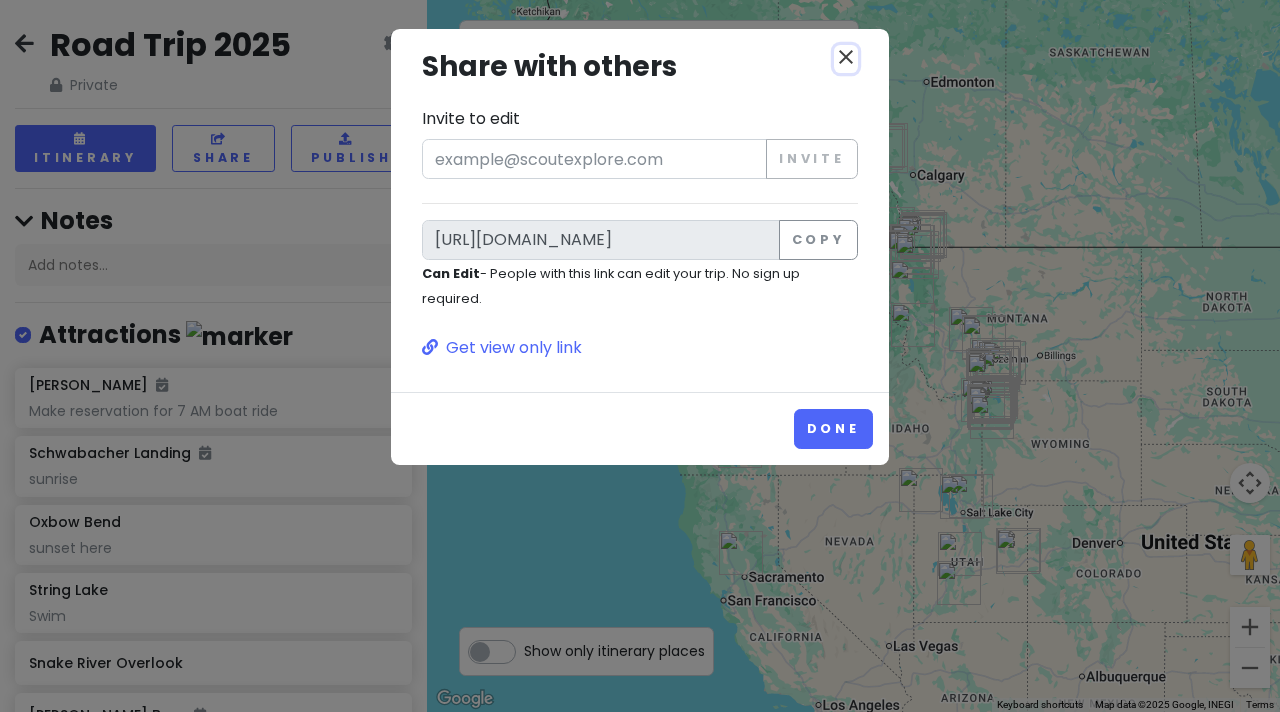 click on "close" at bounding box center (846, 59) 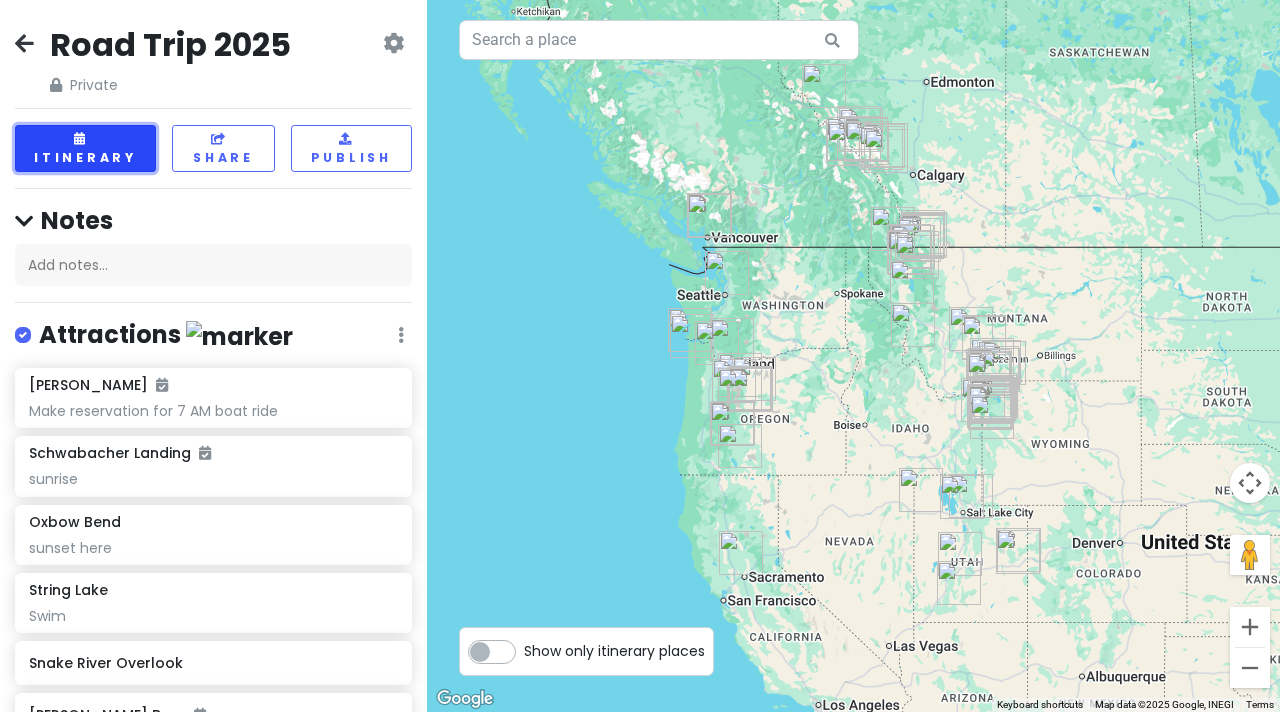 click on "Itinerary" at bounding box center (85, 148) 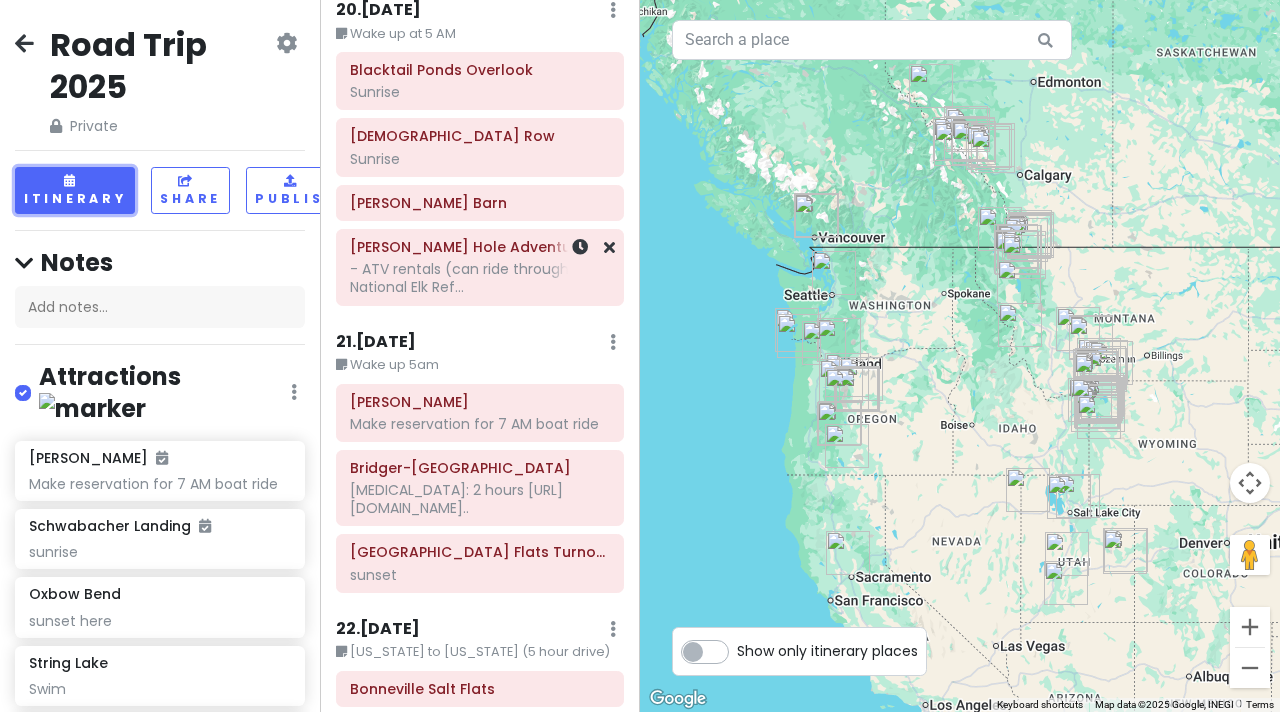 scroll, scrollTop: 5412, scrollLeft: 0, axis: vertical 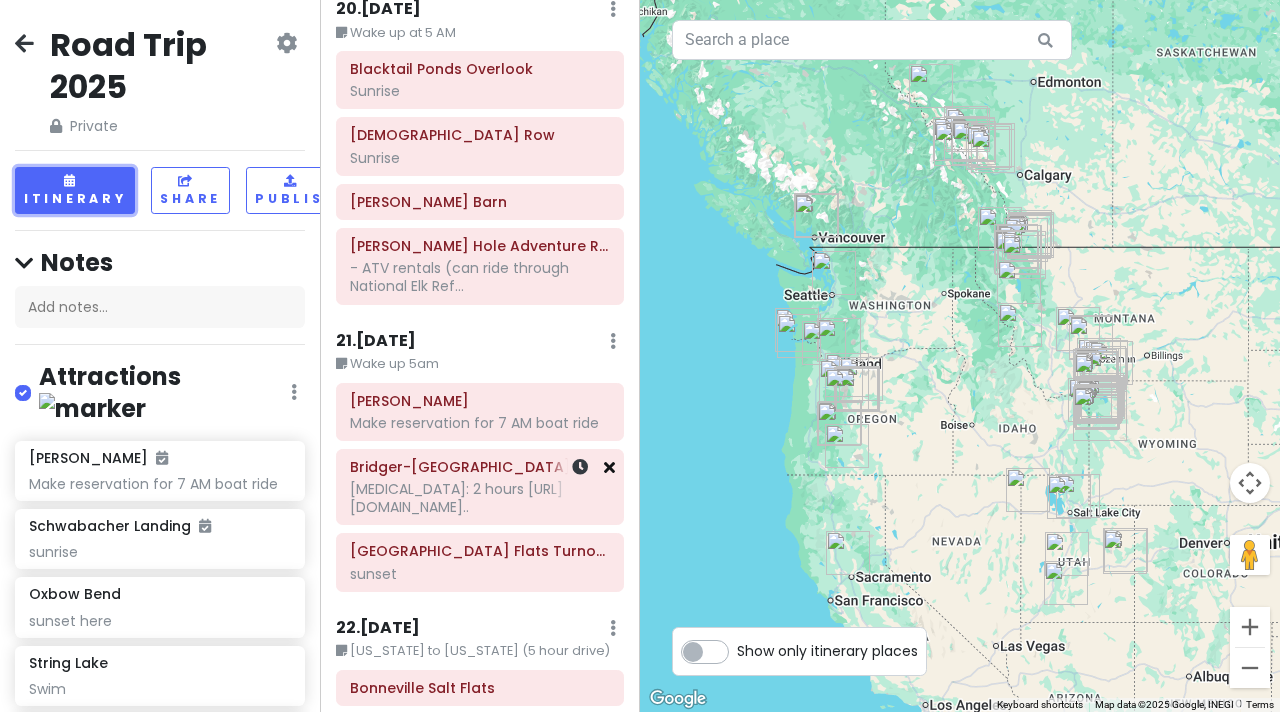 click at bounding box center (609, 467) 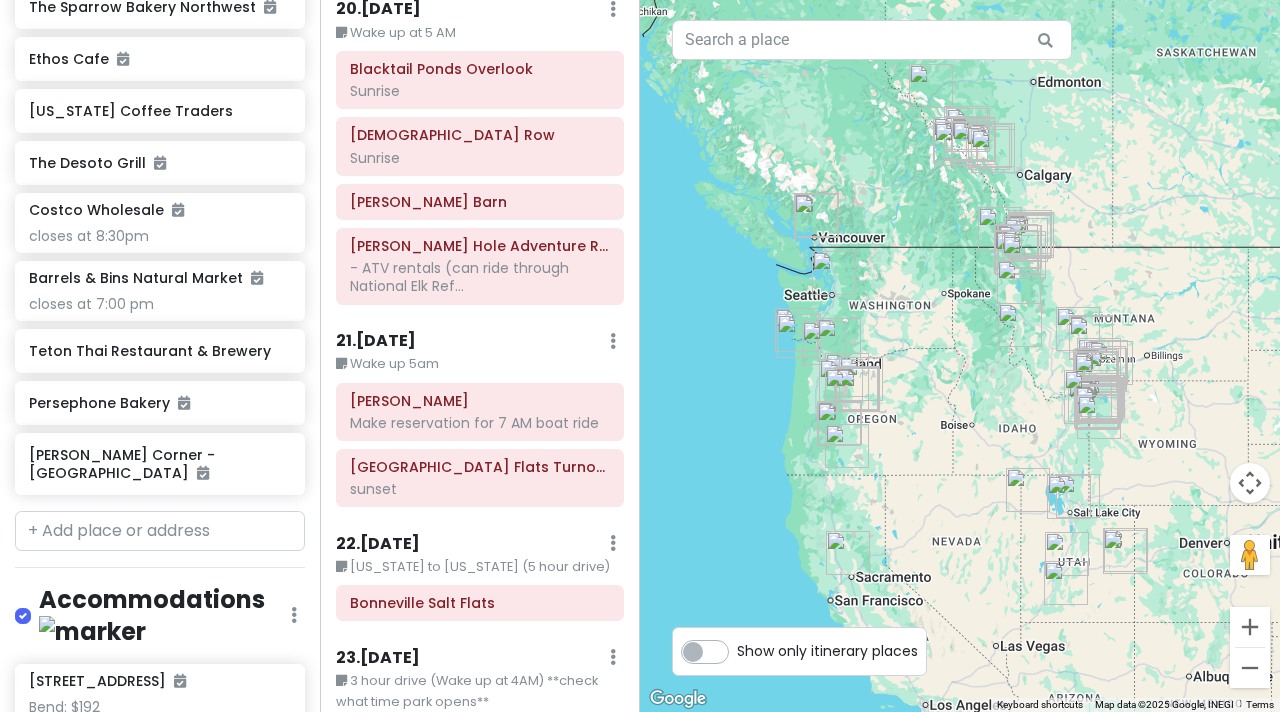 scroll, scrollTop: 8529, scrollLeft: 0, axis: vertical 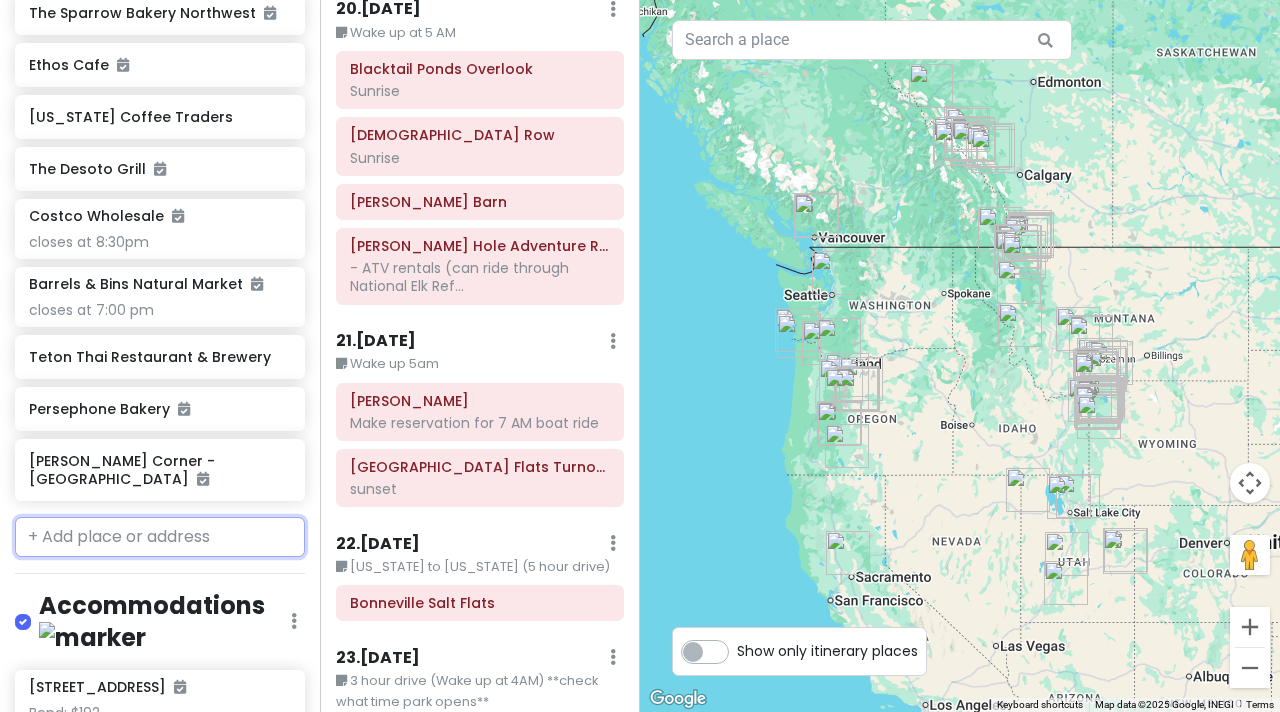 click at bounding box center [160, 537] 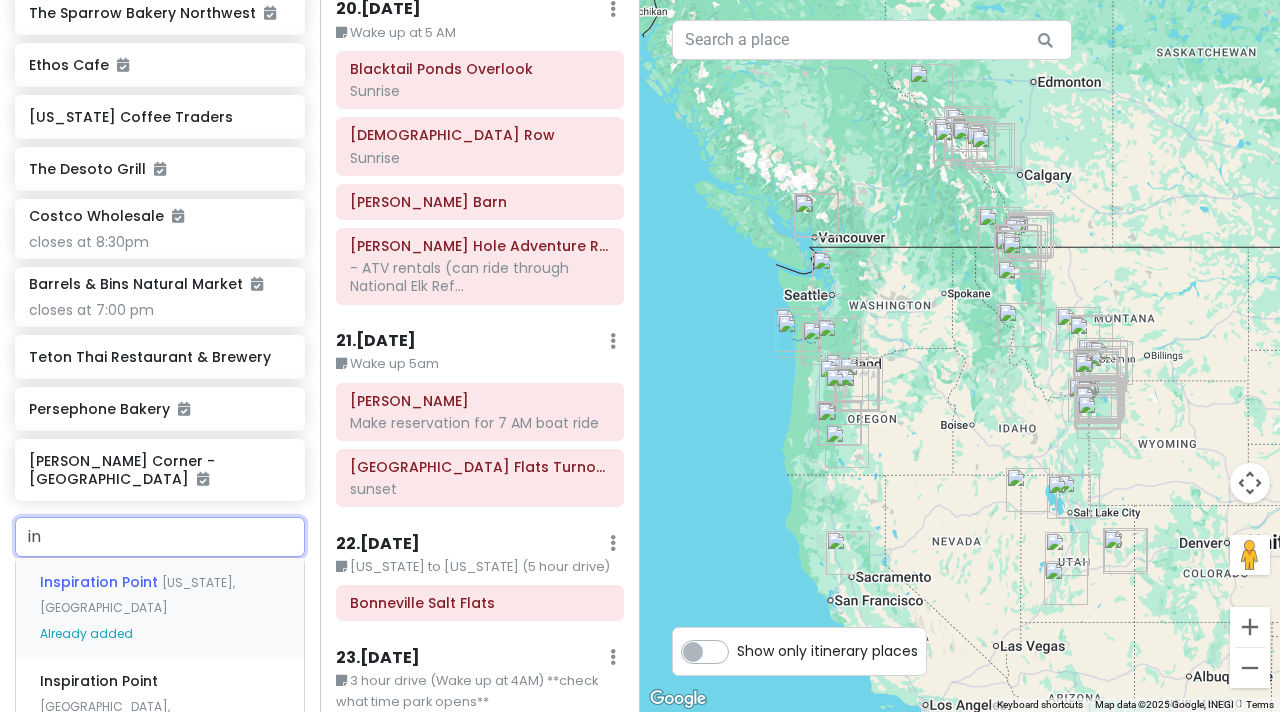 type on "i" 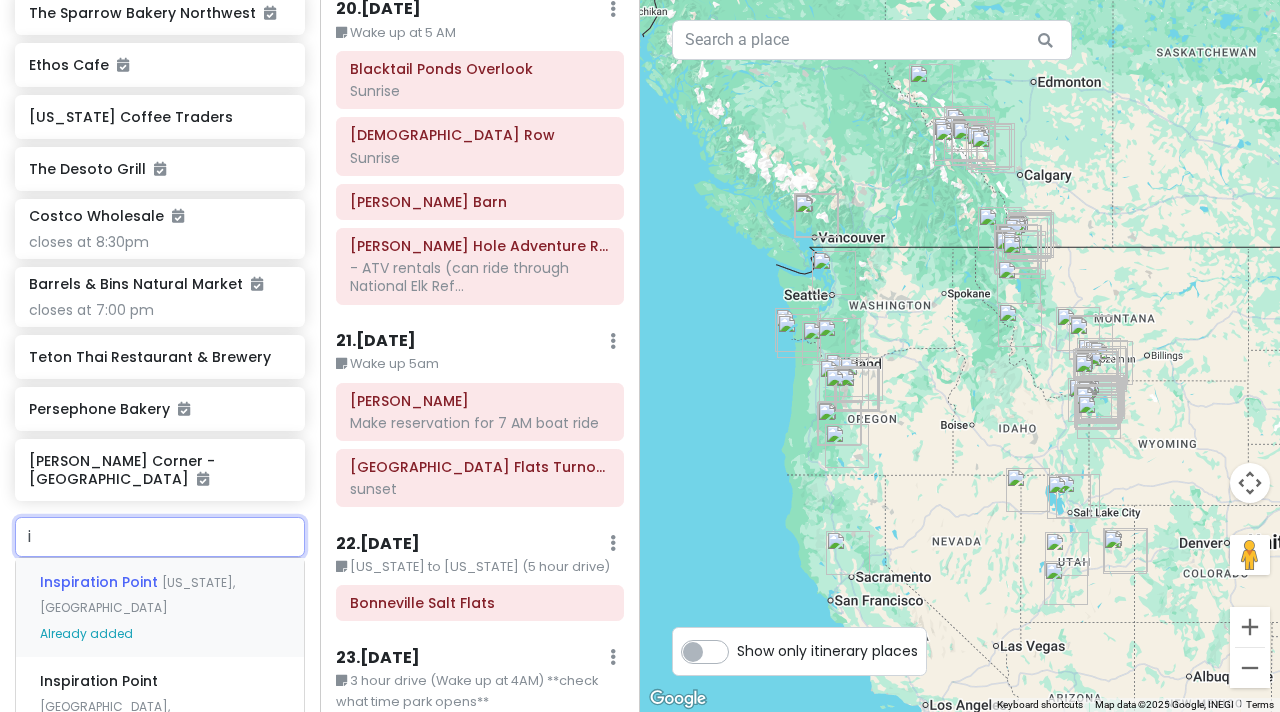 type 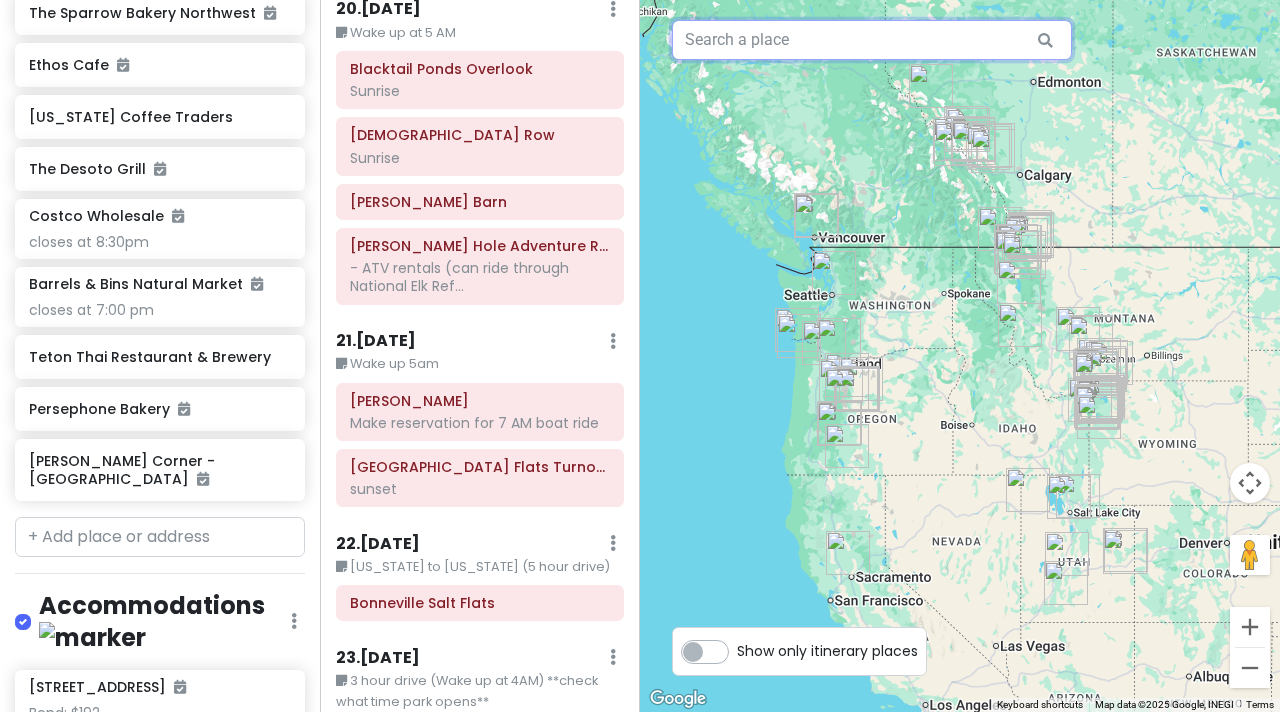 click at bounding box center (872, 40) 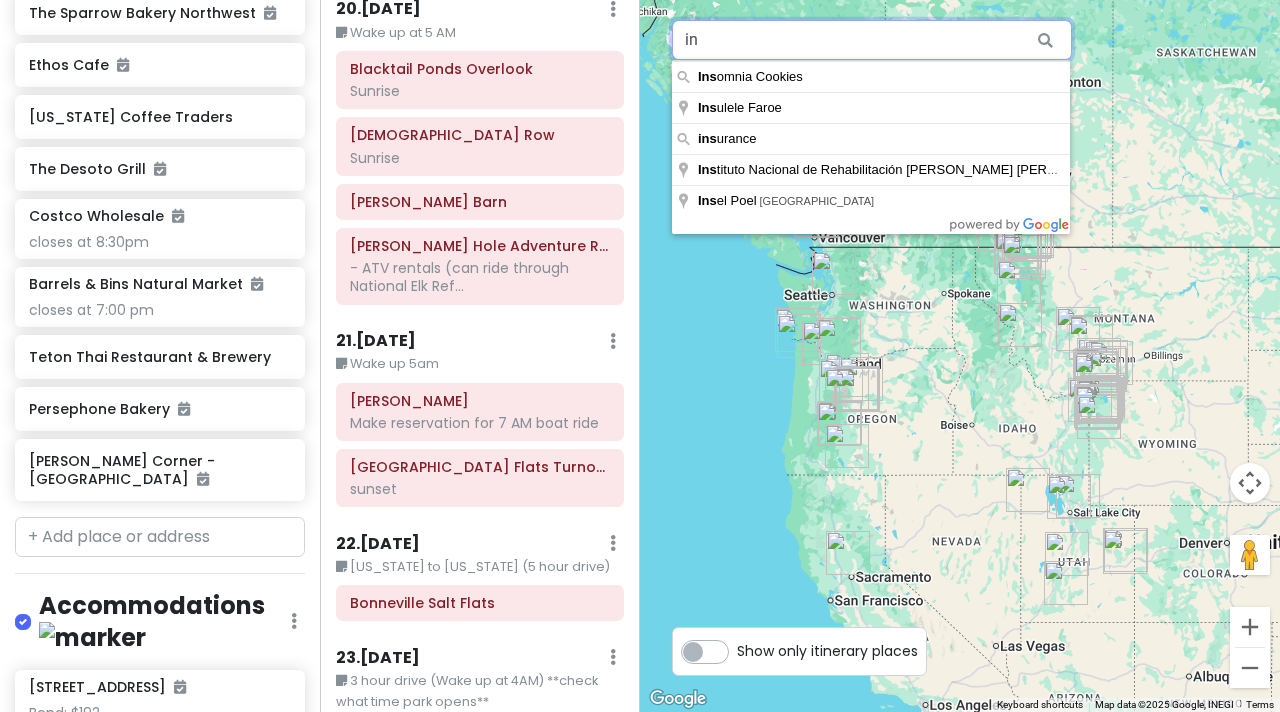 type on "i" 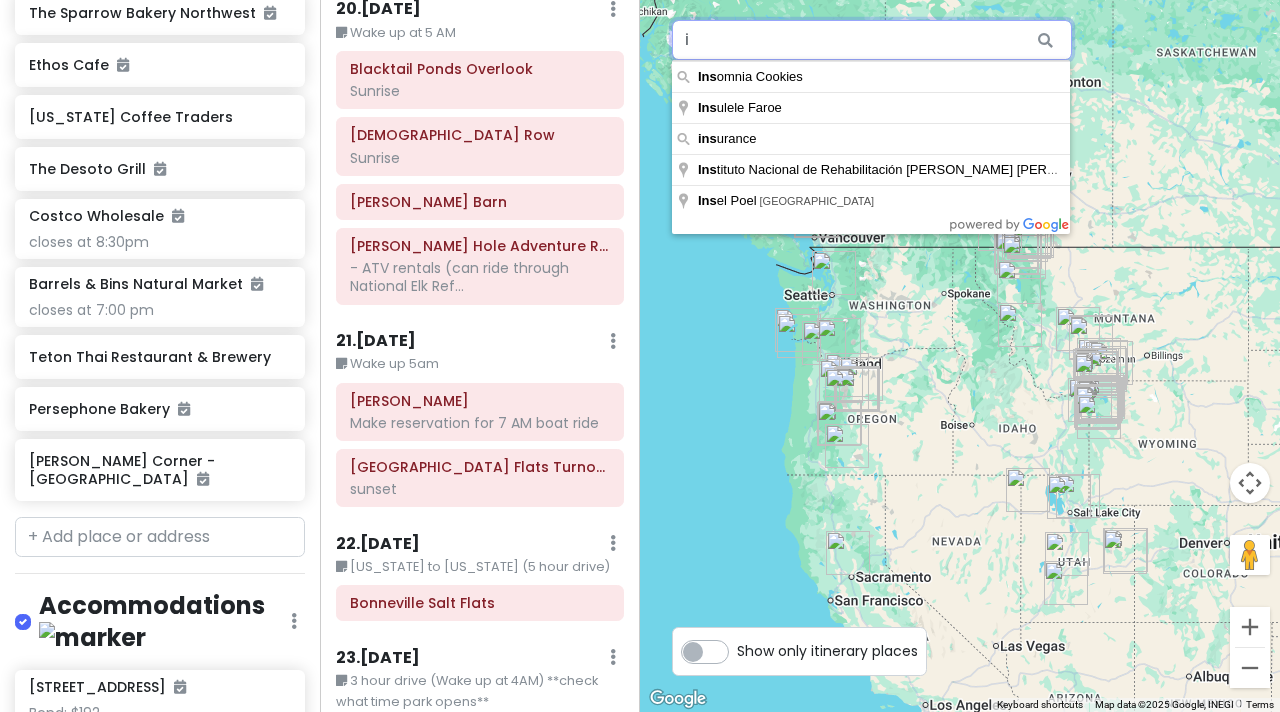 type 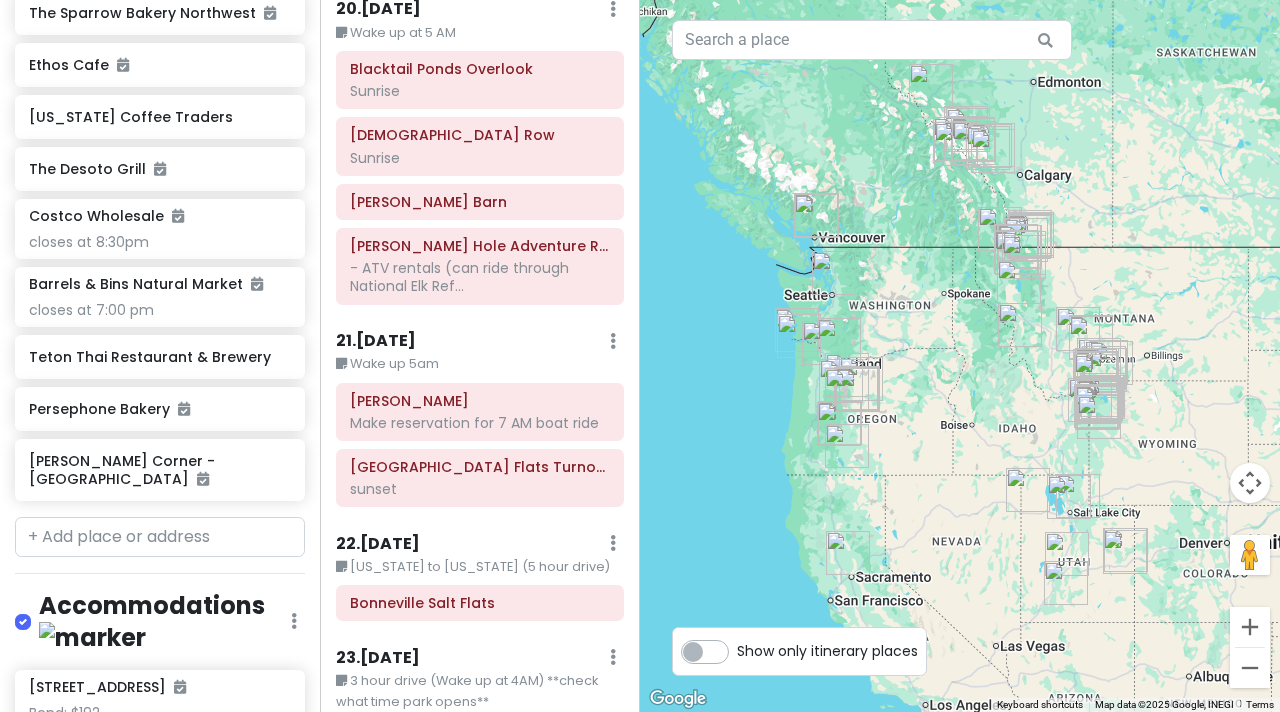 click at bounding box center (960, 356) 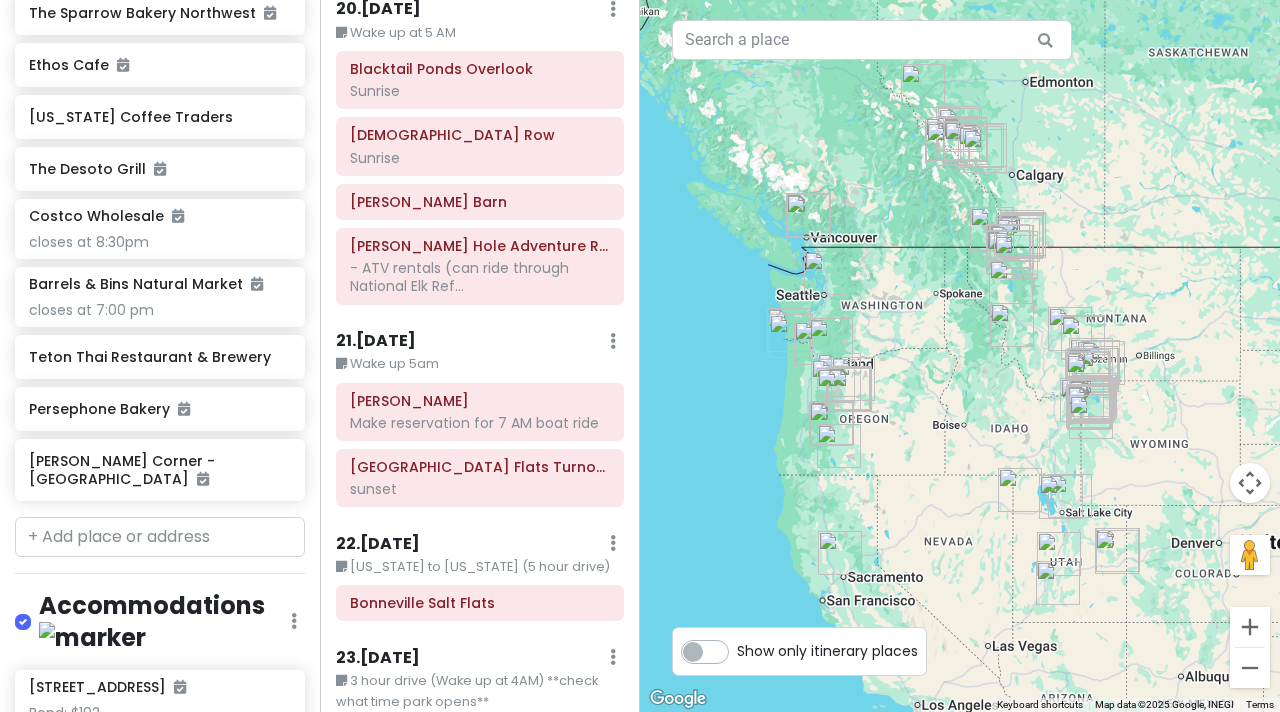 drag, startPoint x: 1114, startPoint y: 473, endPoint x: 1105, endPoint y: 343, distance: 130.31117 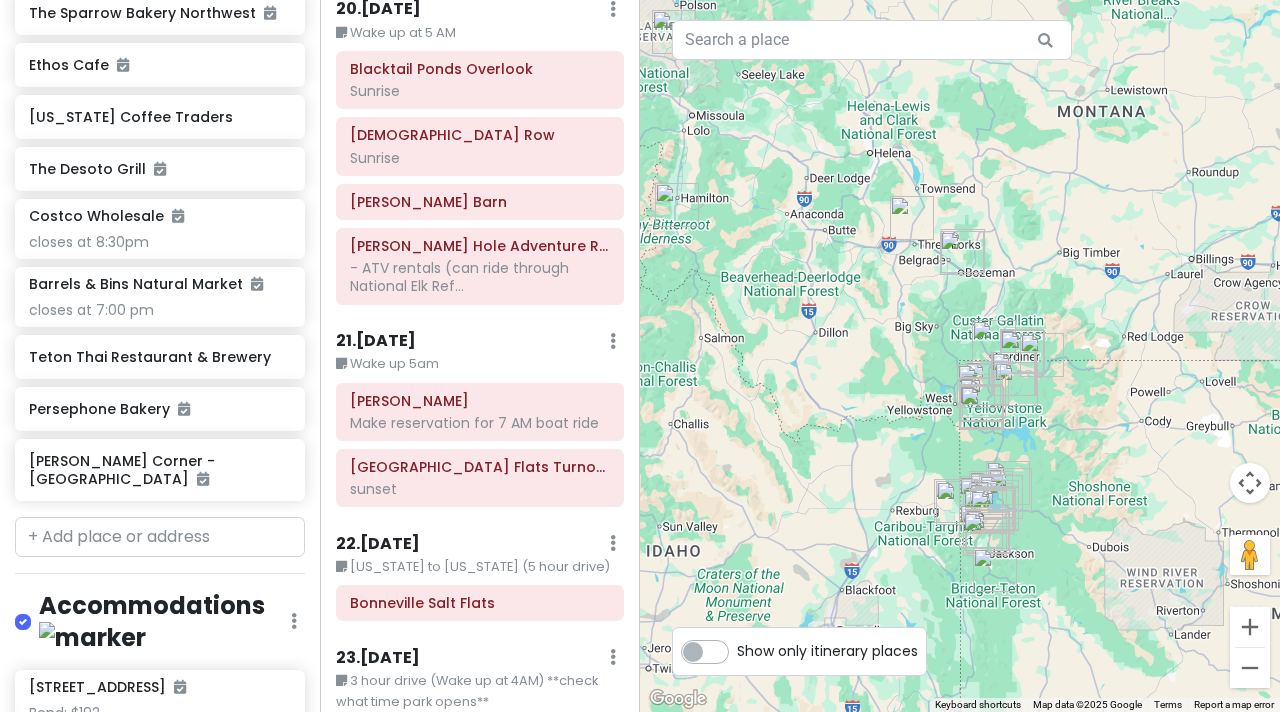 drag, startPoint x: 1134, startPoint y: 447, endPoint x: 1081, endPoint y: 348, distance: 112.29426 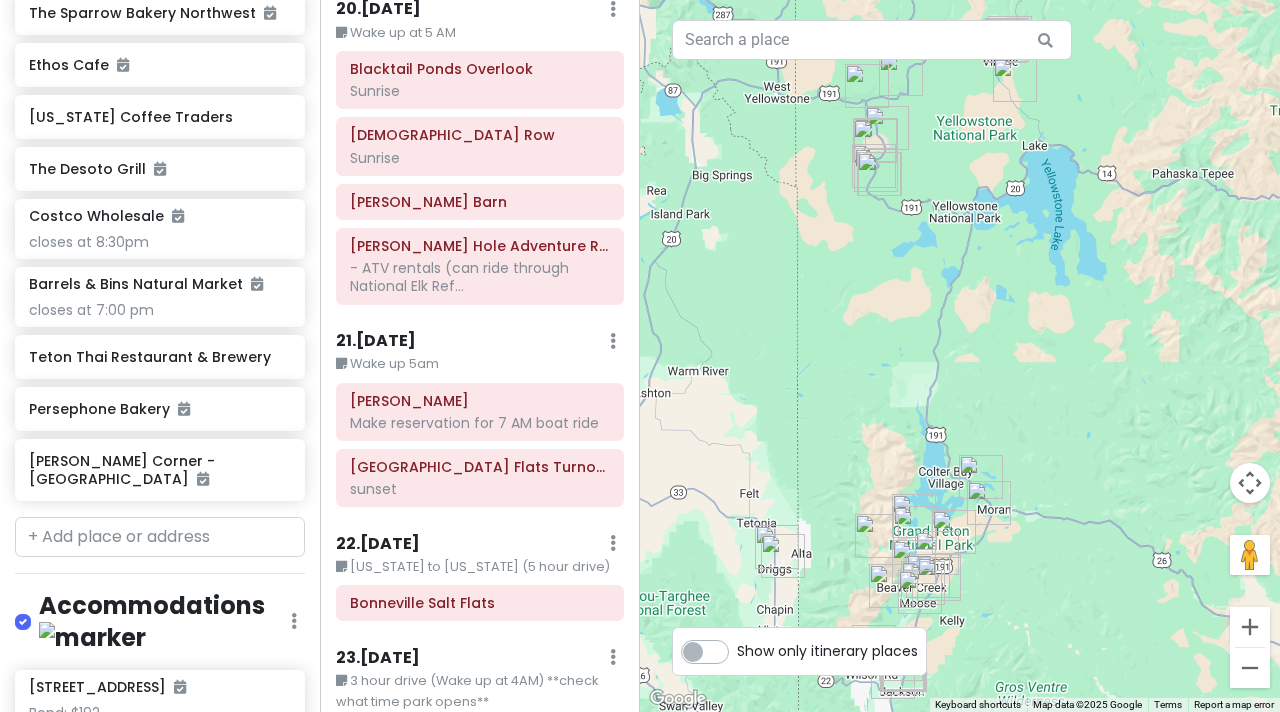 drag, startPoint x: 1006, startPoint y: 516, endPoint x: 1009, endPoint y: -4, distance: 520.00867 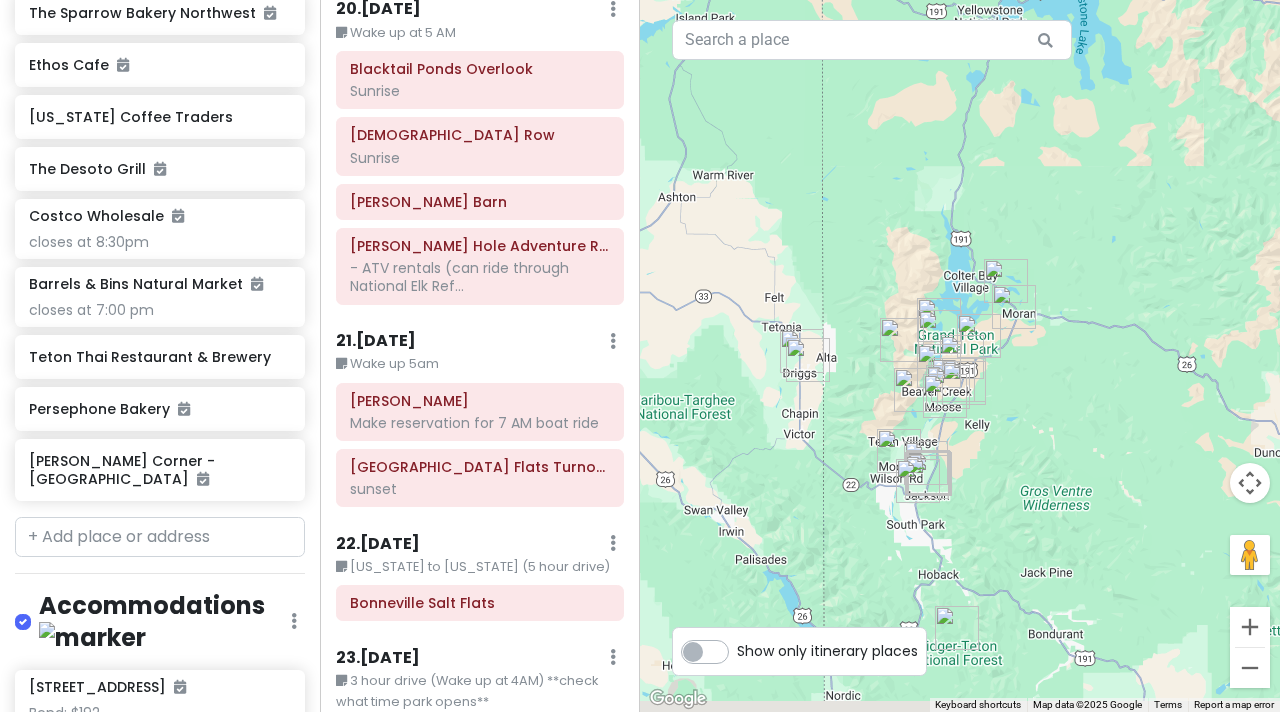 drag, startPoint x: 1062, startPoint y: 223, endPoint x: 1087, endPoint y: 26, distance: 198.57996 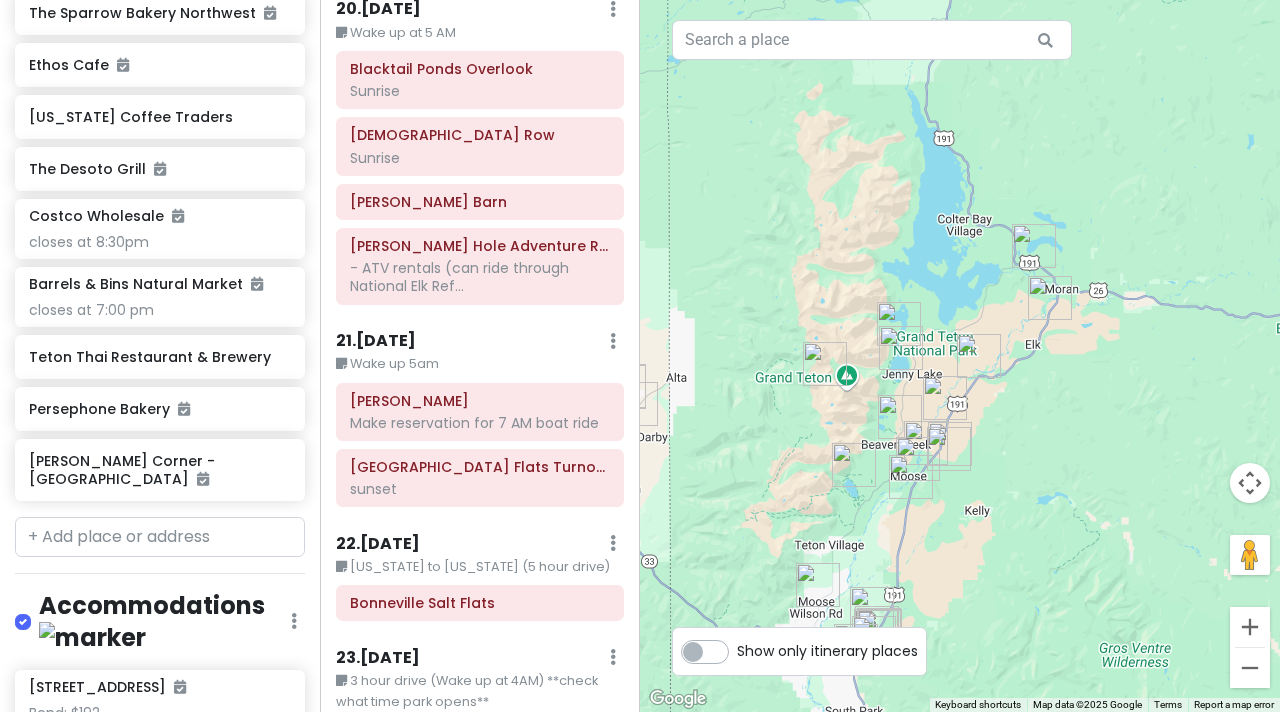 click at bounding box center [901, 348] 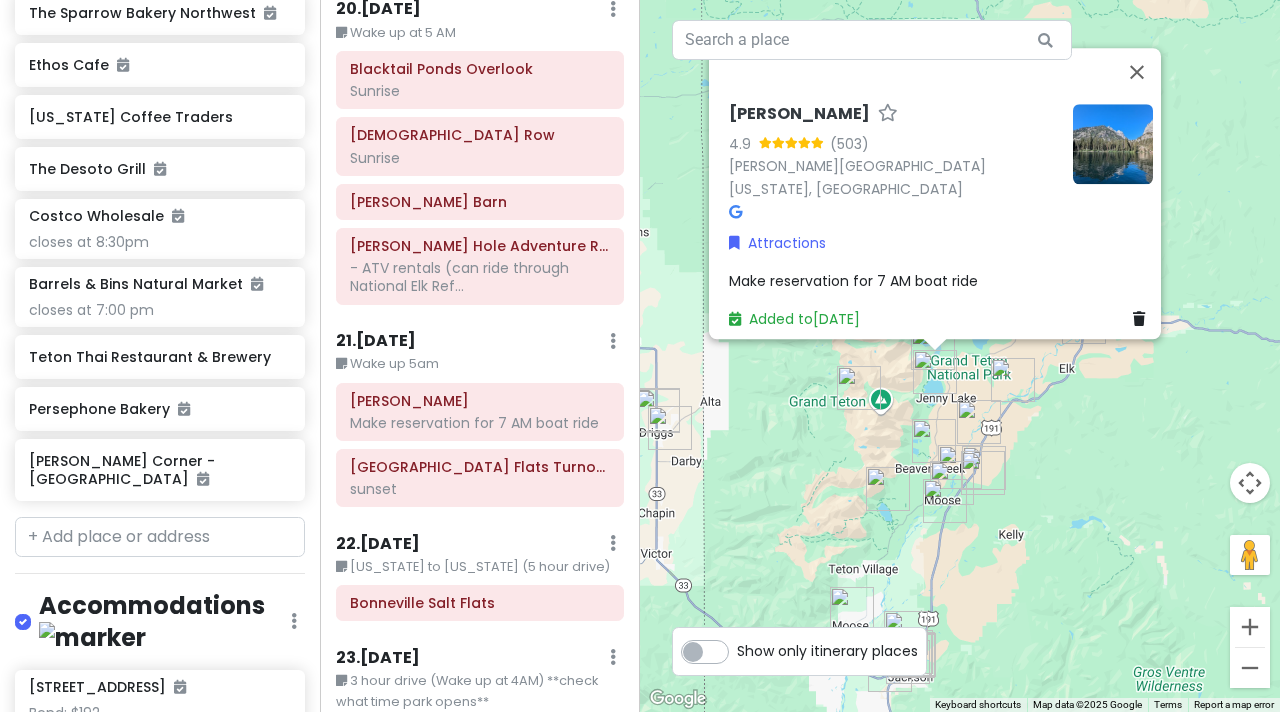 click on "Jenny Lake 4.9        (503) Jenny Lake, Wyoming 83414, USA Attractions Make reservation for 7 AM boat ride Added to  Mon 8/18" at bounding box center (960, 356) 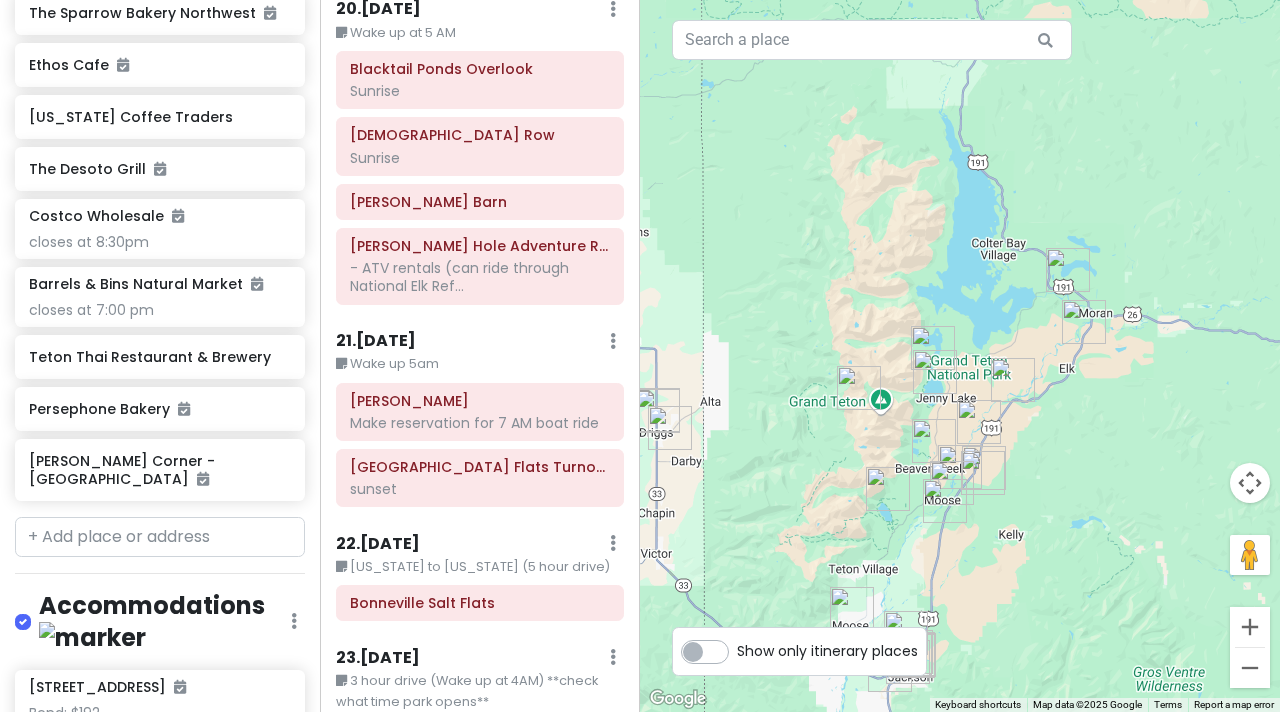 click at bounding box center [933, 348] 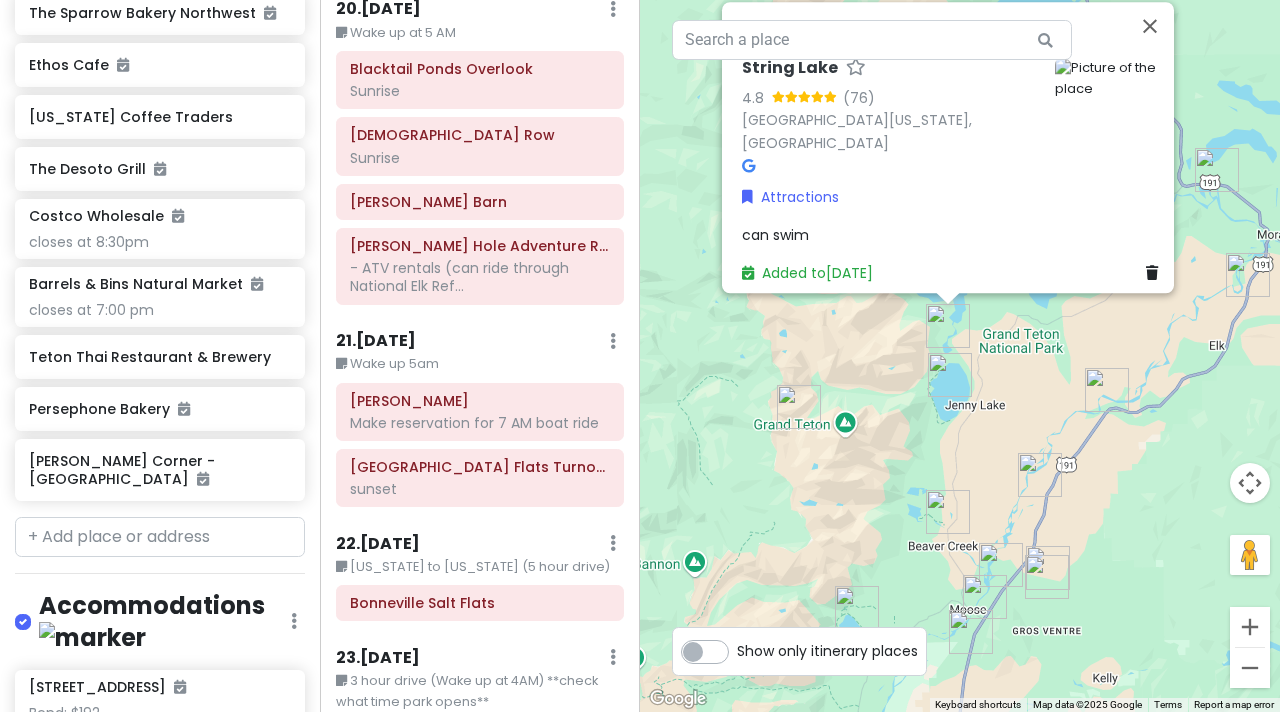 click on "String Lake 4.8        (76) String Lake, Wyoming 83414, USA Attractions can swim Added to  Fri 8/15" at bounding box center [960, 356] 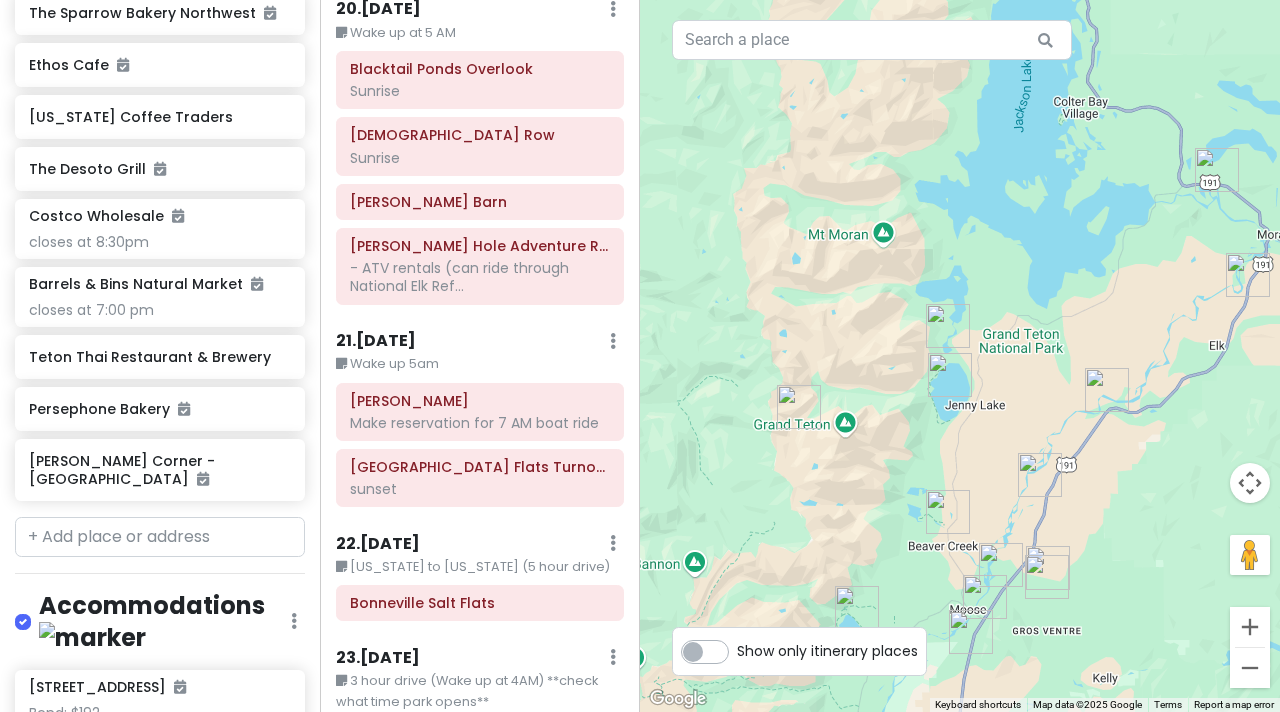 click at bounding box center [799, 407] 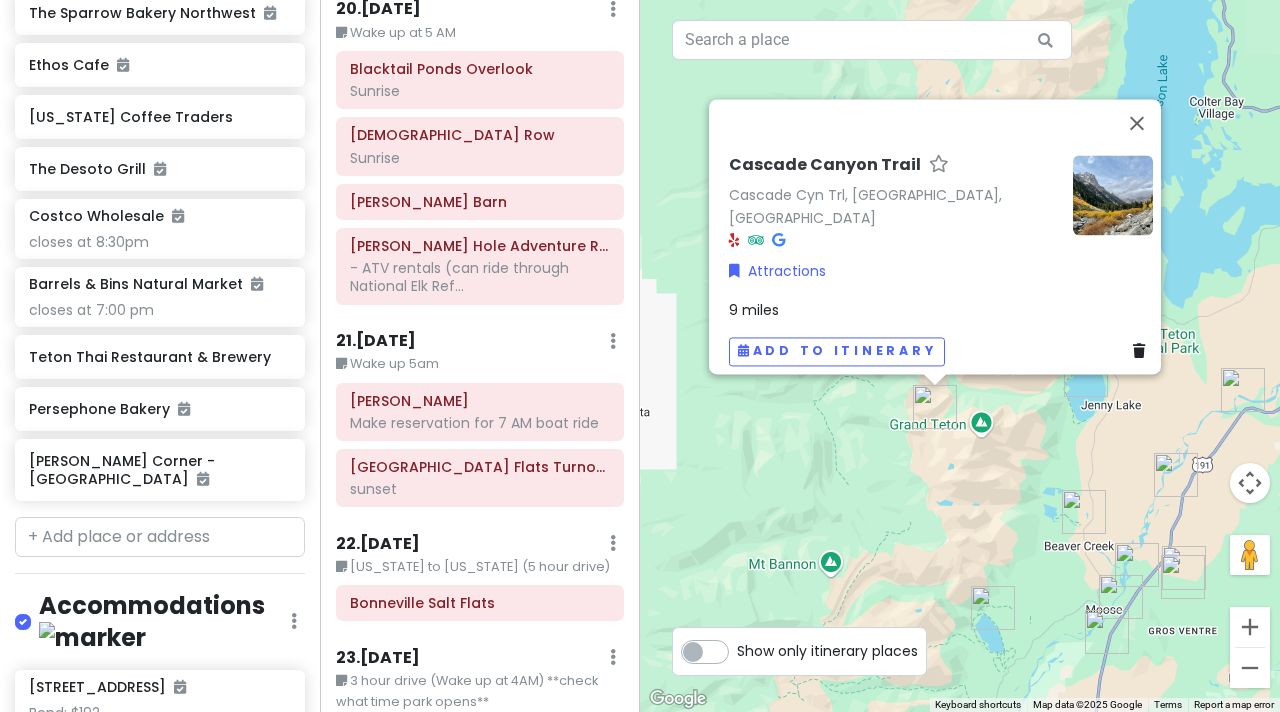 click on "Cascade Canyon Trail Cascade Cyn Trl, Alta, WY 83414, USA Attractions 9 miles  Add to itinerary" at bounding box center [960, 356] 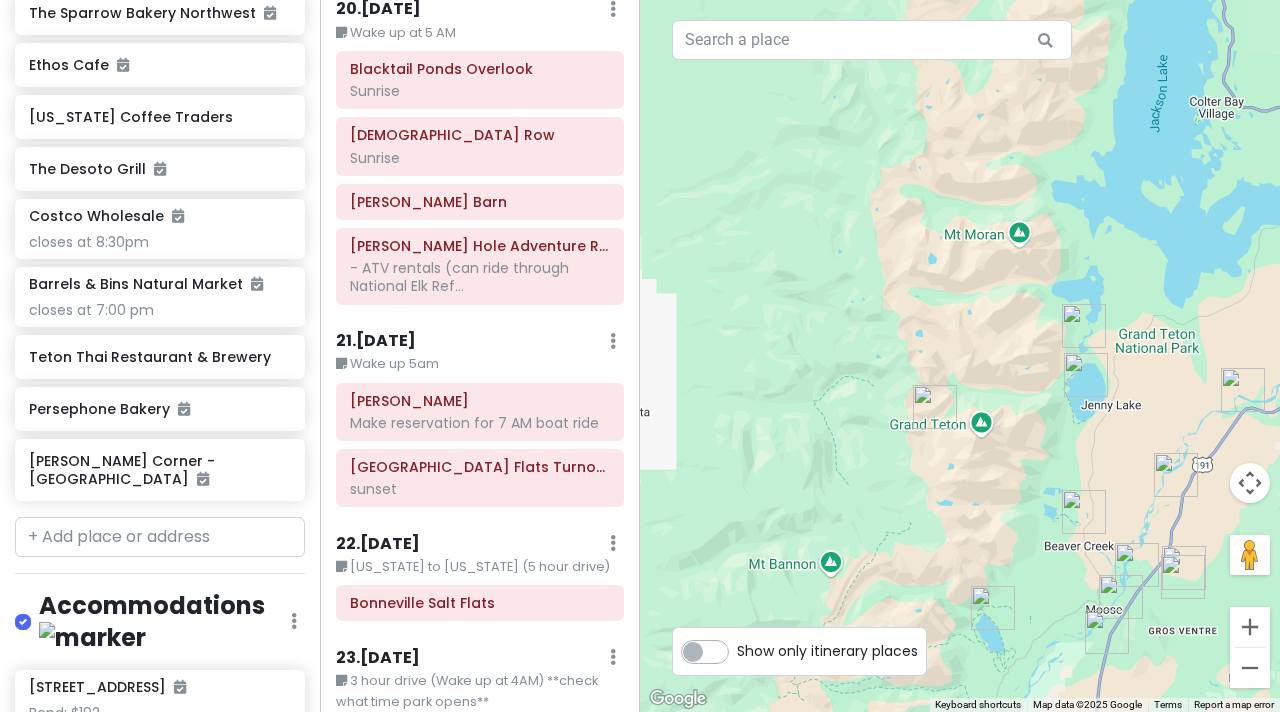 click at bounding box center [1086, 375] 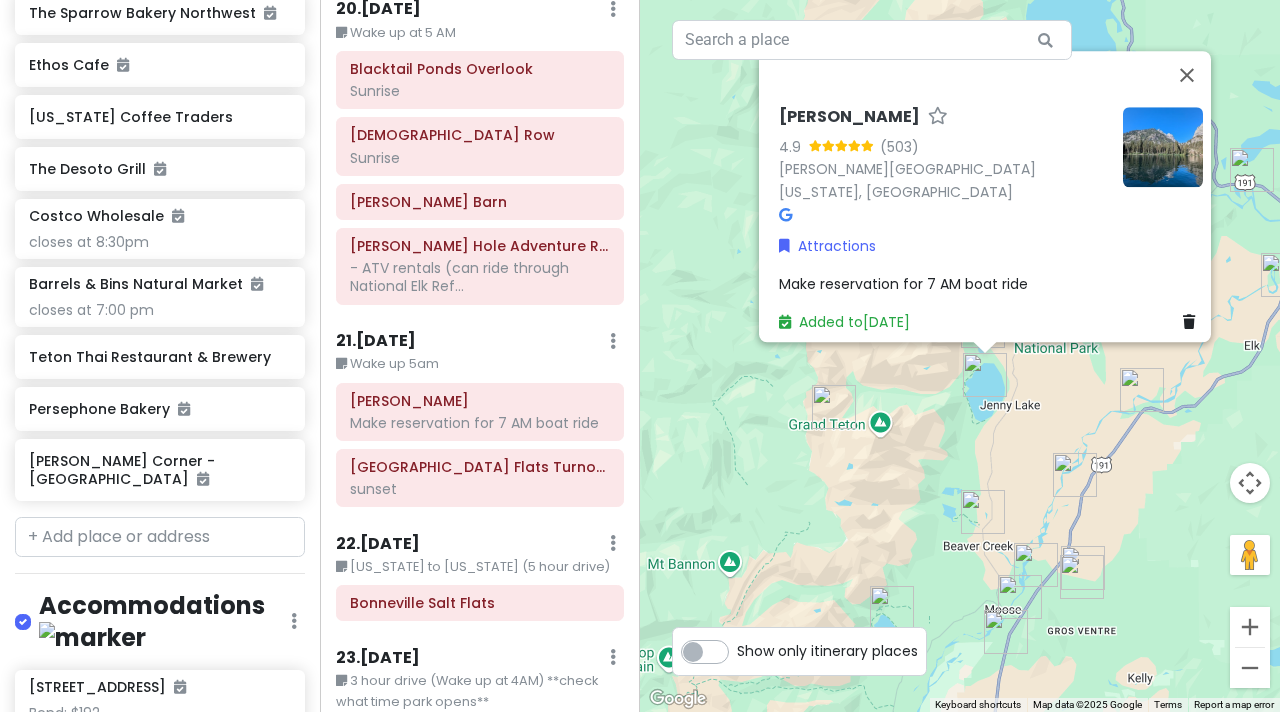 click on "Jenny Lake 4.9        (503) Jenny Lake, Wyoming 83414, USA Attractions Make reservation for 7 AM boat ride Added to  Mon 8/18" at bounding box center (960, 356) 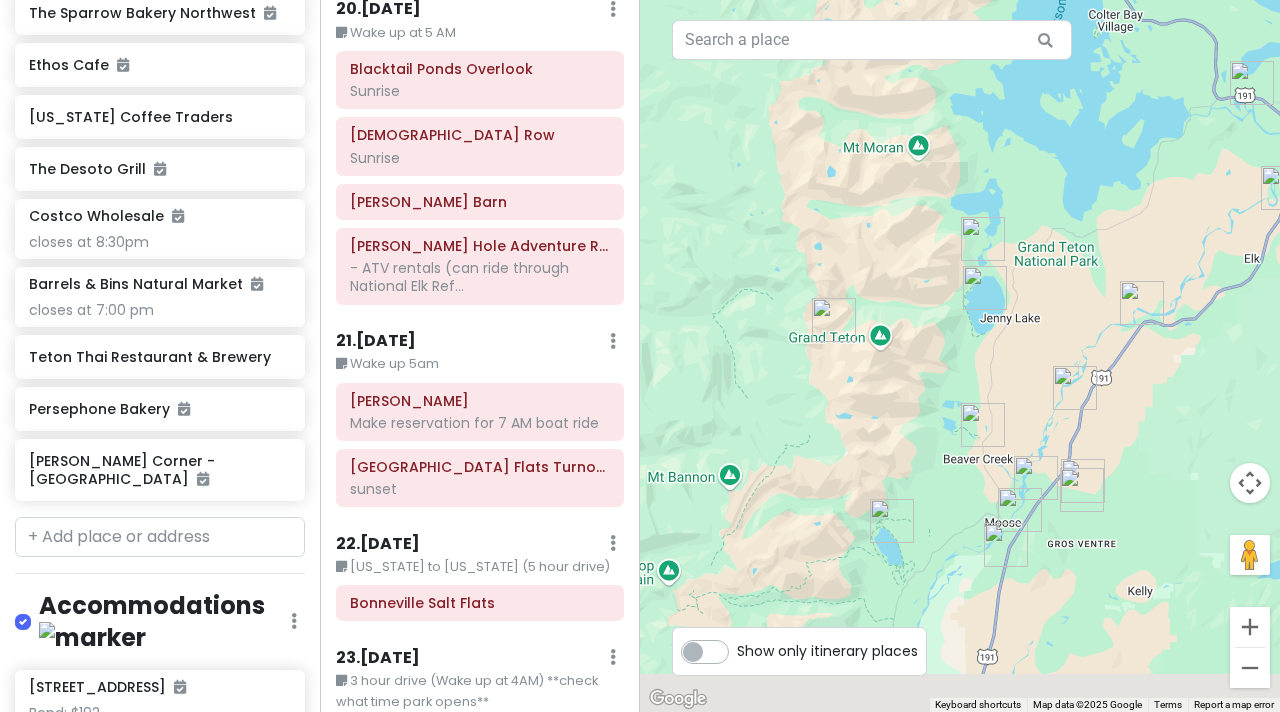 drag, startPoint x: 943, startPoint y: 558, endPoint x: 943, endPoint y: 467, distance: 91 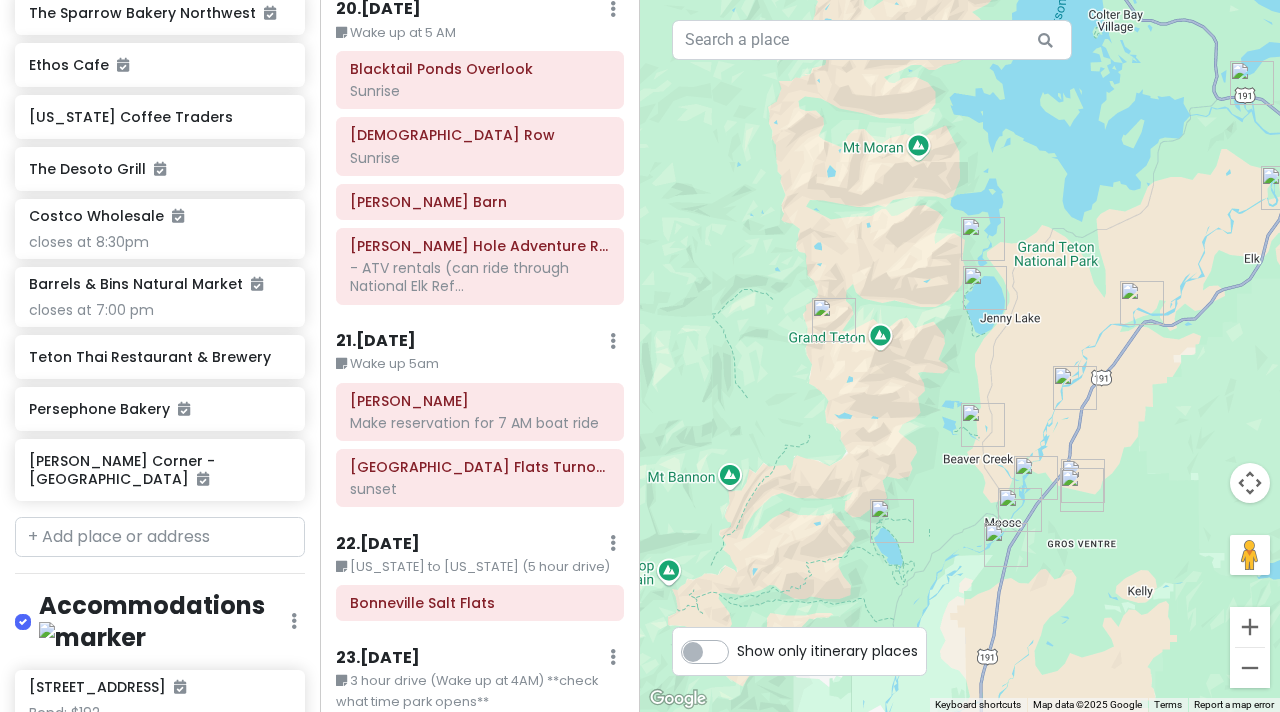 click at bounding box center (983, 425) 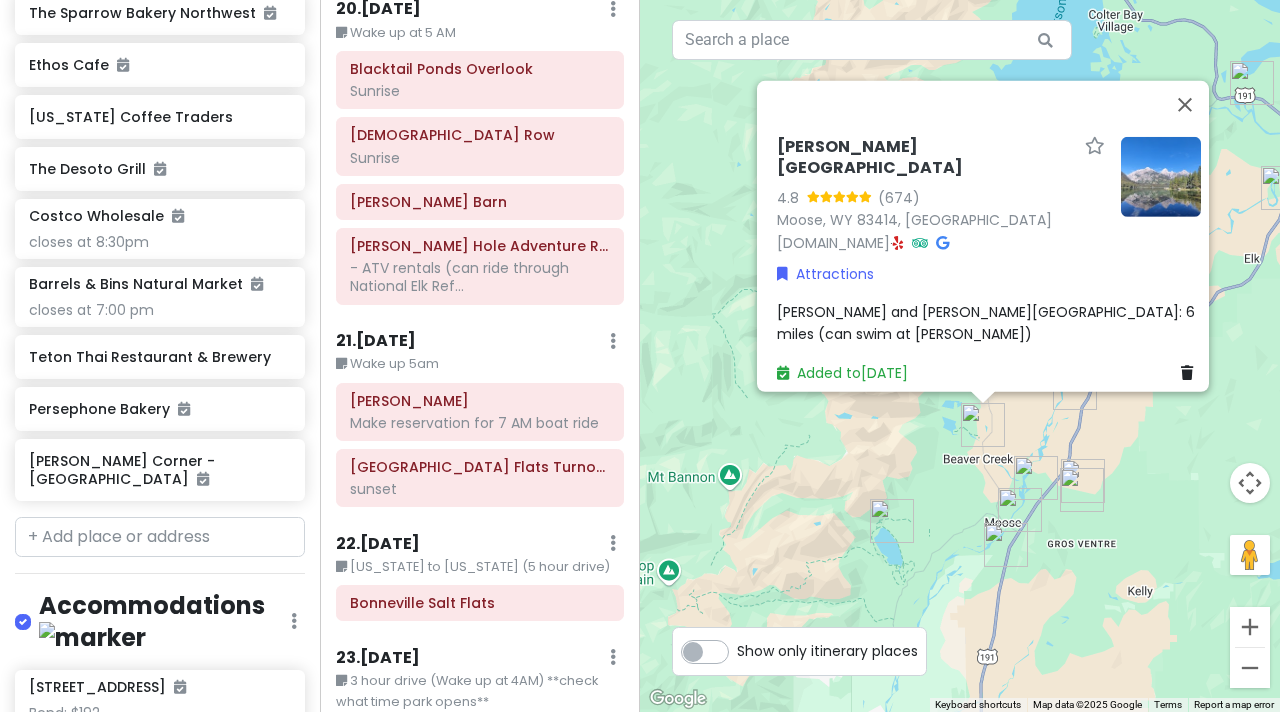 click at bounding box center [892, 521] 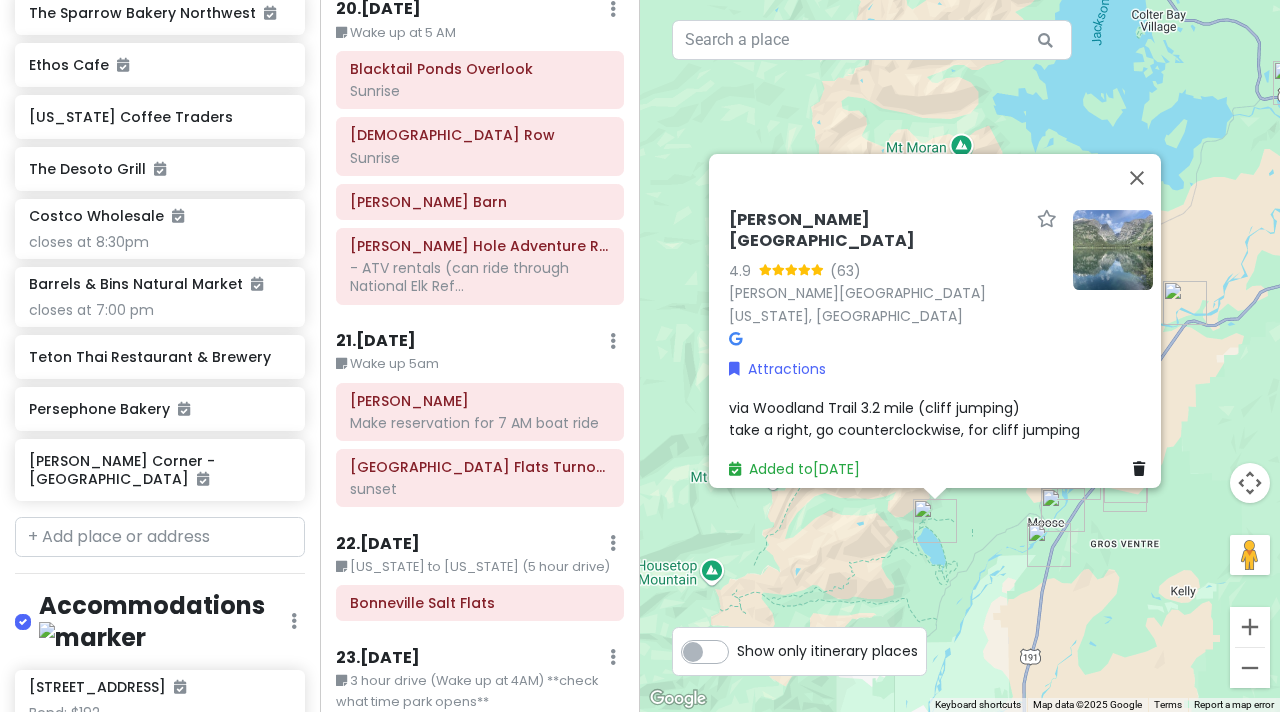 click on "Phelps Lake 4.9        (63) Phelps Lake, Wyoming 83014, USA Attractions via Woodland Trail 3.2 mile (cliff jumping)
take a right, go counterclockwise, for cliff jumping Added to  Thu 8/14" at bounding box center [960, 356] 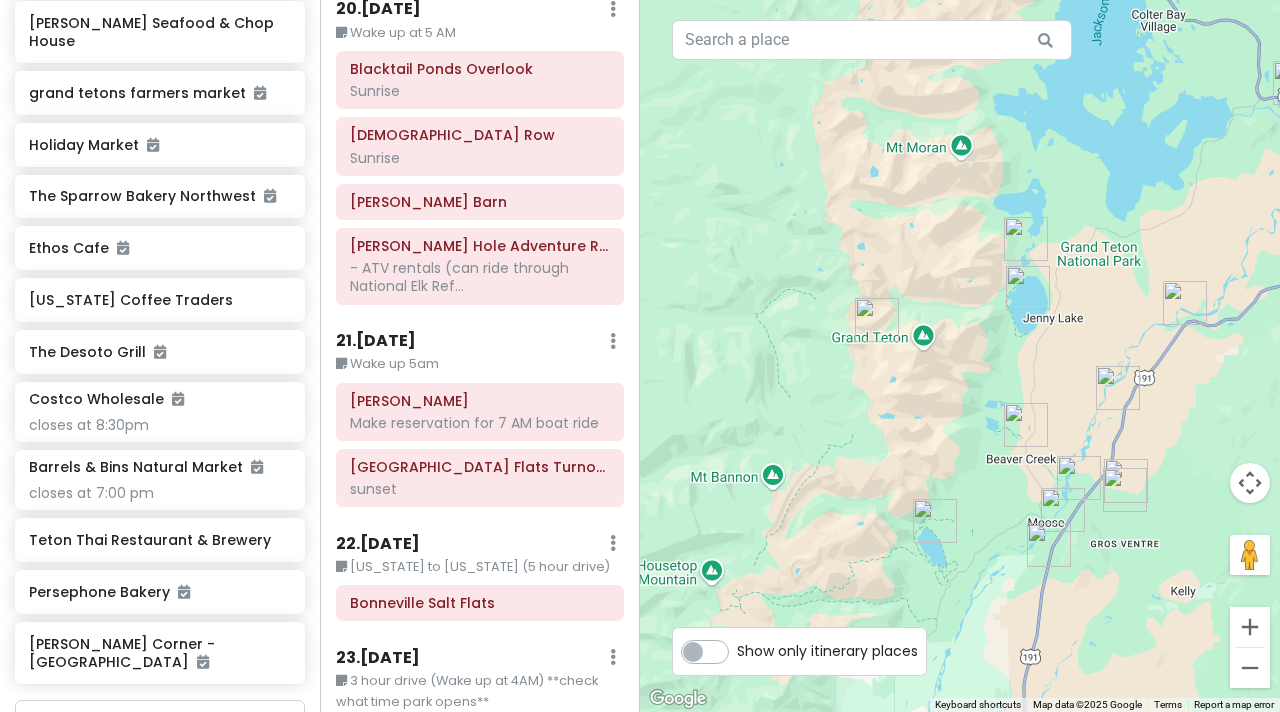 scroll, scrollTop: 8362, scrollLeft: 0, axis: vertical 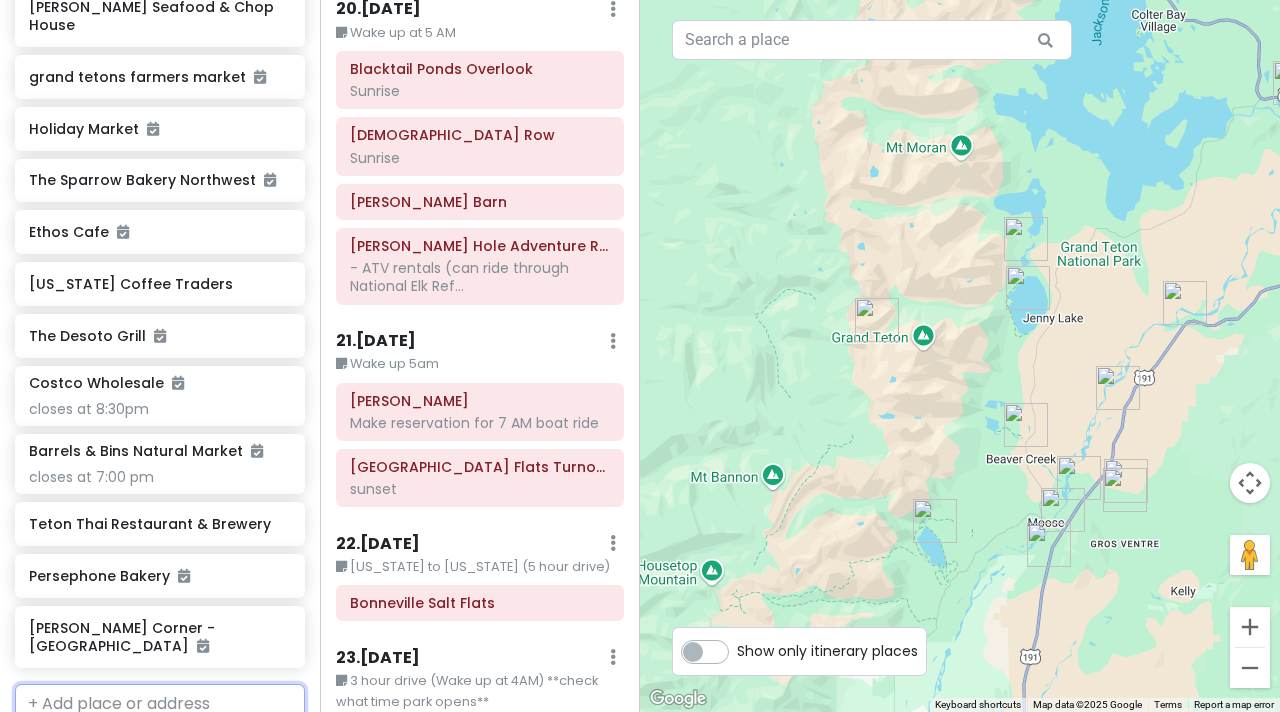 click at bounding box center (160, 704) 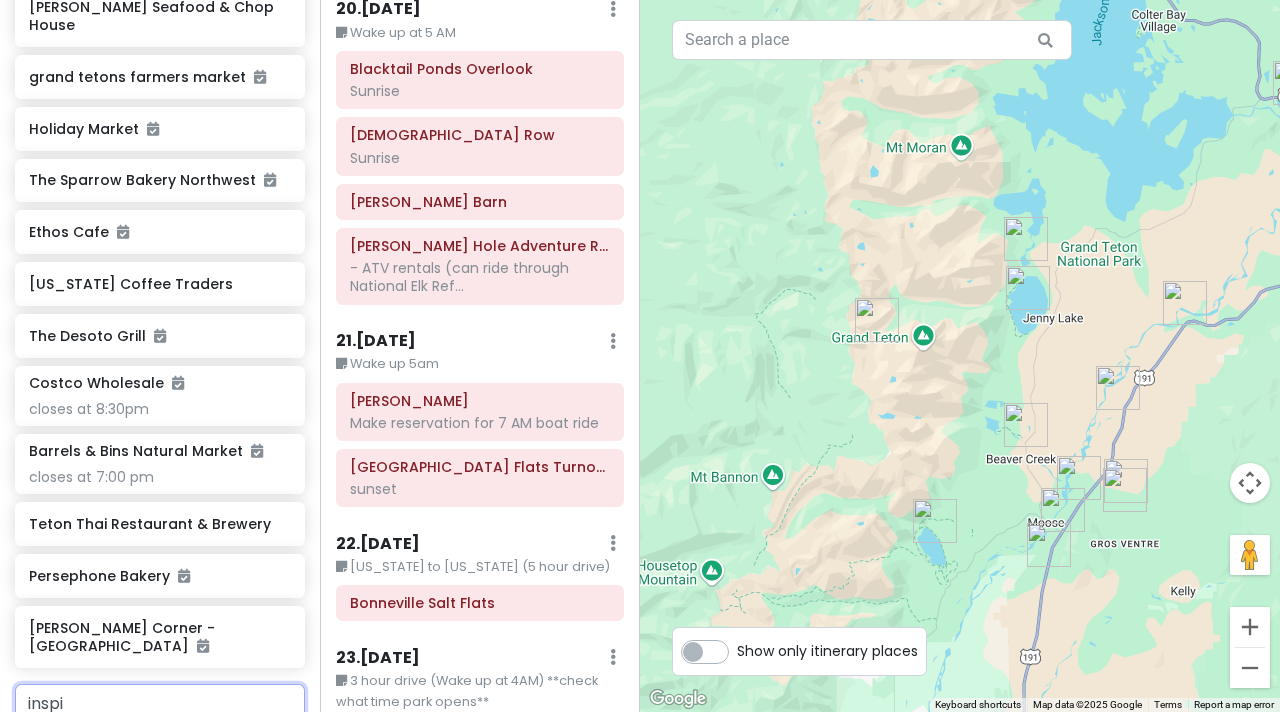 type on "inspir" 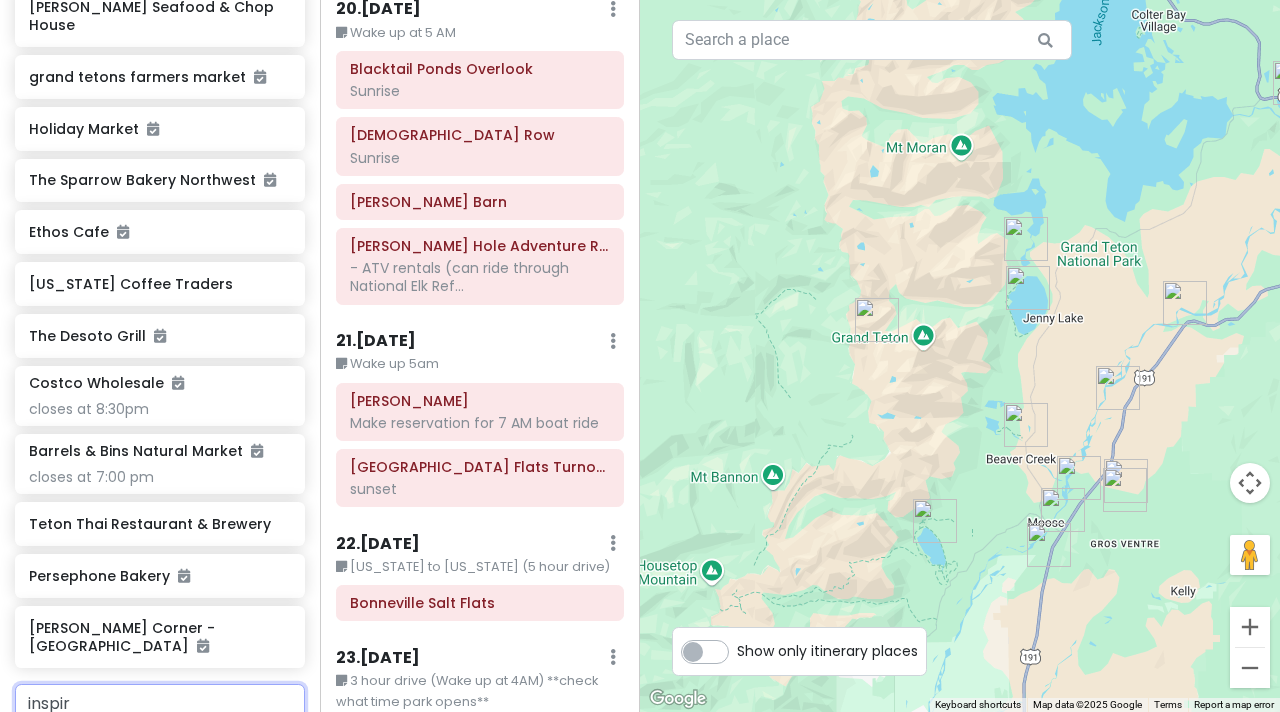 click on "Inspiration Point   Yellowstone National Park, WY, USA Already added" at bounding box center [160, 972] 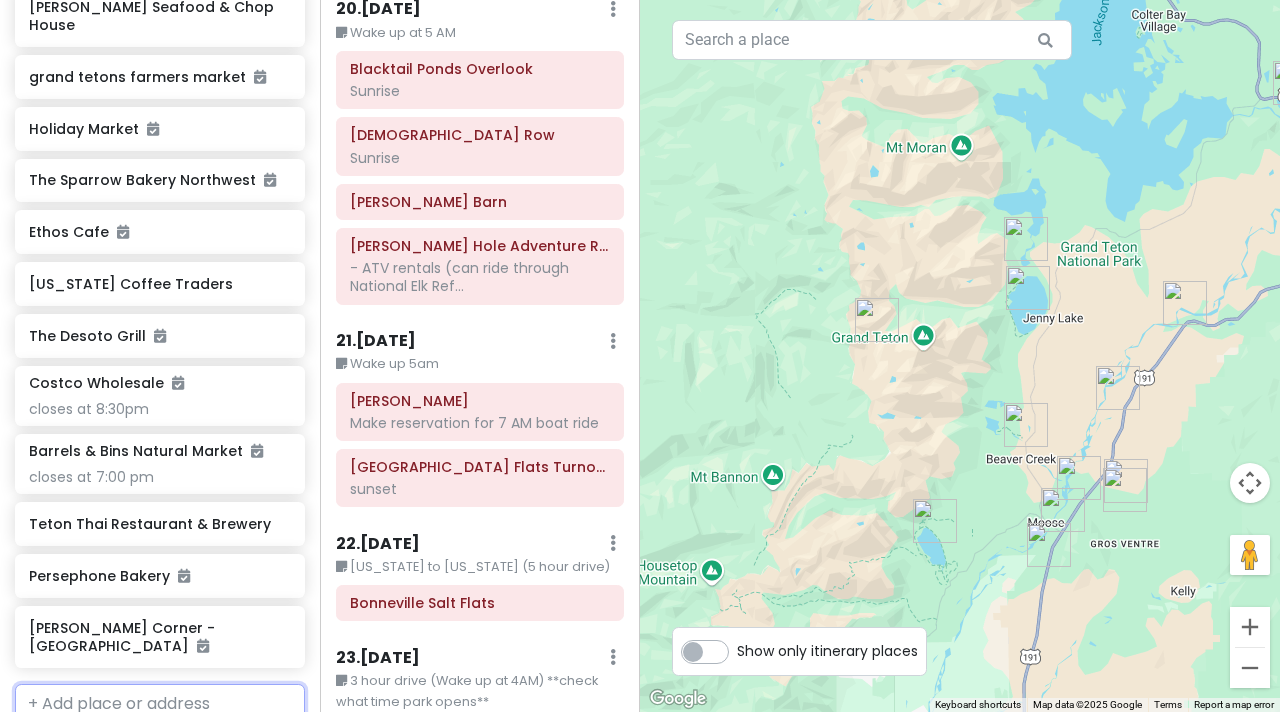 scroll, scrollTop: 8414, scrollLeft: 0, axis: vertical 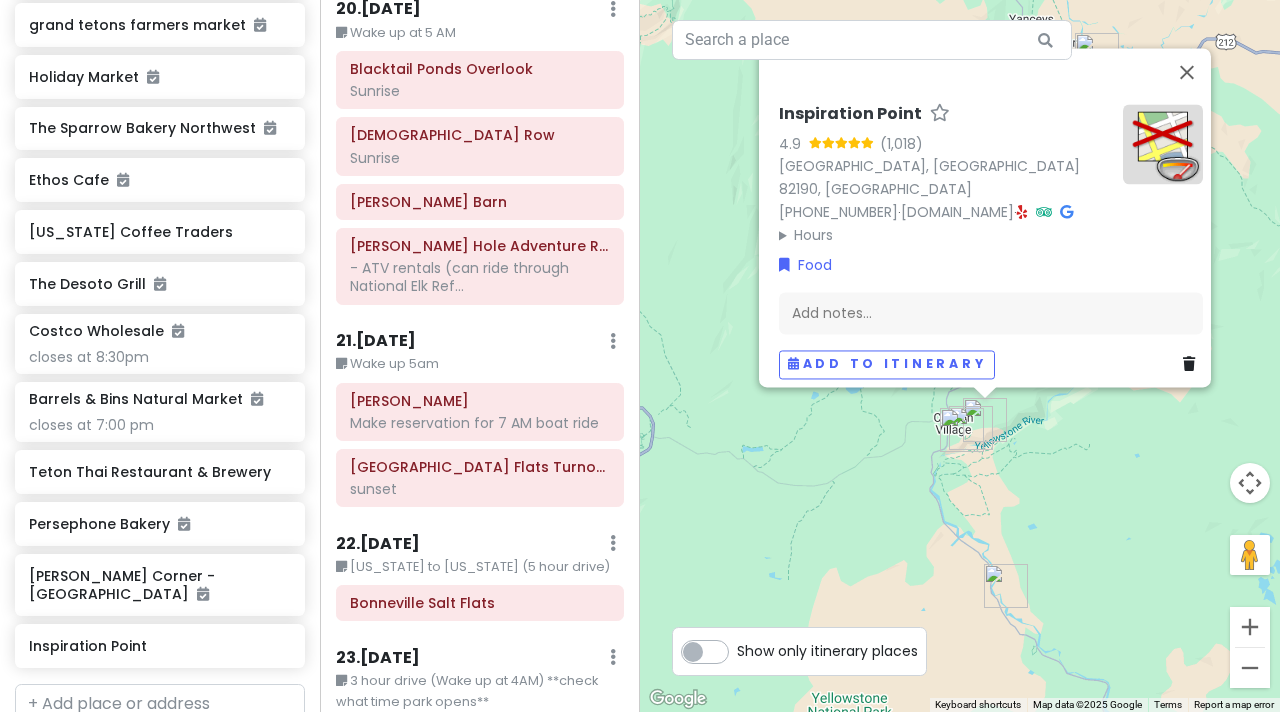 click at bounding box center [1189, 365] 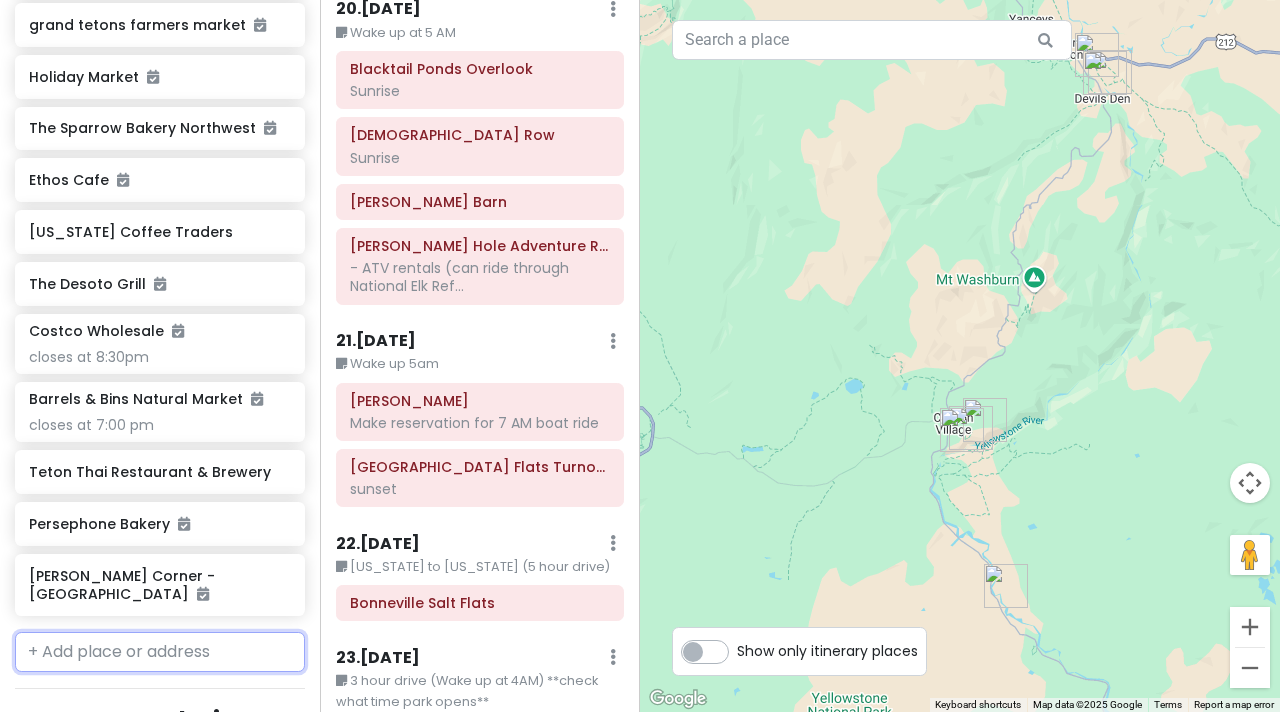scroll, scrollTop: 8362, scrollLeft: 0, axis: vertical 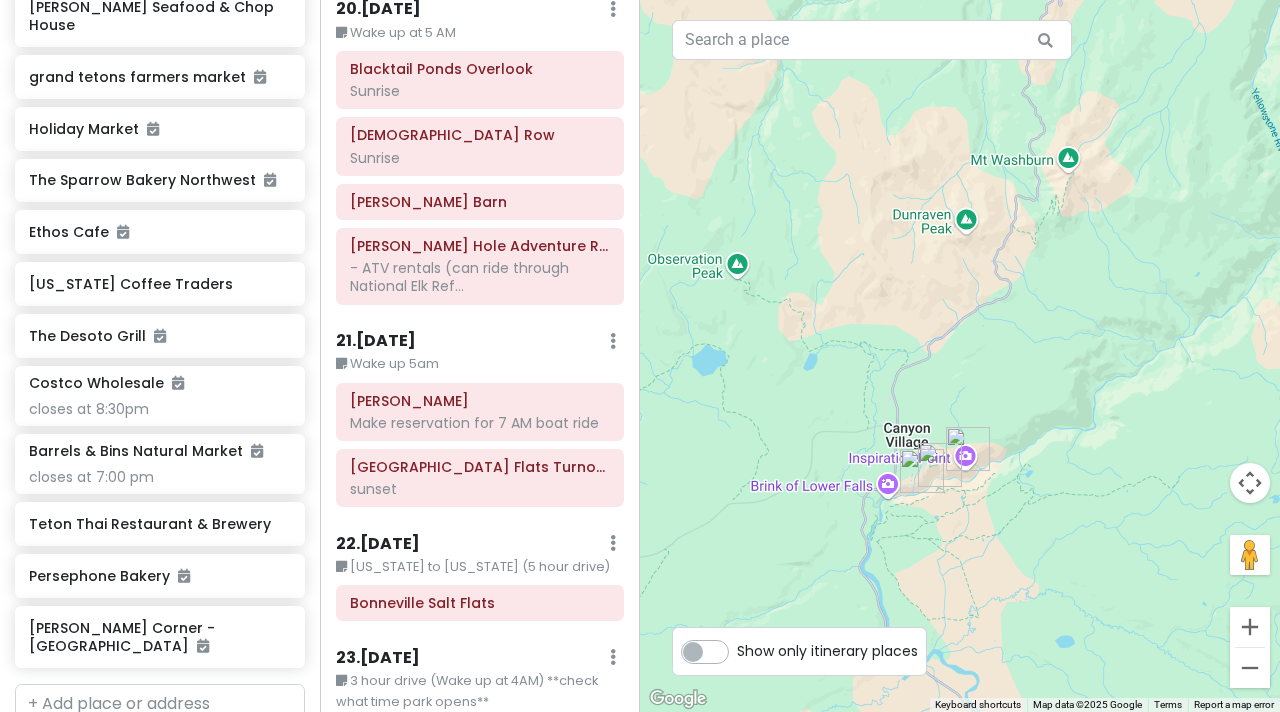 click at bounding box center (922, 471) 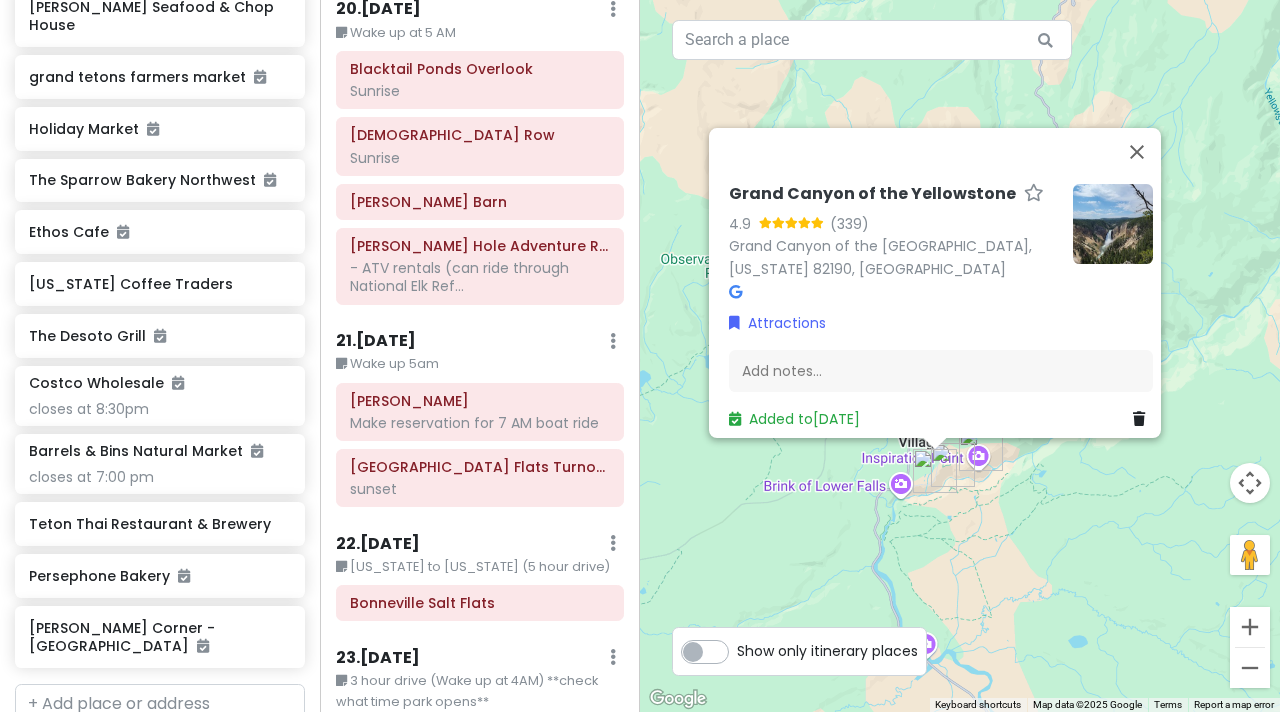 click at bounding box center (935, 471) 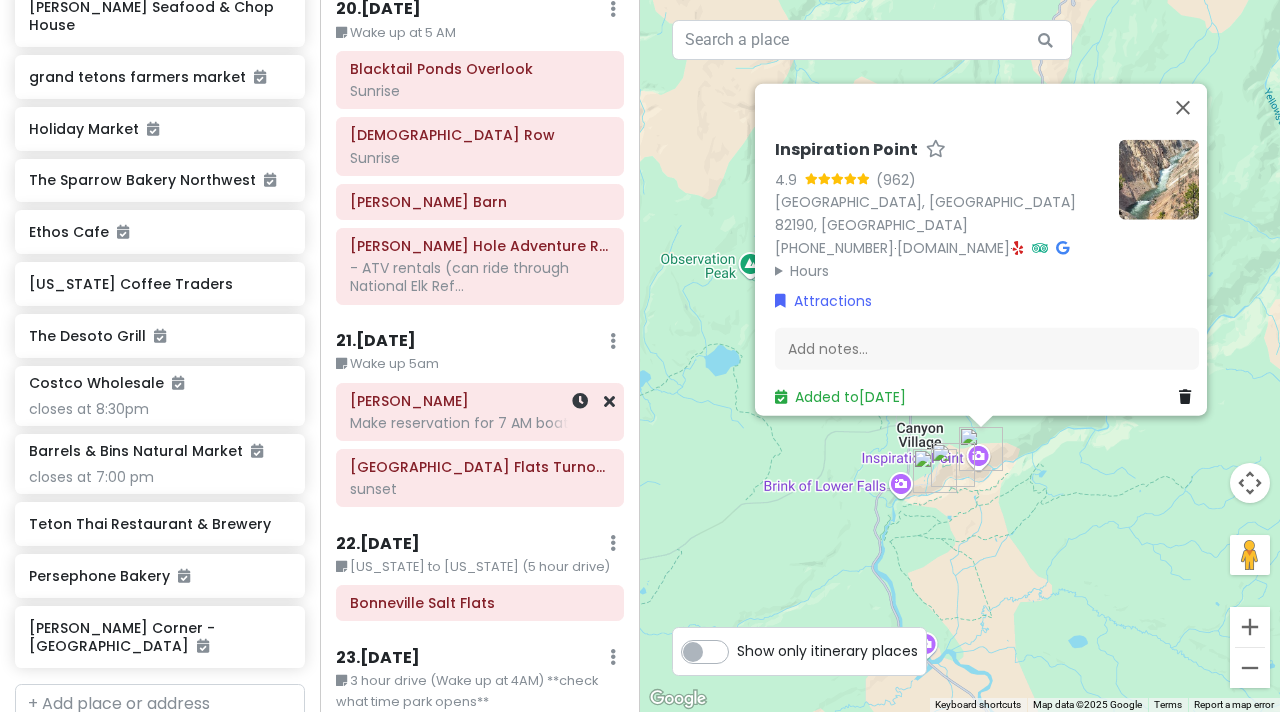 click on "Jenny Lake Make reservation for 7 AM boat ride" at bounding box center (480, 412) 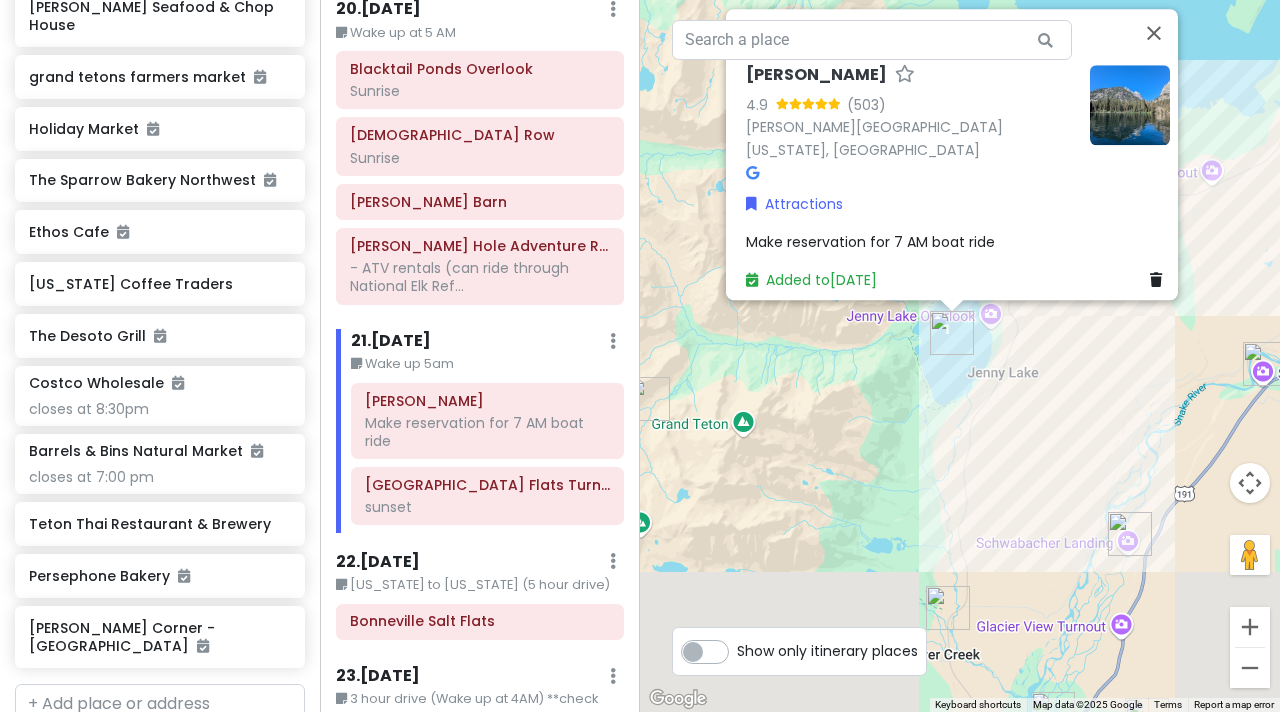 drag, startPoint x: 978, startPoint y: 212, endPoint x: 996, endPoint y: -88, distance: 300.53952 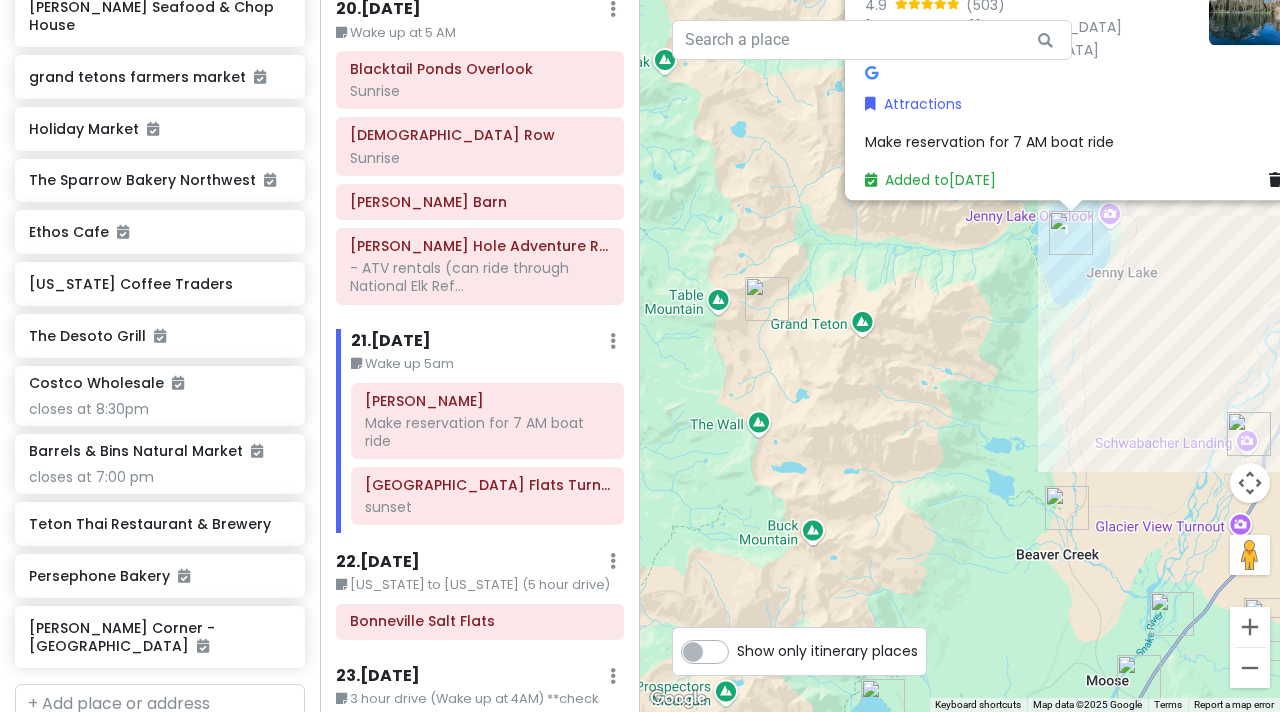 drag, startPoint x: 867, startPoint y: 382, endPoint x: 989, endPoint y: 279, distance: 159.66527 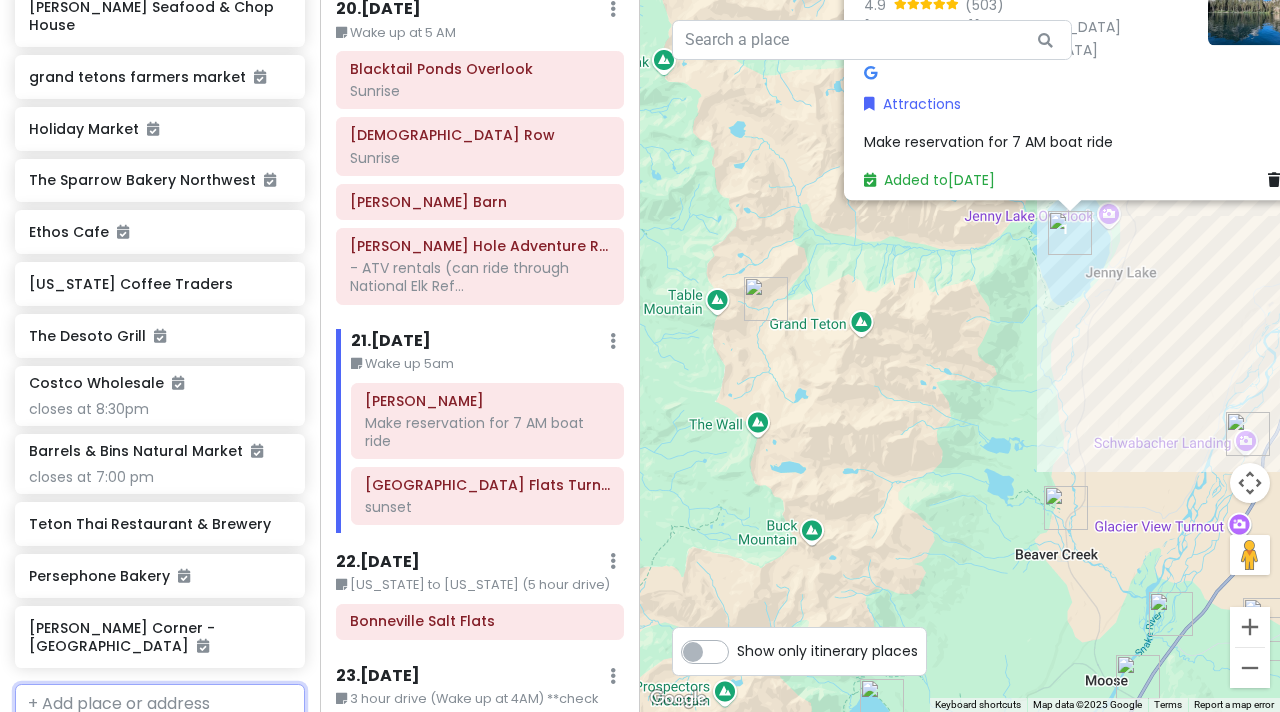 click at bounding box center [160, 704] 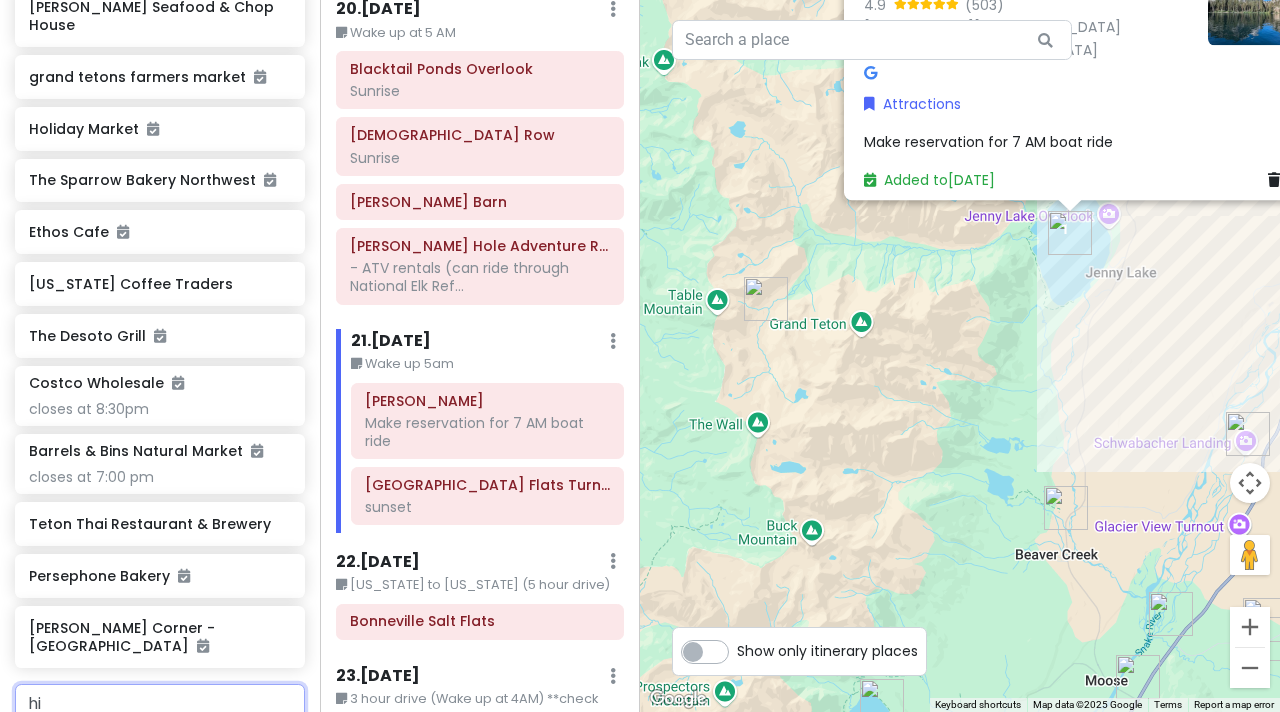 type on "hid" 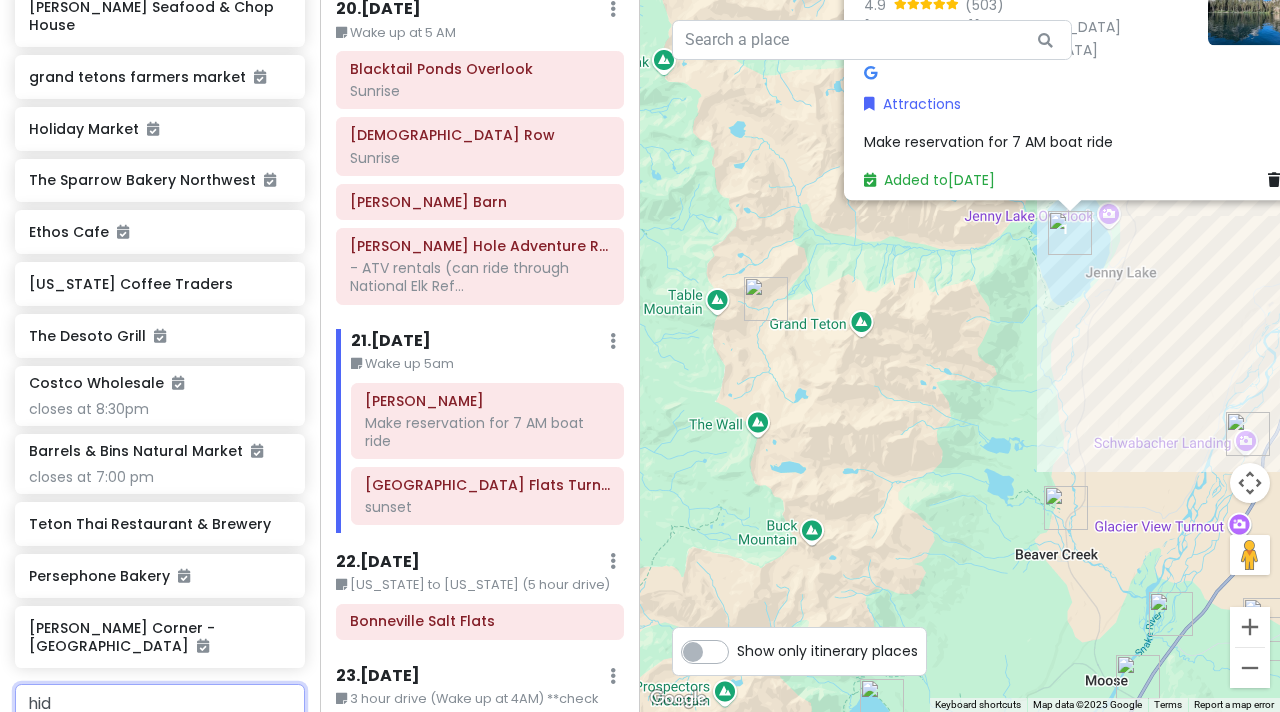 click on "Wyoming, USA" at bounding box center (122, 762) 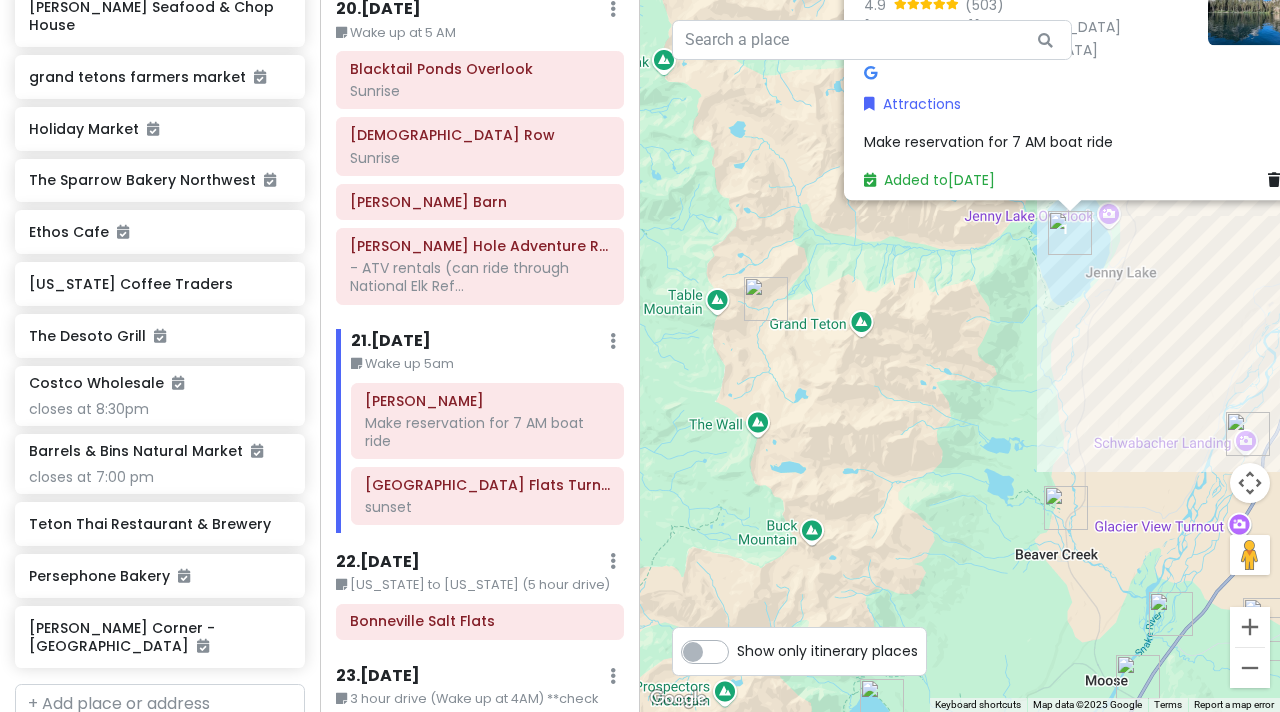 scroll, scrollTop: 8414, scrollLeft: 0, axis: vertical 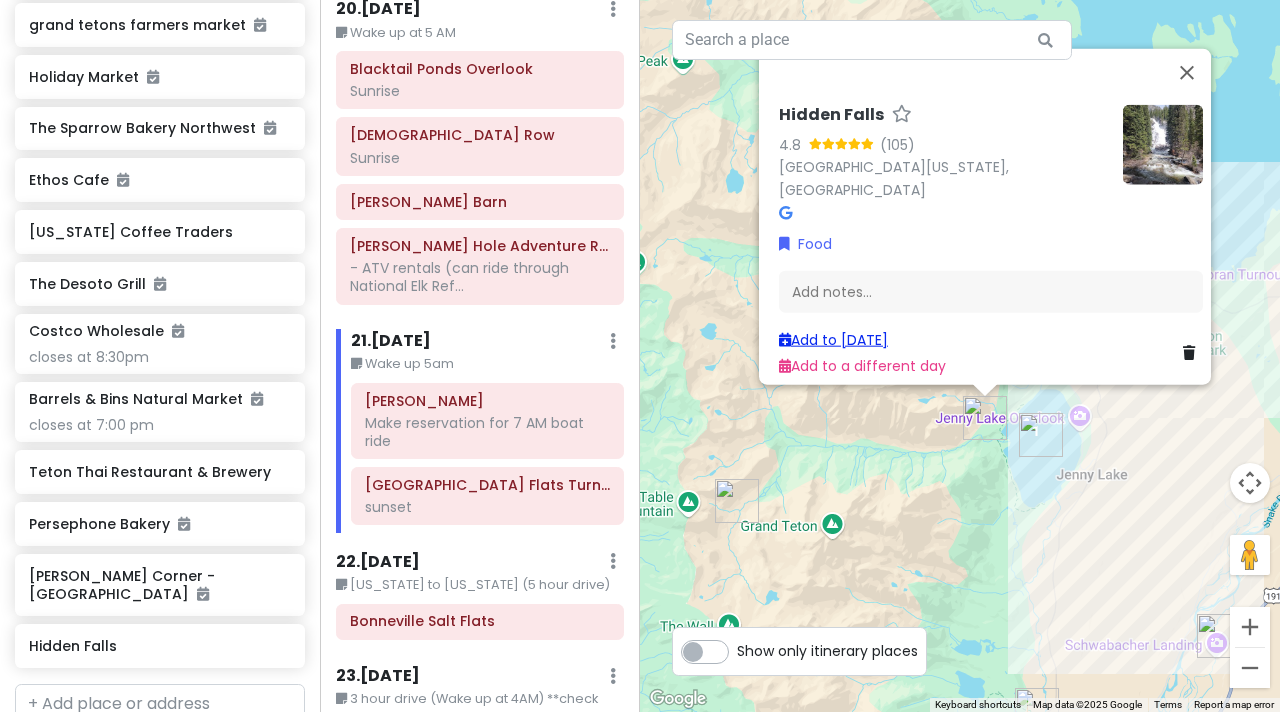 click on "Add to   Mon 8/18" at bounding box center [833, 339] 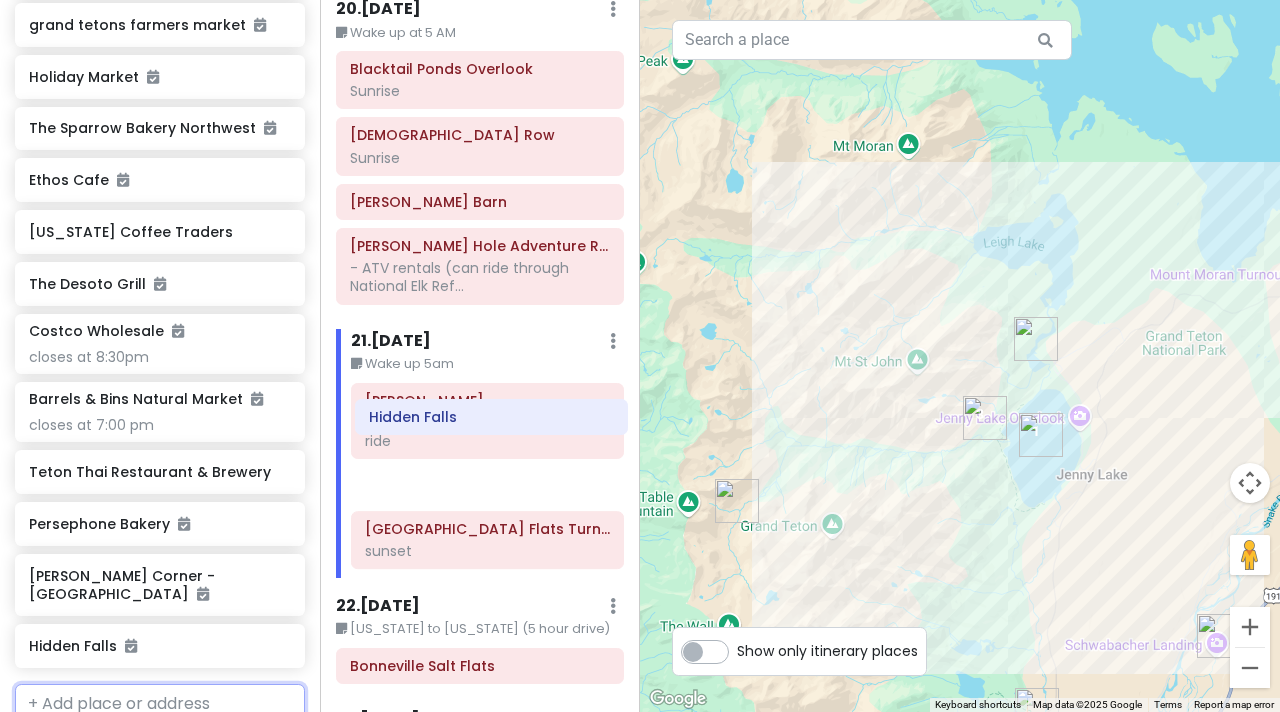 drag, startPoint x: 465, startPoint y: 482, endPoint x: 462, endPoint y: 414, distance: 68.06615 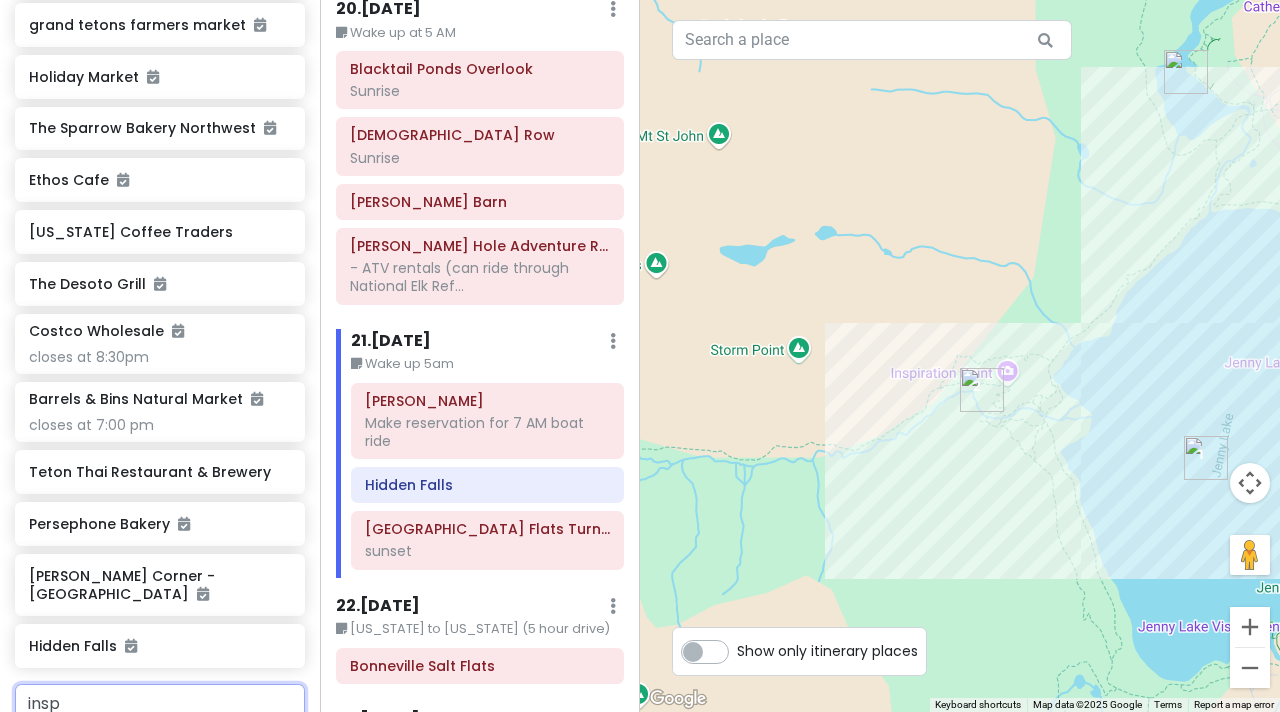type on "inspi" 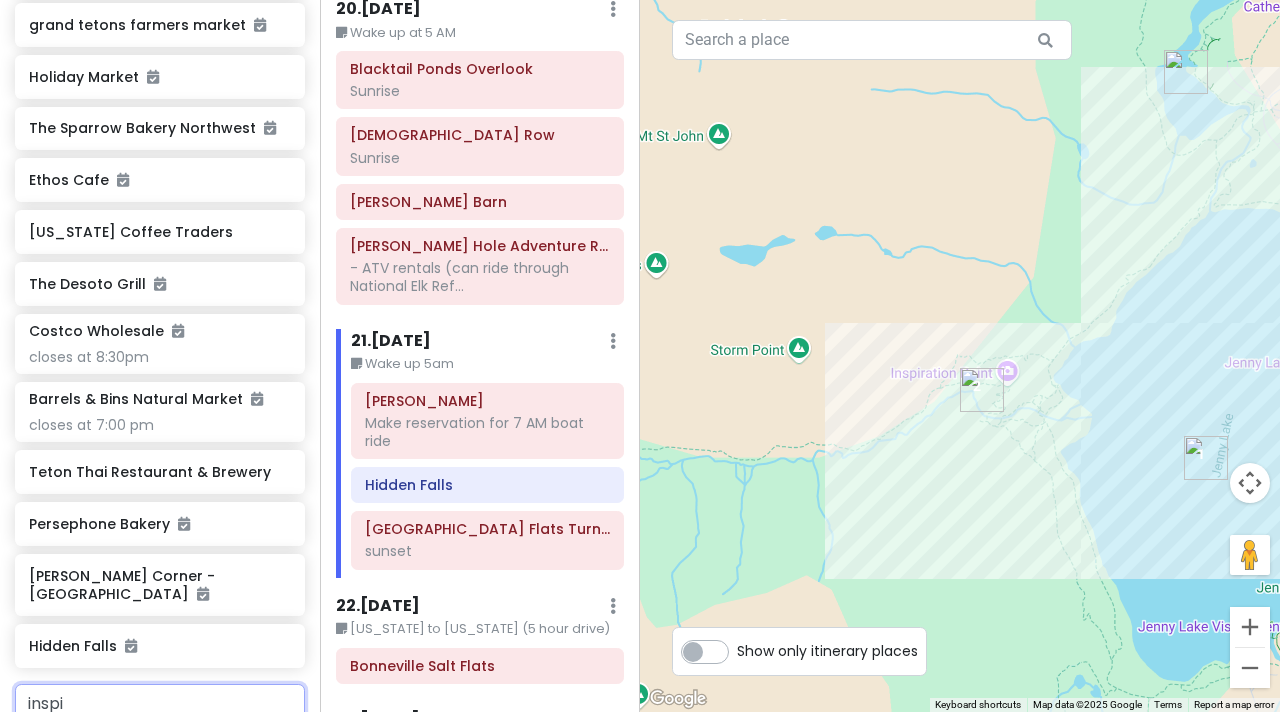 click on "Inspiration Point   Wyoming, USA" at bounding box center (160, 761) 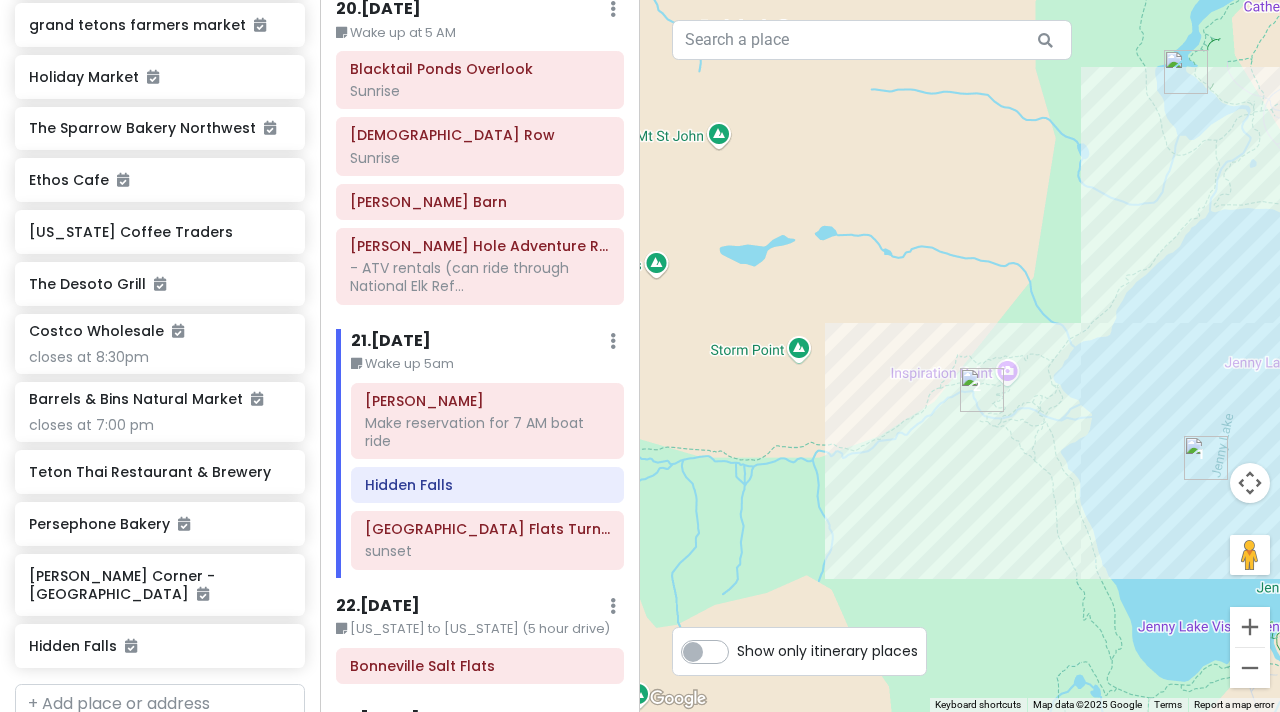 scroll, scrollTop: 8465, scrollLeft: 0, axis: vertical 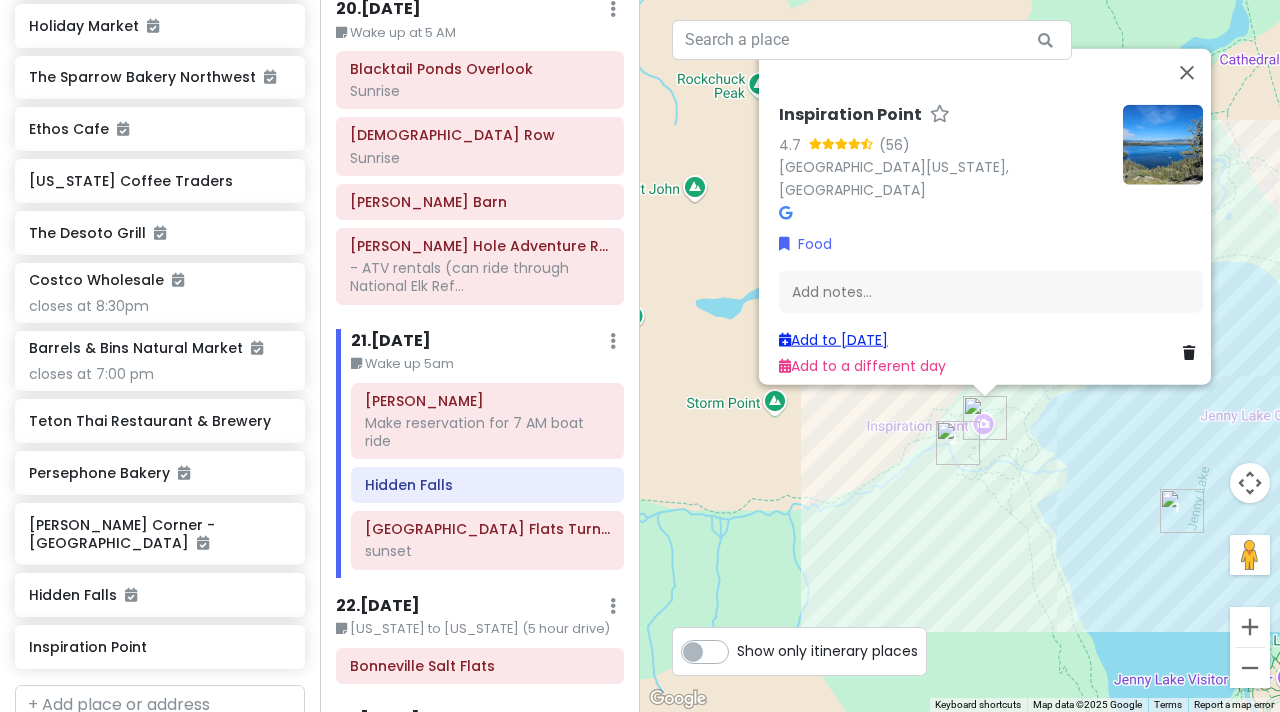 click on "Add to   Mon 8/18" at bounding box center [833, 339] 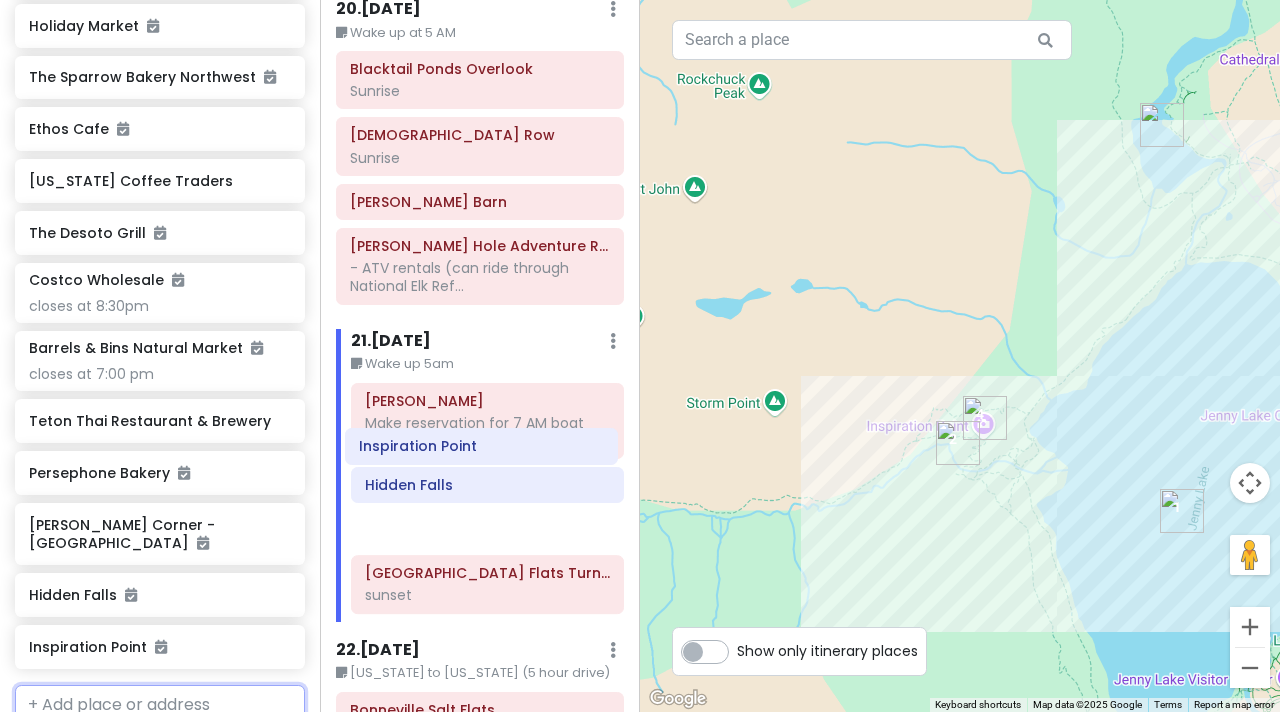 drag, startPoint x: 500, startPoint y: 532, endPoint x: 495, endPoint y: 459, distance: 73.171036 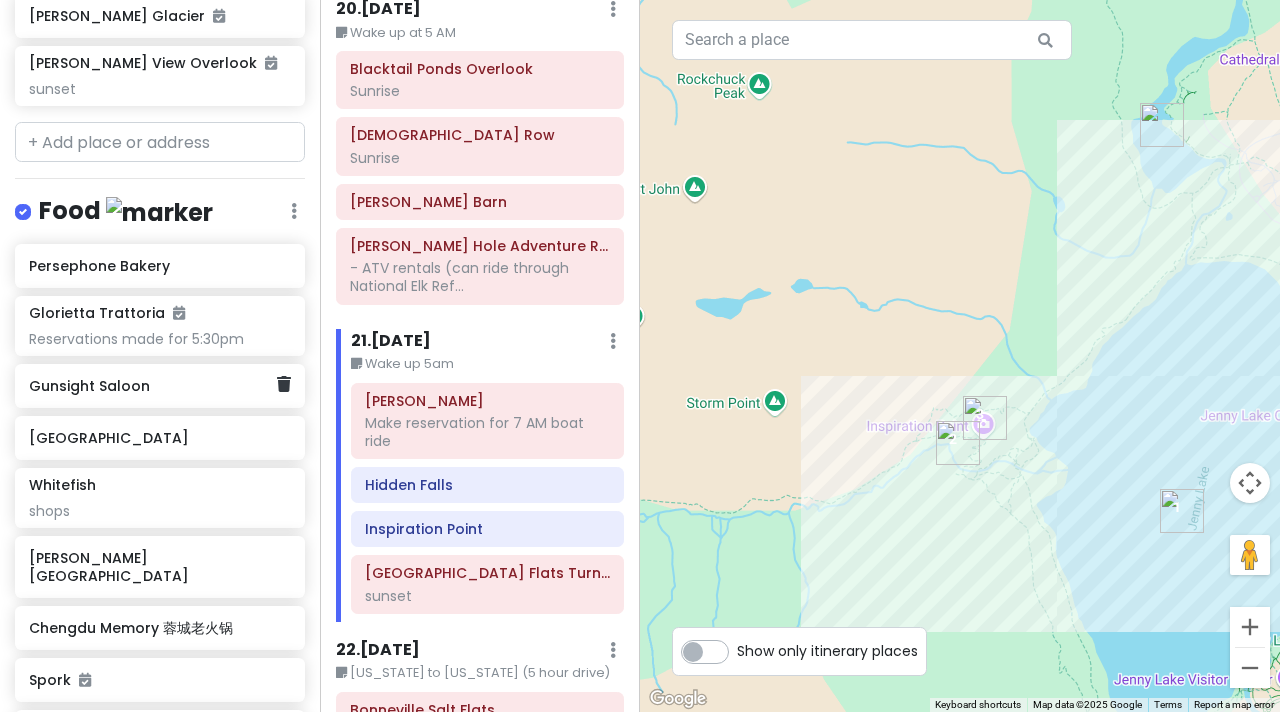scroll, scrollTop: 7107, scrollLeft: 0, axis: vertical 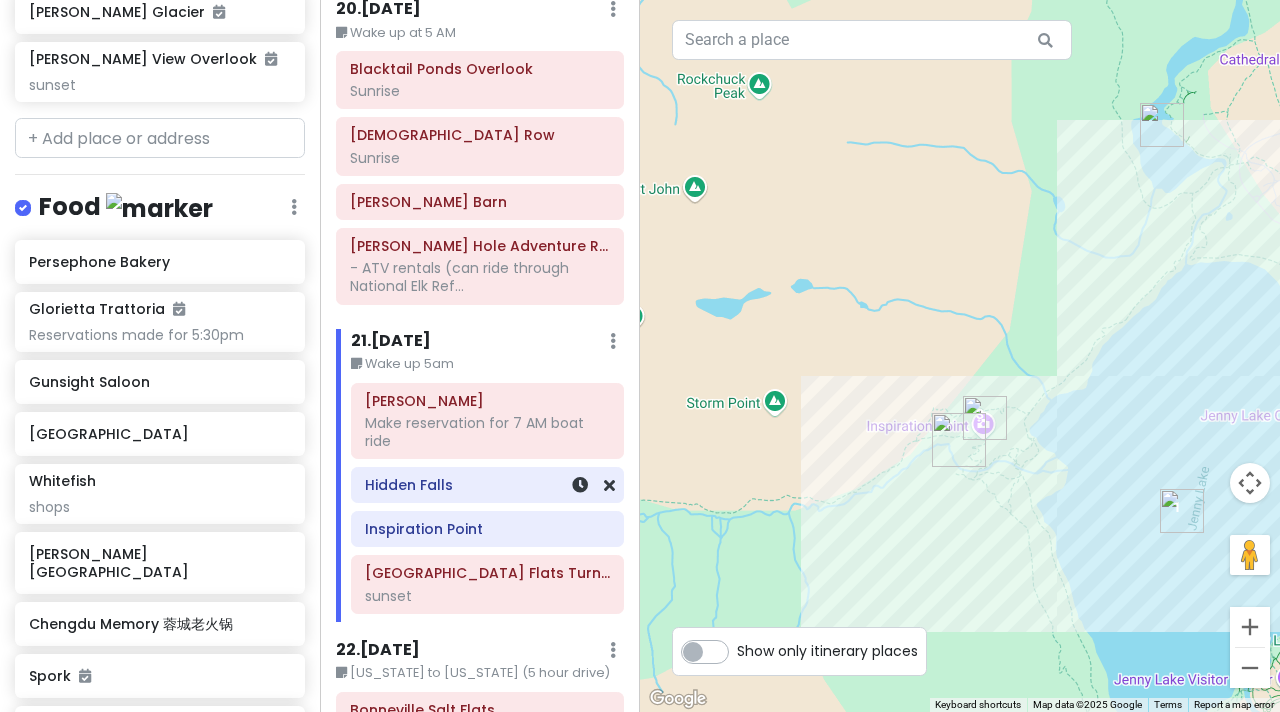 click on "Hidden Falls" at bounding box center (487, 485) 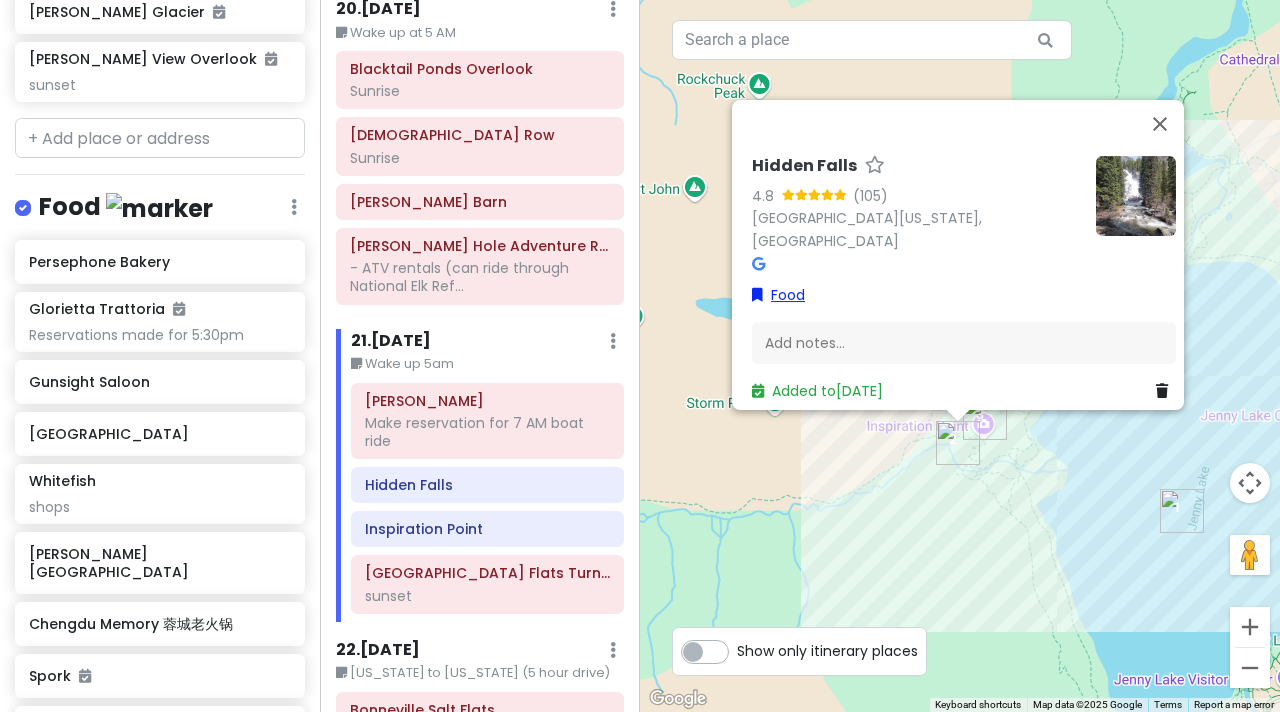click on "Food" at bounding box center (778, 295) 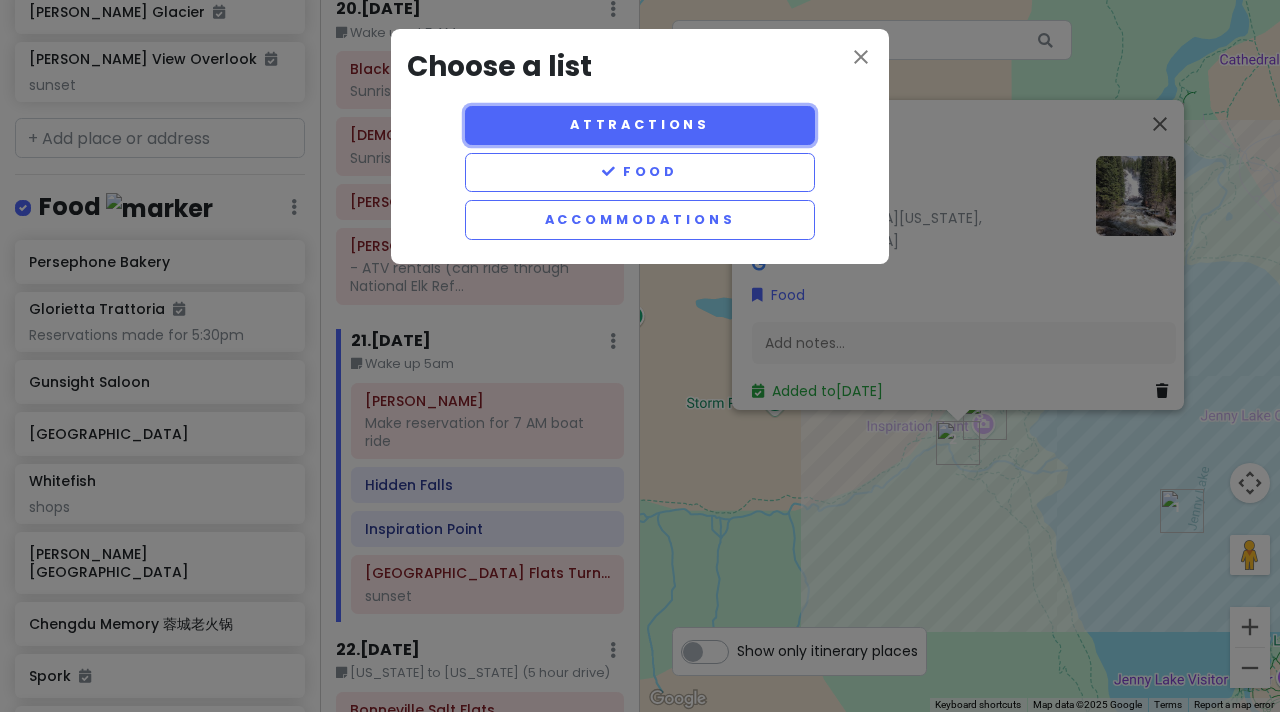 click on "Attractions" at bounding box center [640, 125] 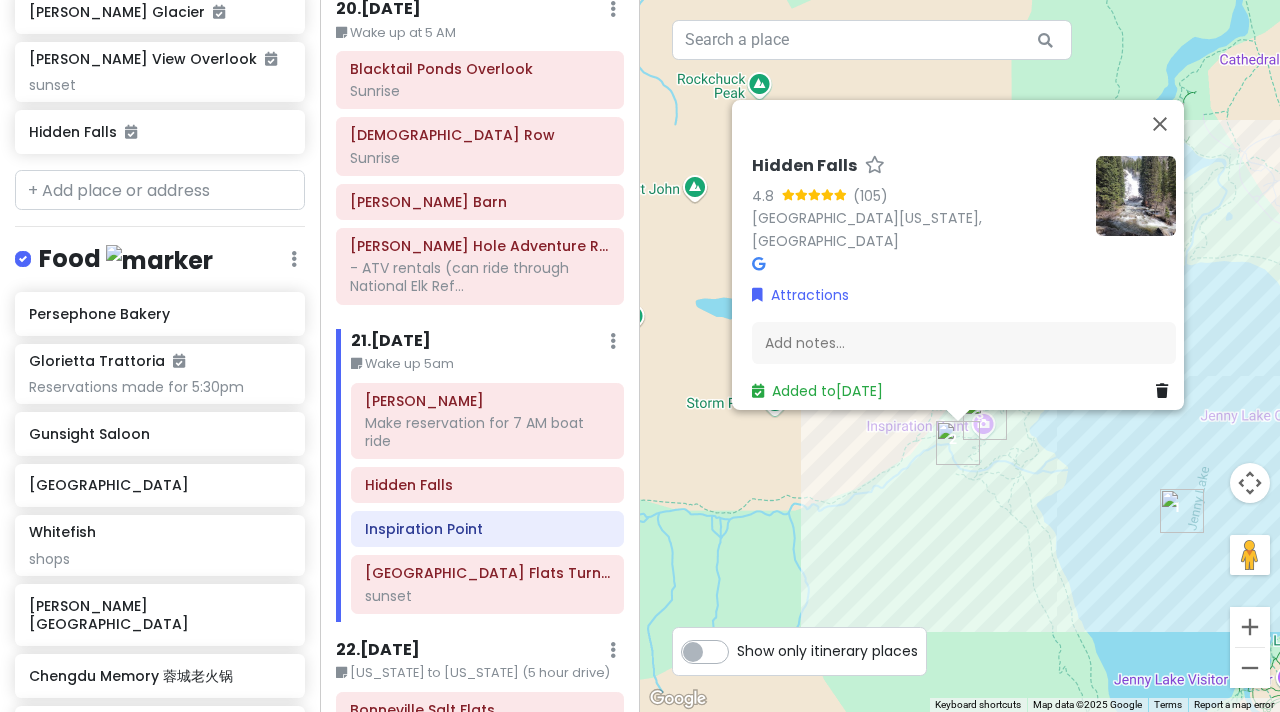 scroll, scrollTop: 7159, scrollLeft: 0, axis: vertical 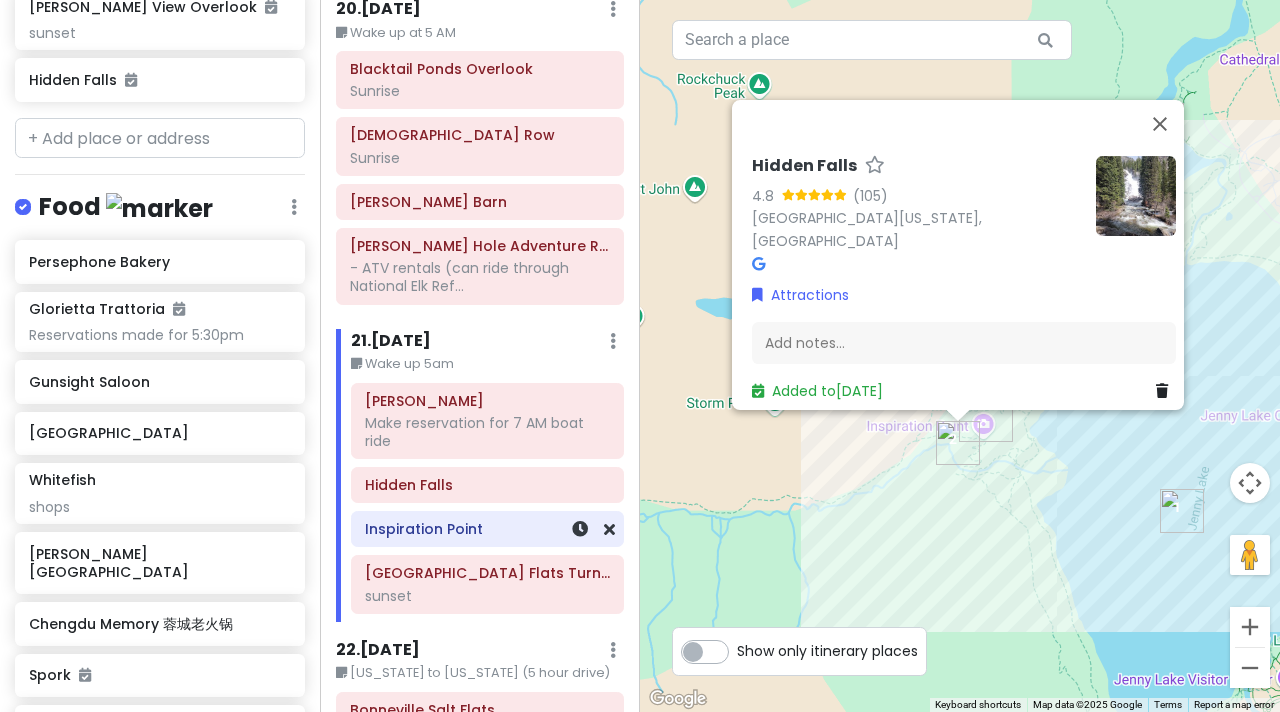 click on "Inspiration Point" at bounding box center [487, 529] 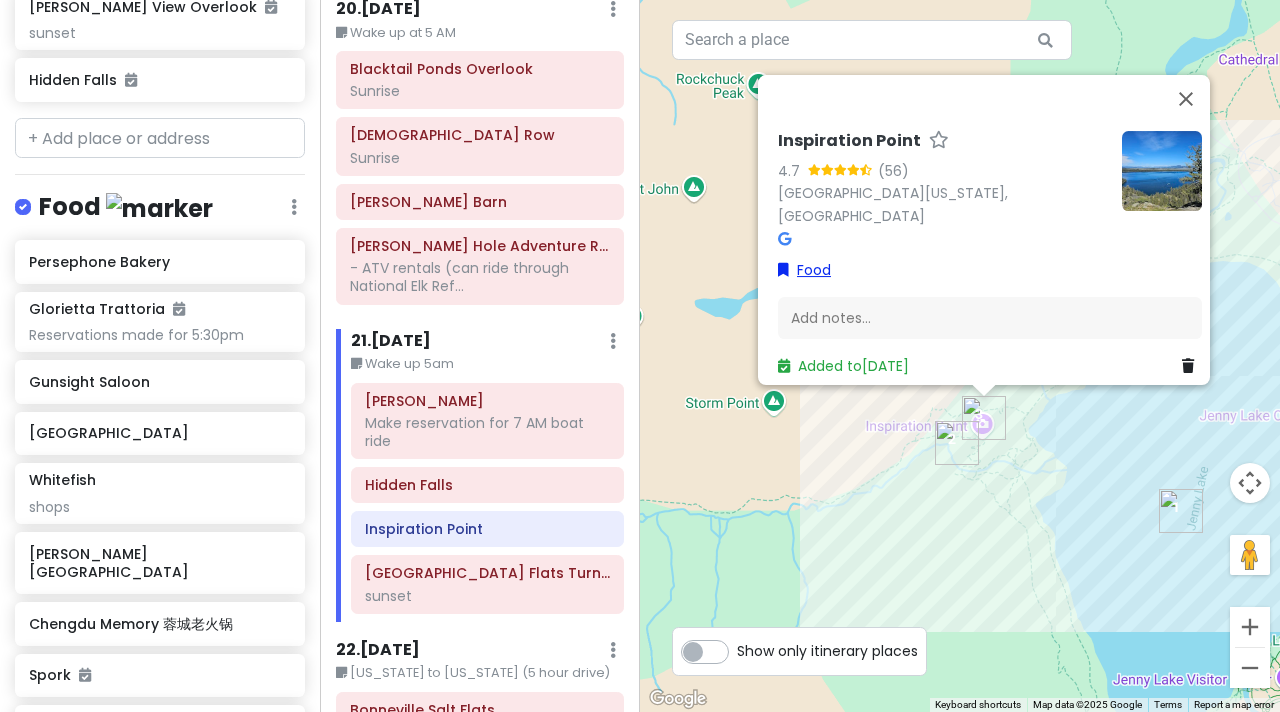 click on "Food" at bounding box center (804, 270) 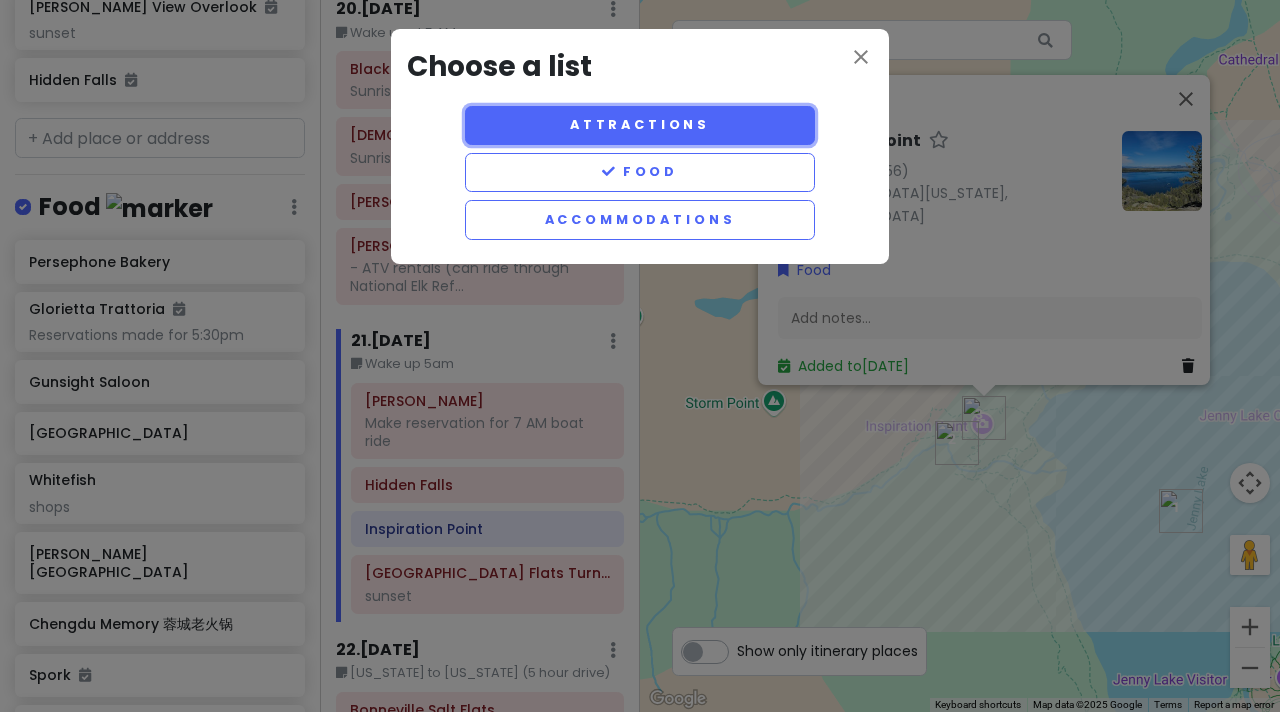 click on "Attractions" at bounding box center (640, 125) 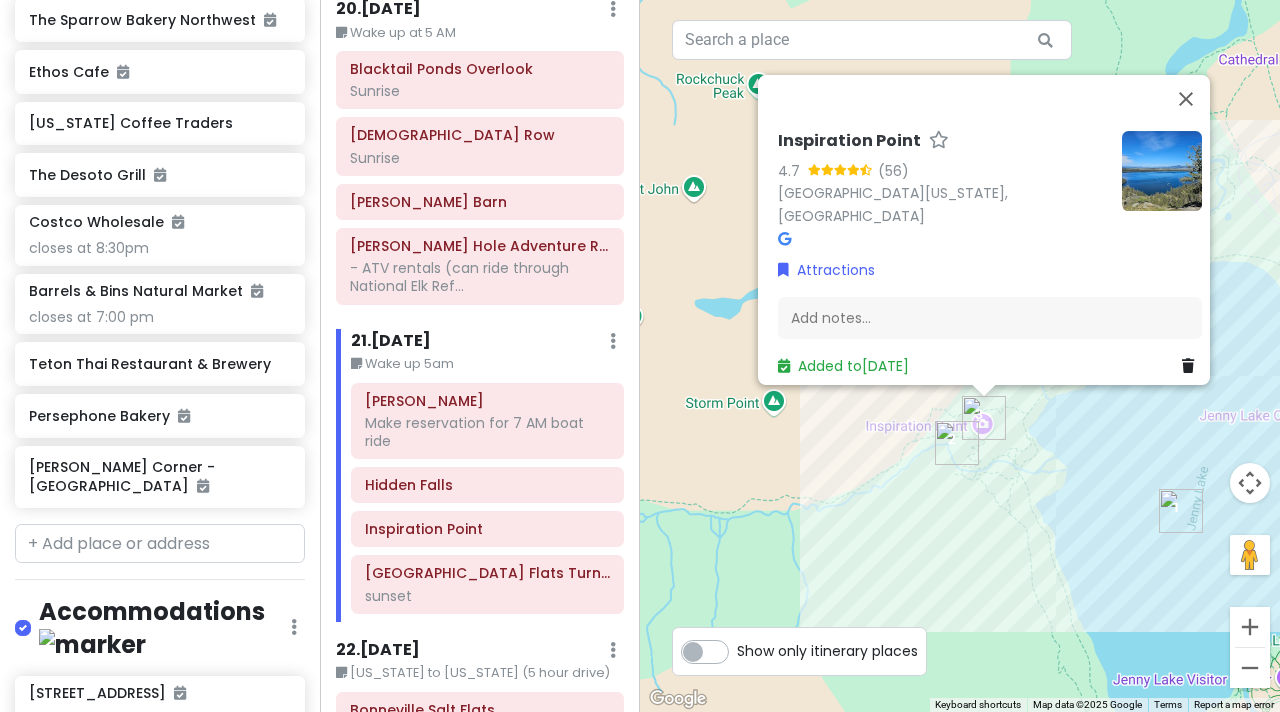 scroll, scrollTop: 8623, scrollLeft: 0, axis: vertical 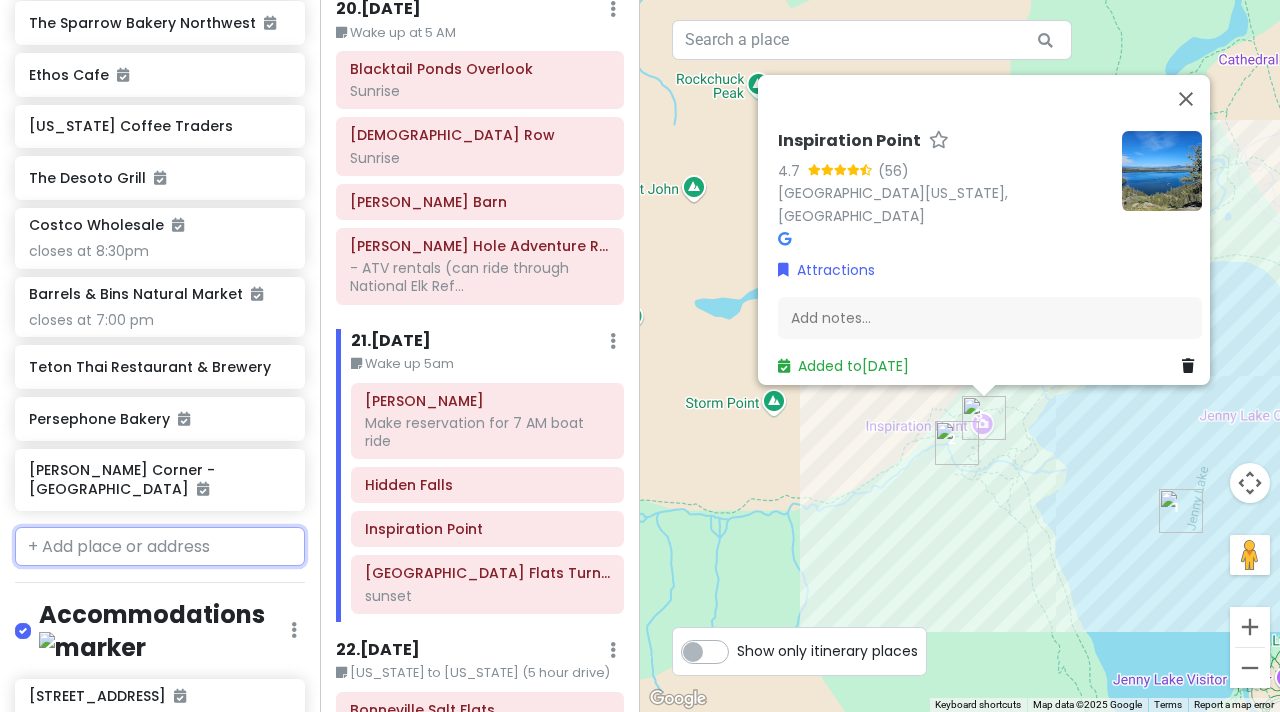 click at bounding box center [160, 547] 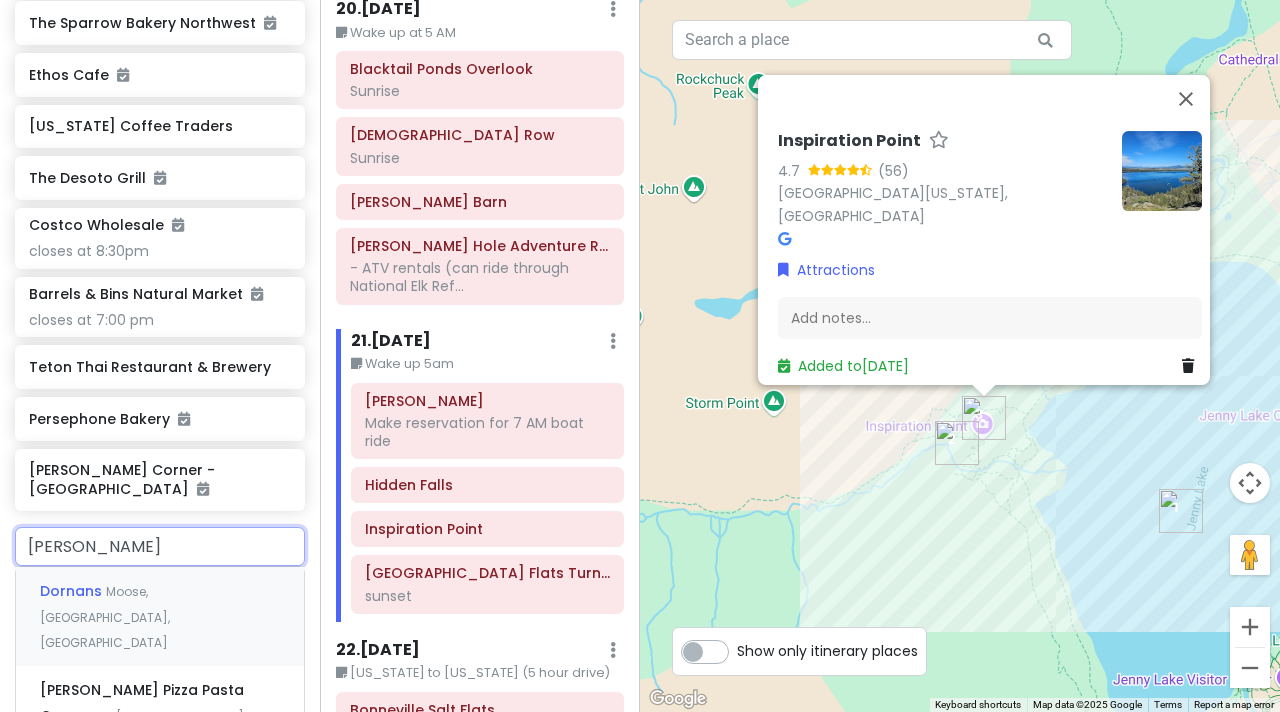 type on "dor" 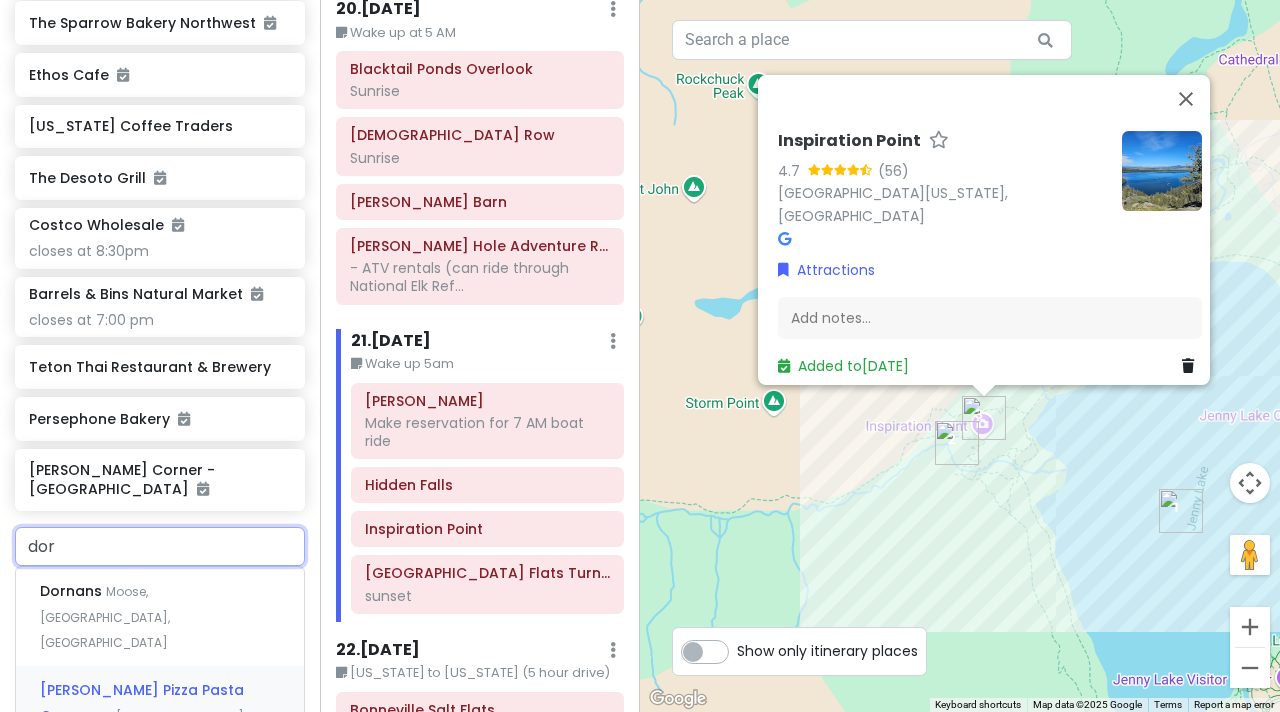 click on "Dornan's Pizza Pasta Company   Dornans Road, Moose, WY, USA" at bounding box center (160, 728) 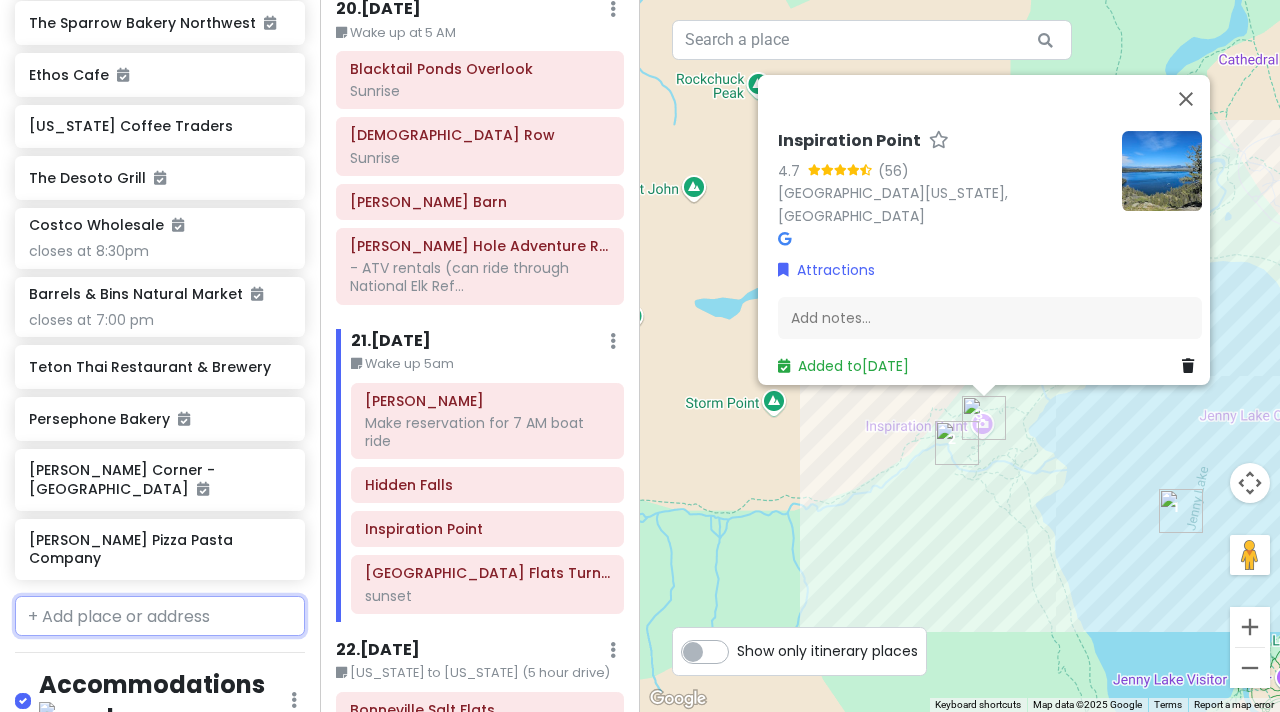 scroll, scrollTop: 8675, scrollLeft: 0, axis: vertical 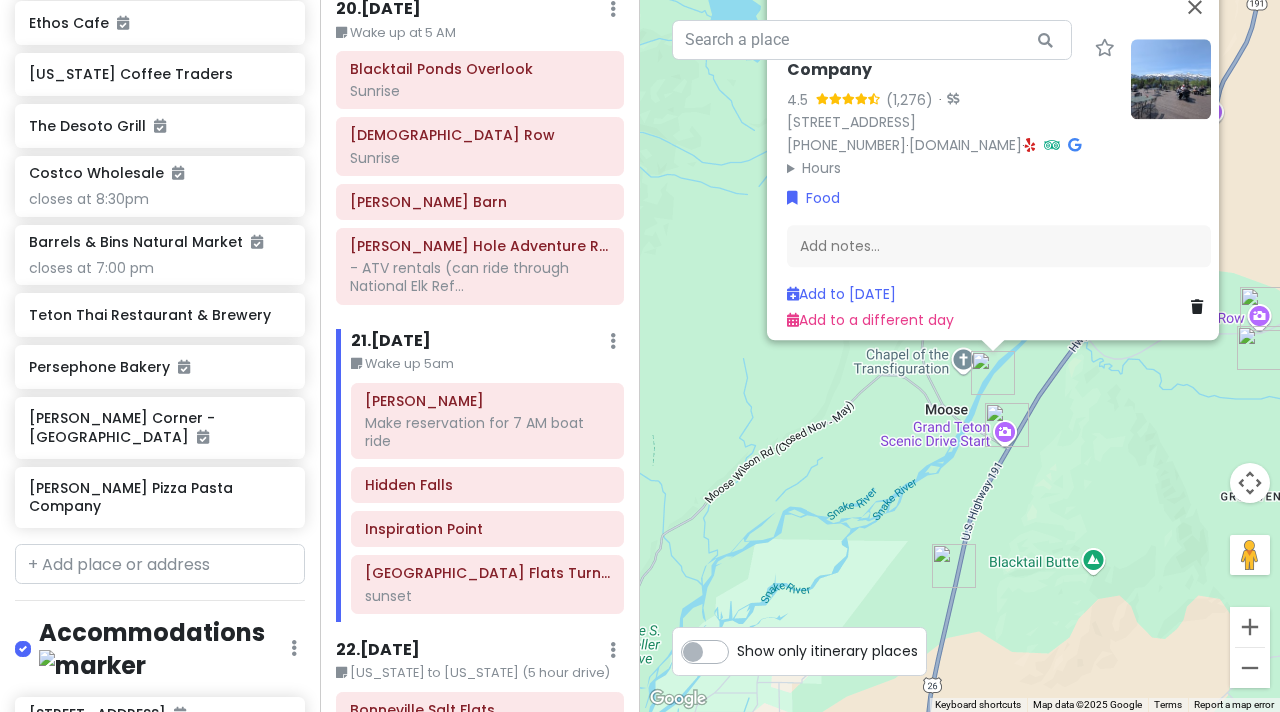 click on "Dornan's Pizza Pasta Company 4.5        (1,276)    ·    12170 Dornans Rd, Moose, WY 83012, USA (307) 733-2415   ·   www.dornans.com   ·   Hours Monday  11:30 AM – 8:00 PM Tuesday  11:30 AM – 8:00 PM Wednesday  11:30 AM – 8:00 PM Thursday  11:30 AM – 8:00 PM Friday  11:30 AM – 8:00 PM Saturday  11:30 AM – 8:00 PM Sunday  11:30 AM – 8:00 PM Food Add notes...  Add to   Mon 8/18  Add to a different day" at bounding box center [960, 356] 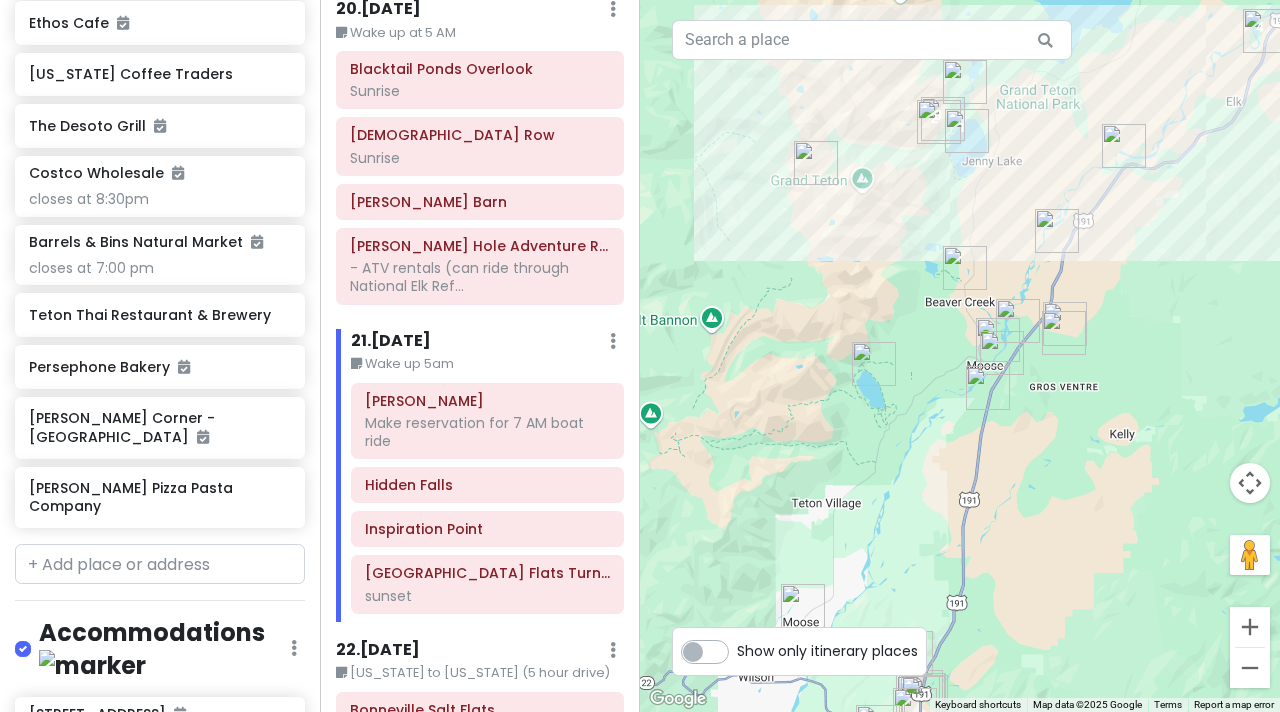 click at bounding box center [1265, 31] 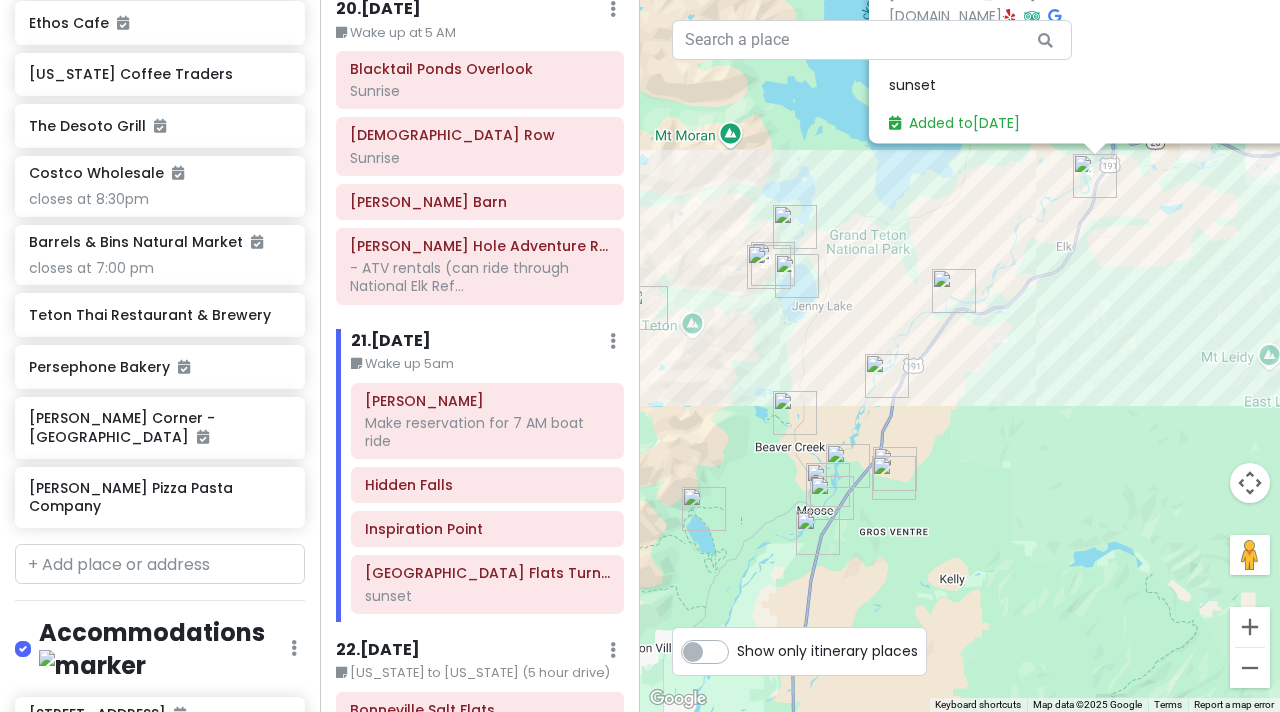 drag, startPoint x: 1016, startPoint y: 562, endPoint x: 1125, endPoint y: 364, distance: 226.01991 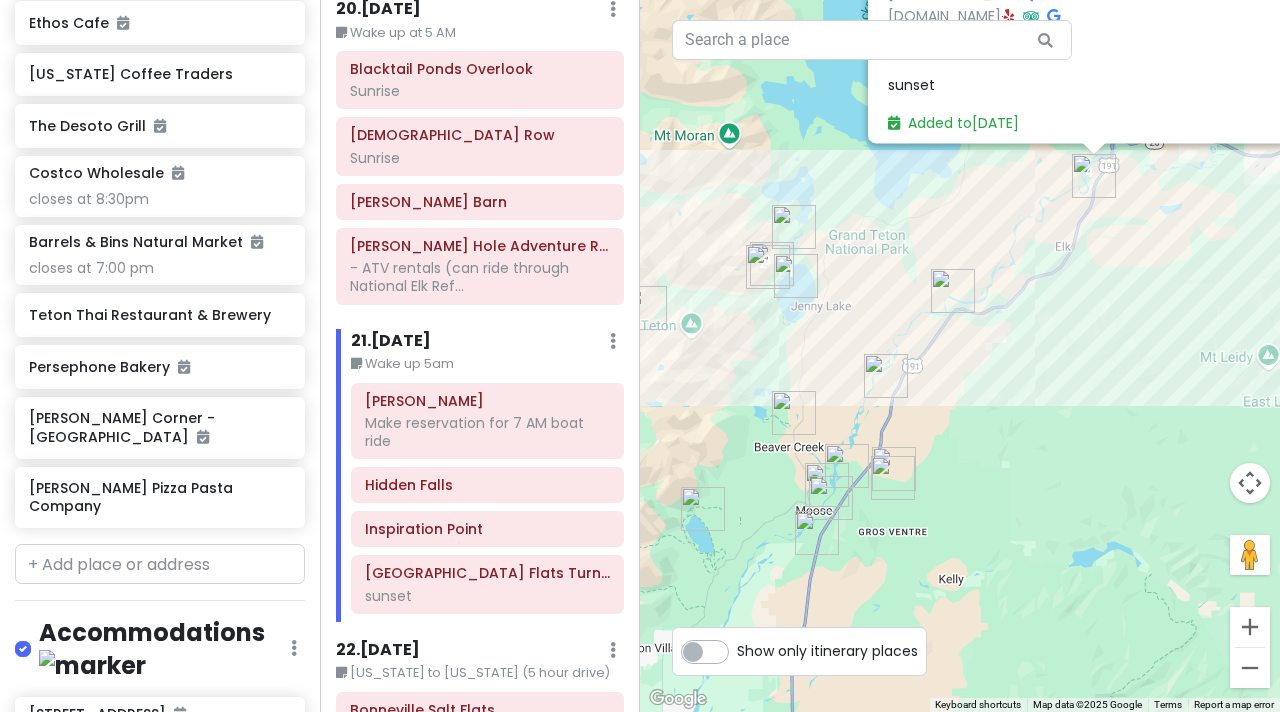 click at bounding box center [886, 376] 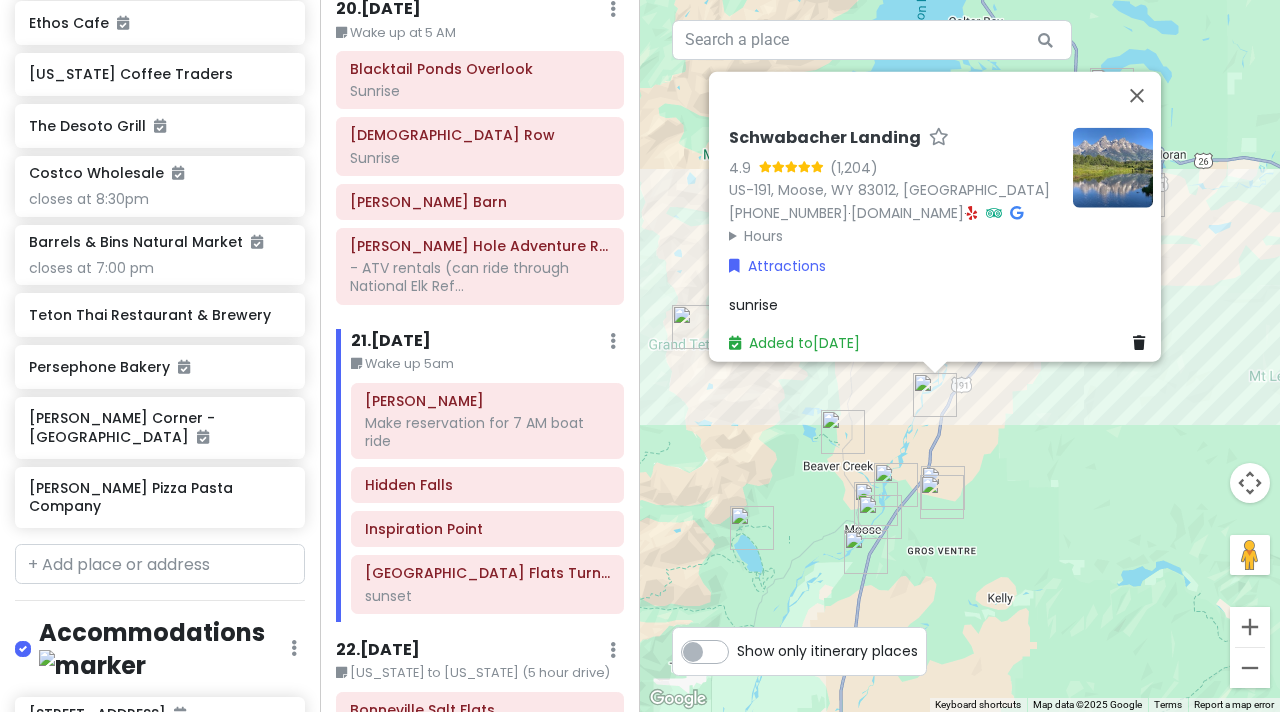 click on "Schwabacher Landing 4.9        (1,204) US-191, Moose, WY 83012, USA (307) 739-3300   ·   www.nps.gov   ·   Hours Monday  Open 24 hours Tuesday  Open 24 hours Wednesday  Open 24 hours Thursday  Open 24 hours Friday  Open 24 hours Saturday  Open 24 hours Sunday  Open 24 hours Attractions sunrise Added to  Thu 8/14" at bounding box center (960, 356) 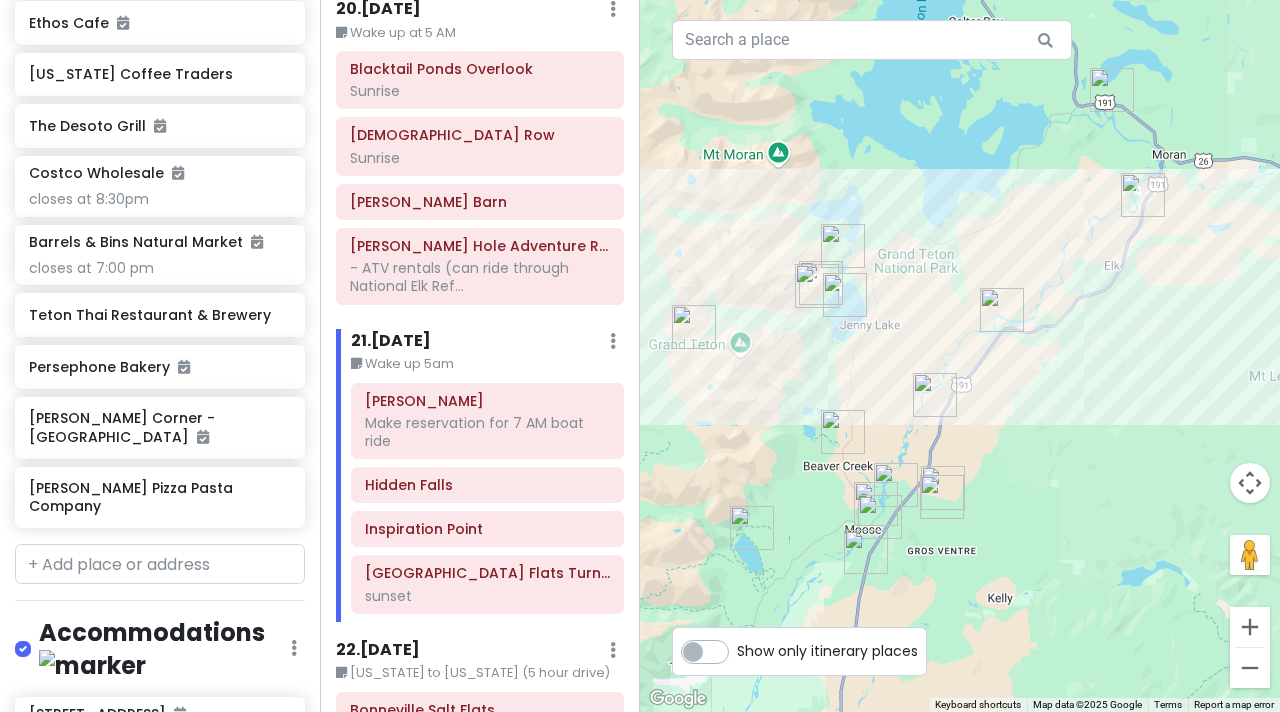 click at bounding box center (1002, 310) 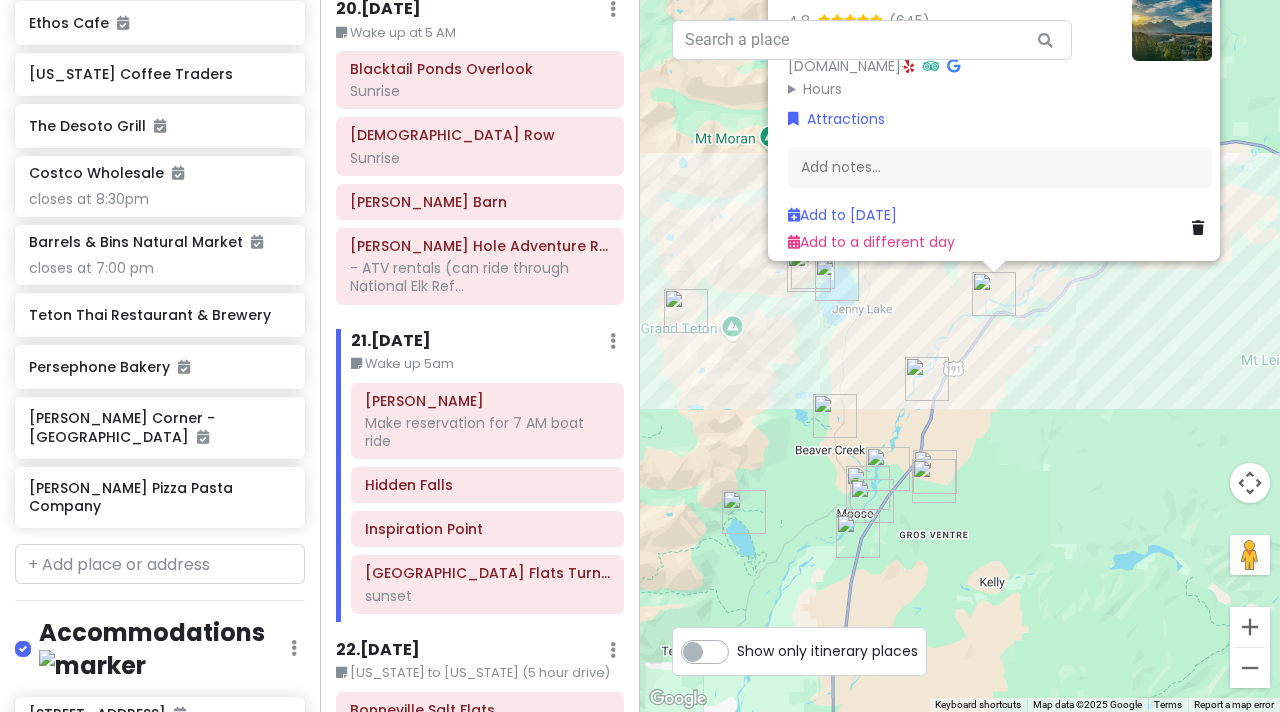 drag, startPoint x: 896, startPoint y: 551, endPoint x: 904, endPoint y: 398, distance: 153.20901 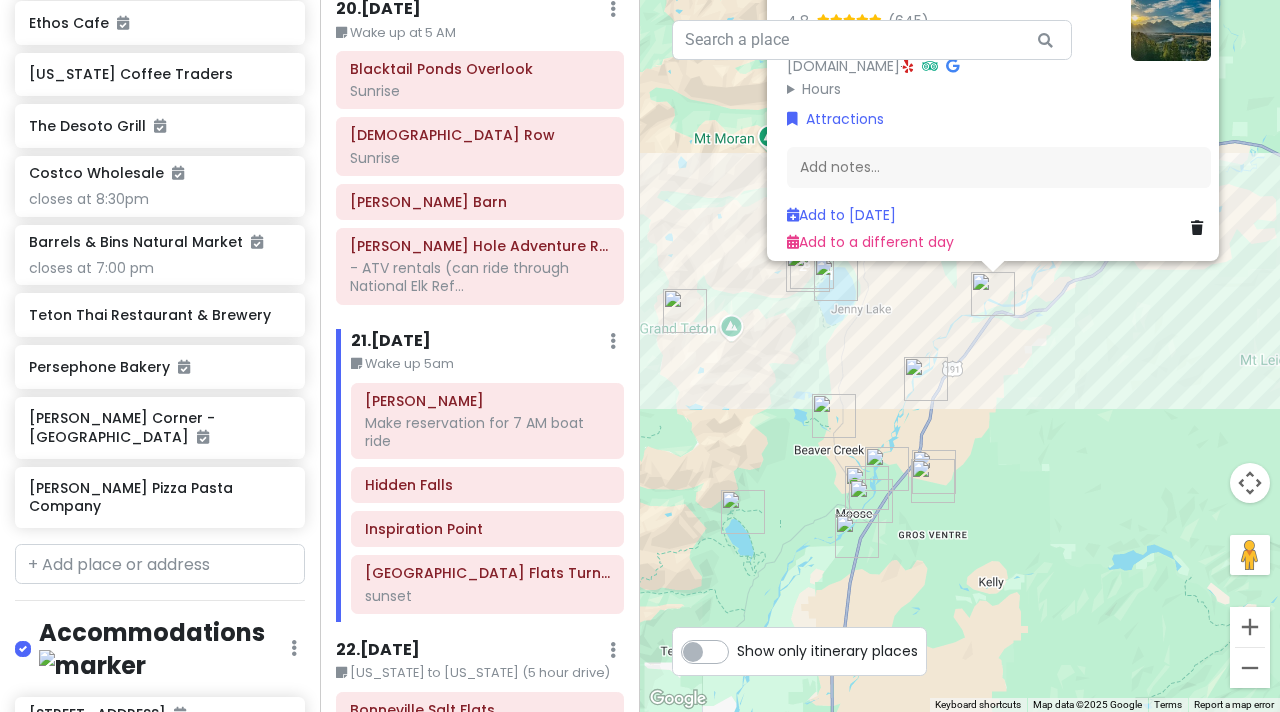 click at bounding box center [867, 488] 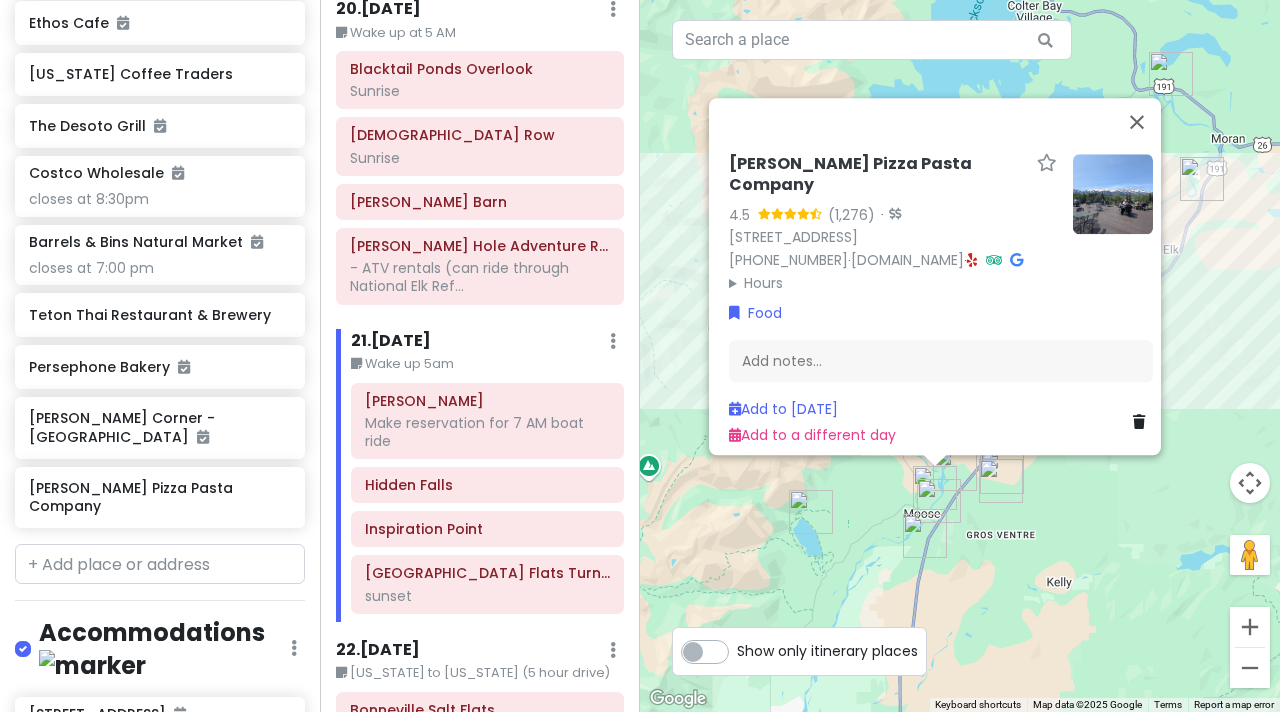 click at bounding box center [1113, 194] 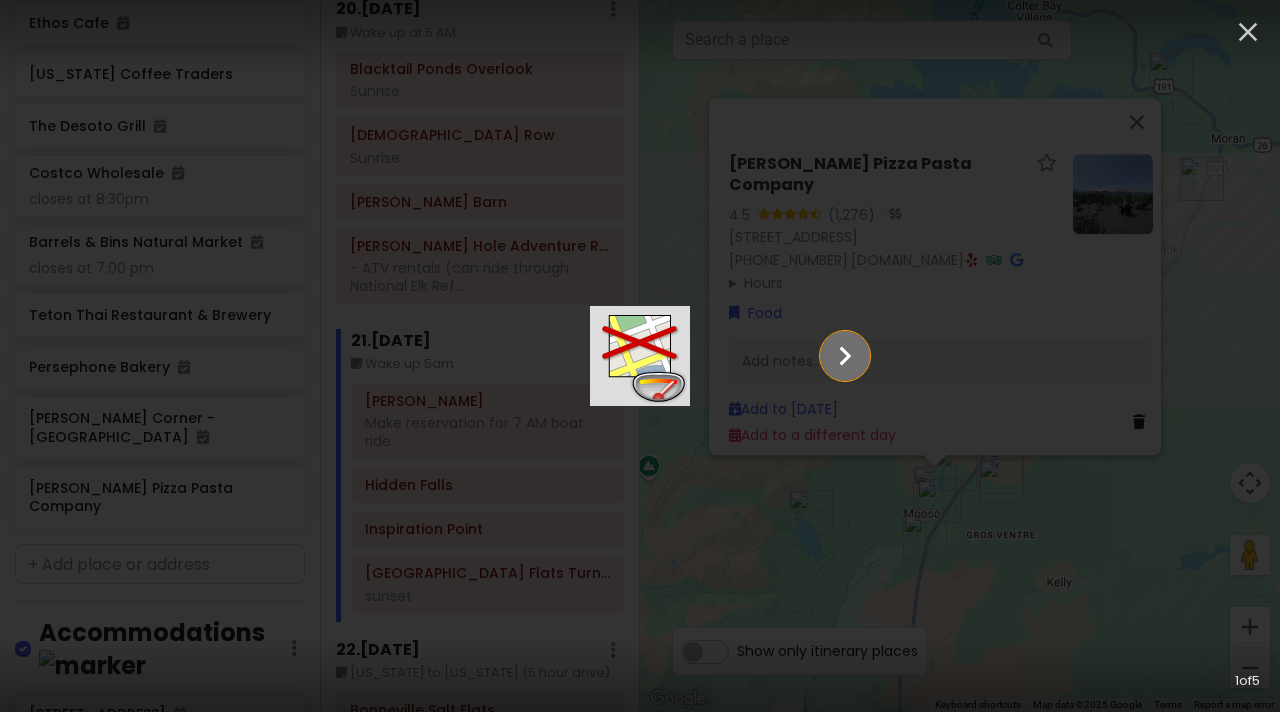 click at bounding box center [845, 356] 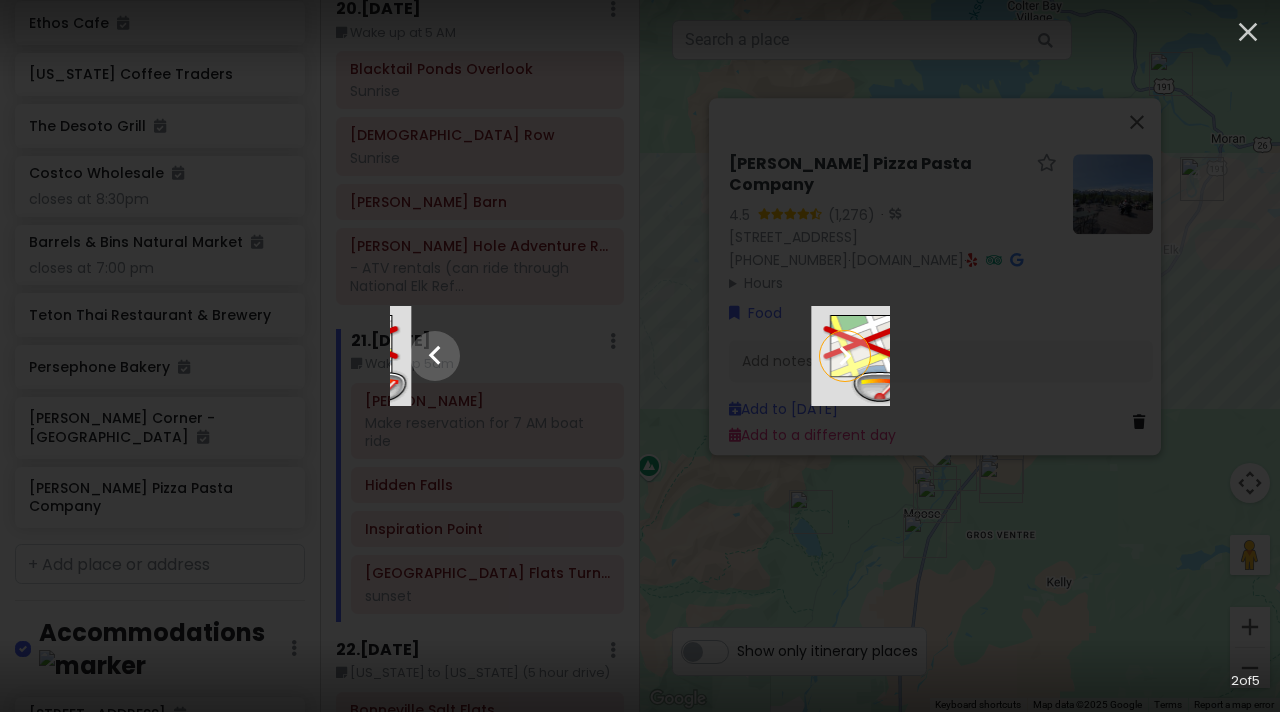 click at bounding box center (845, 356) 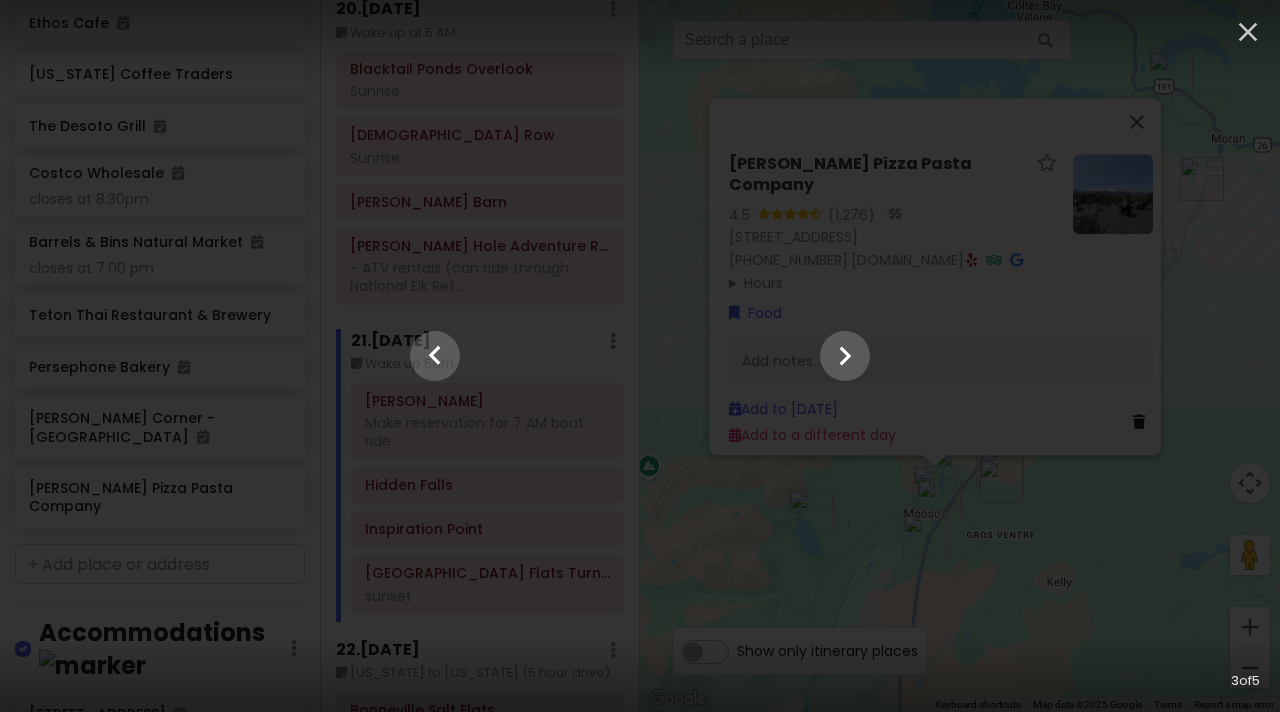 click at bounding box center [-920, 356] 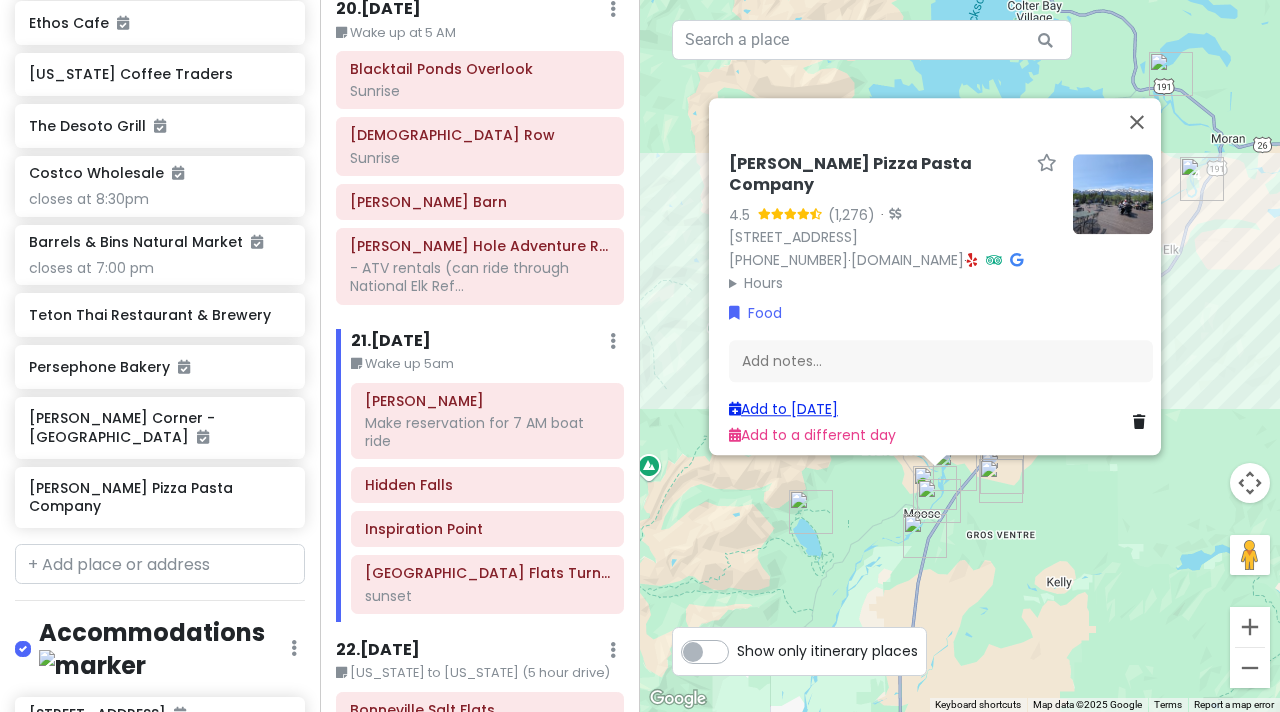 click on "Add to   Mon 8/18" at bounding box center [783, 409] 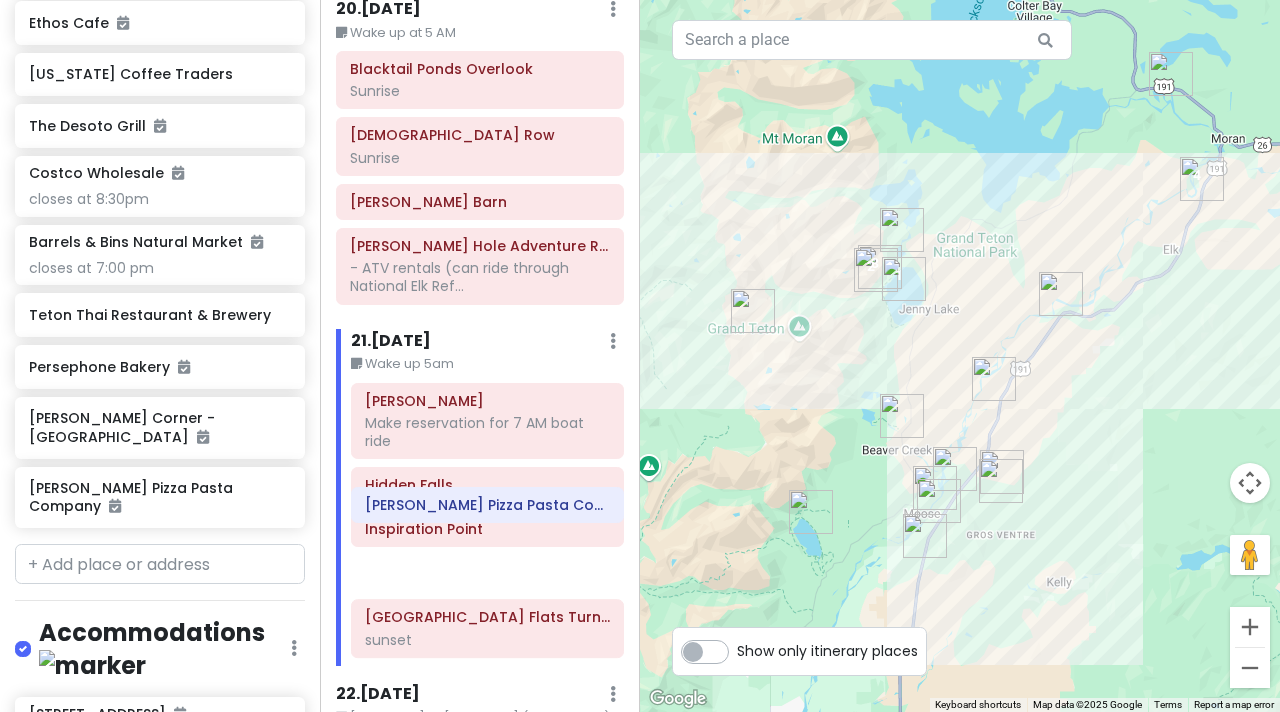 scroll, scrollTop: 5414, scrollLeft: 0, axis: vertical 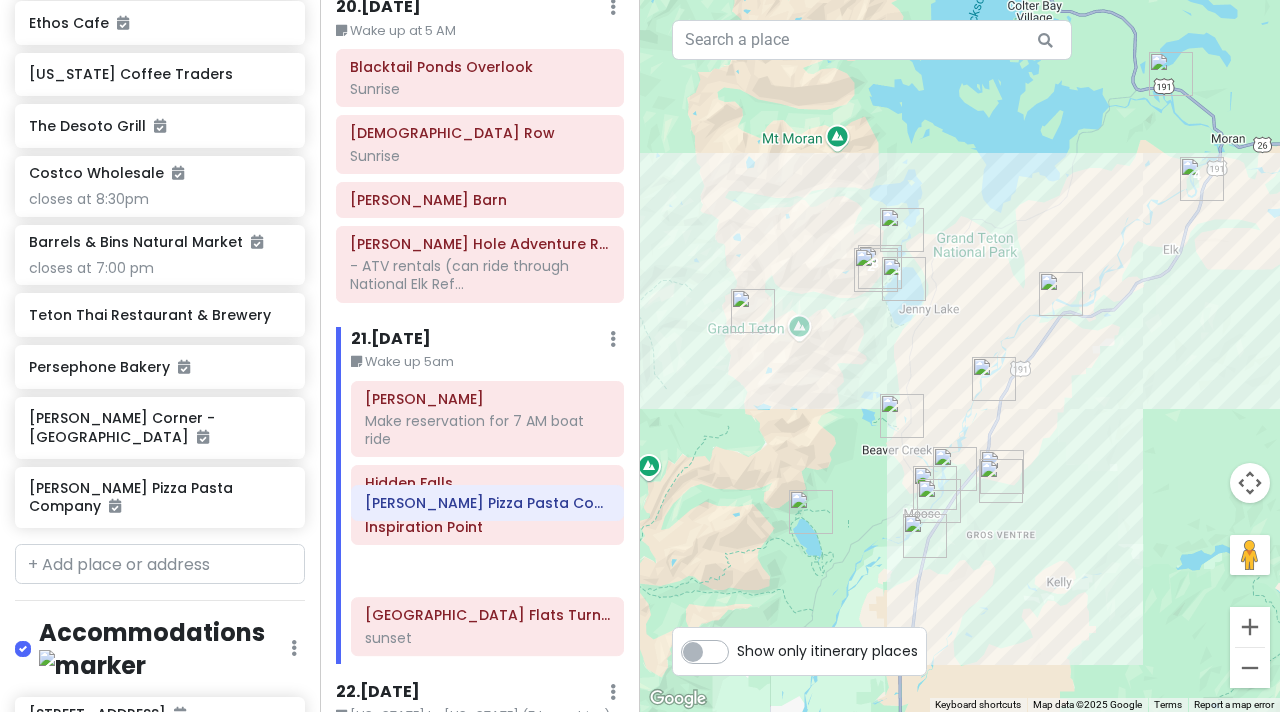drag, startPoint x: 486, startPoint y: 573, endPoint x: 486, endPoint y: 510, distance: 63 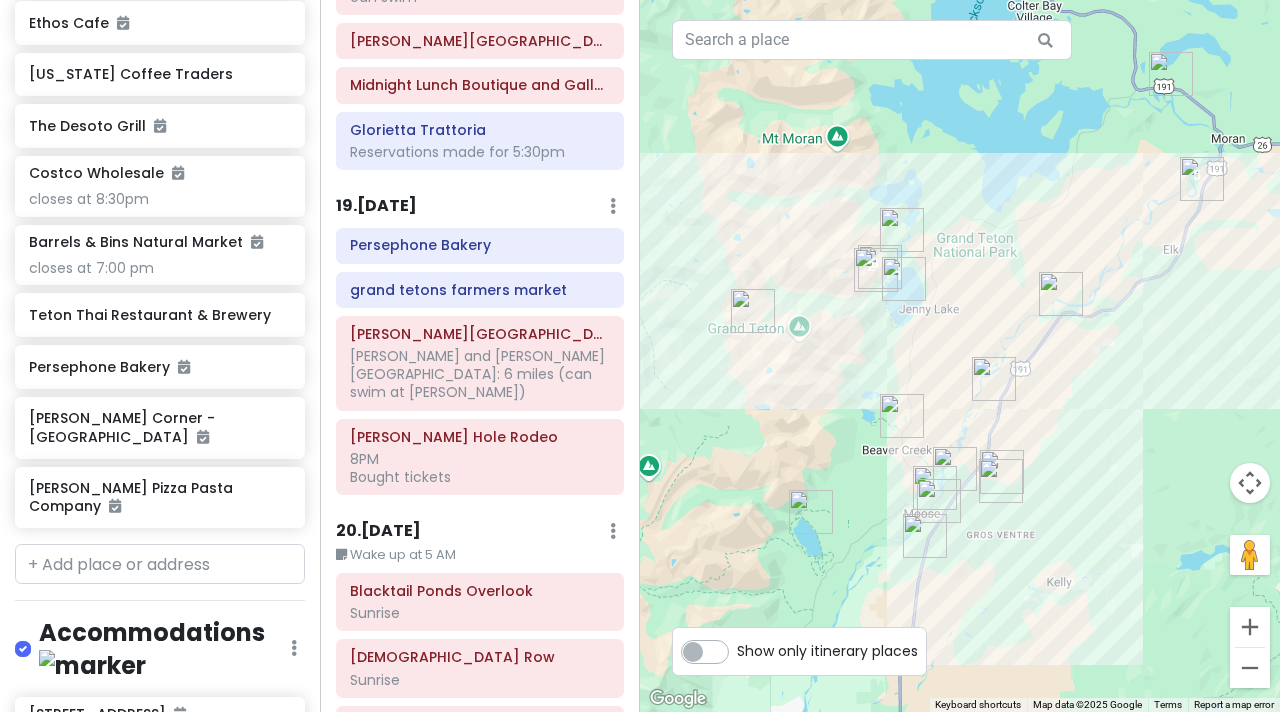 scroll, scrollTop: 4886, scrollLeft: 0, axis: vertical 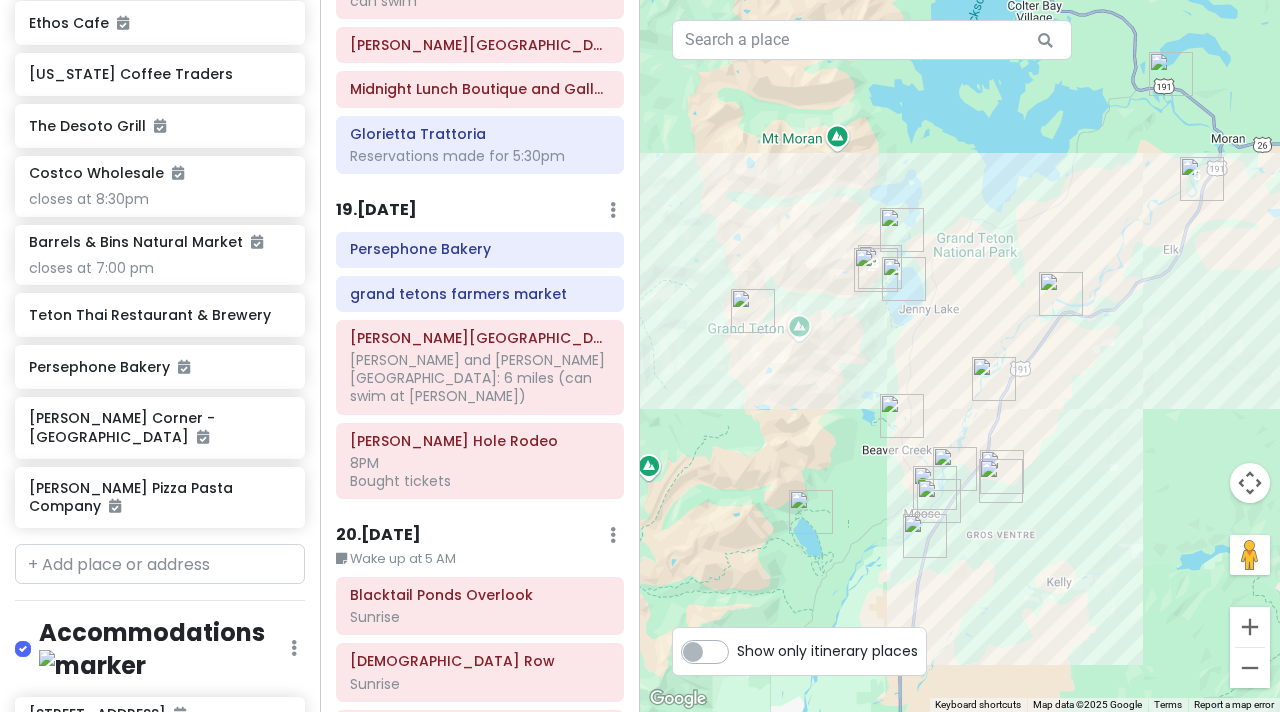 click at bounding box center (939, 501) 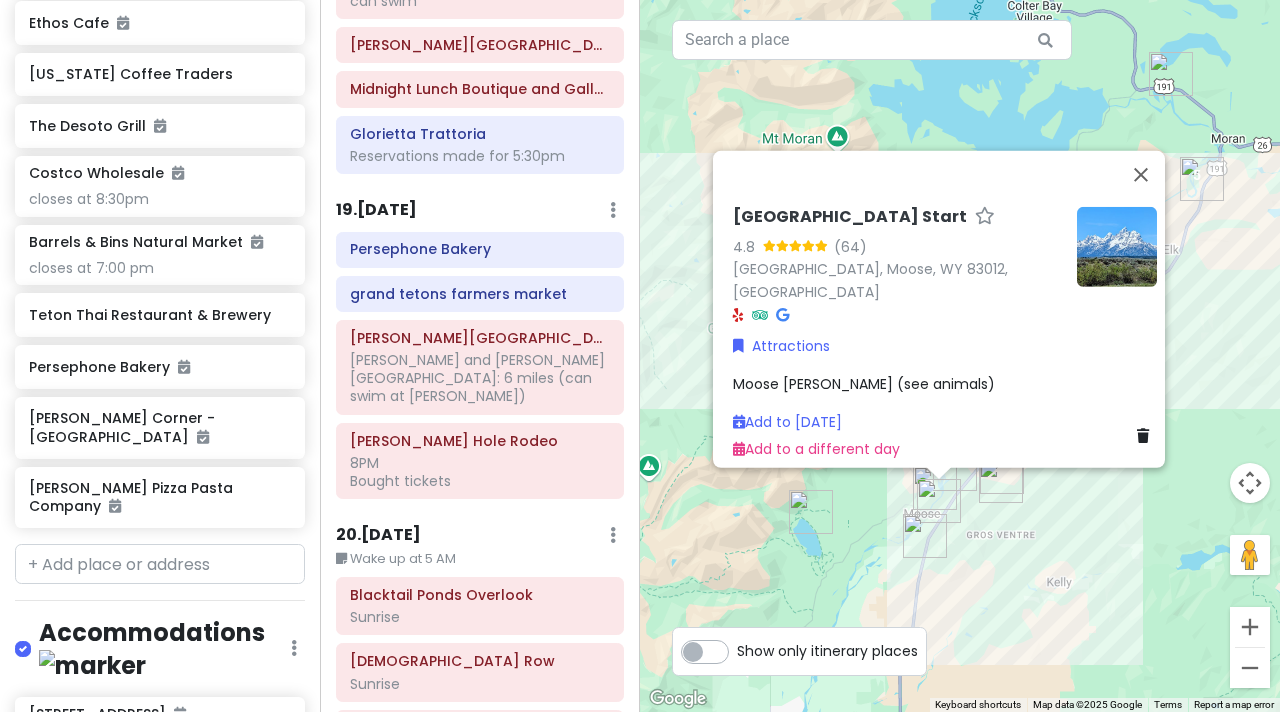 click at bounding box center (925, 536) 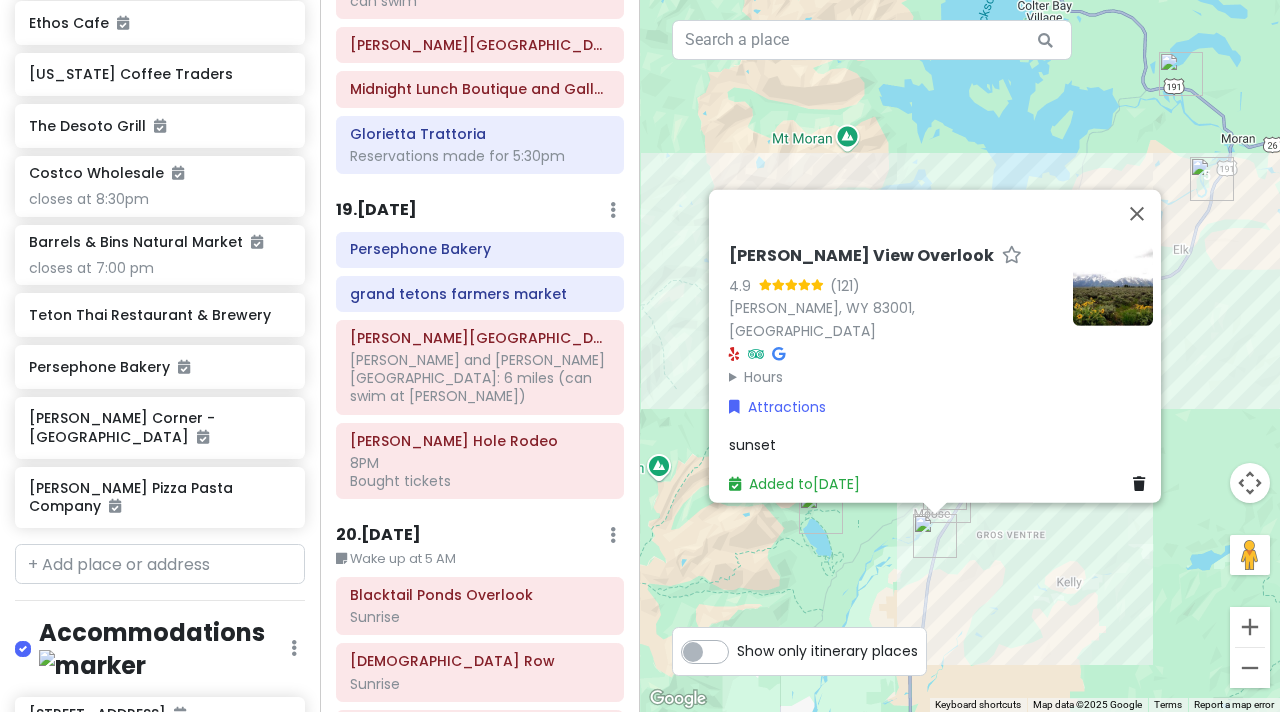 click at bounding box center (949, 501) 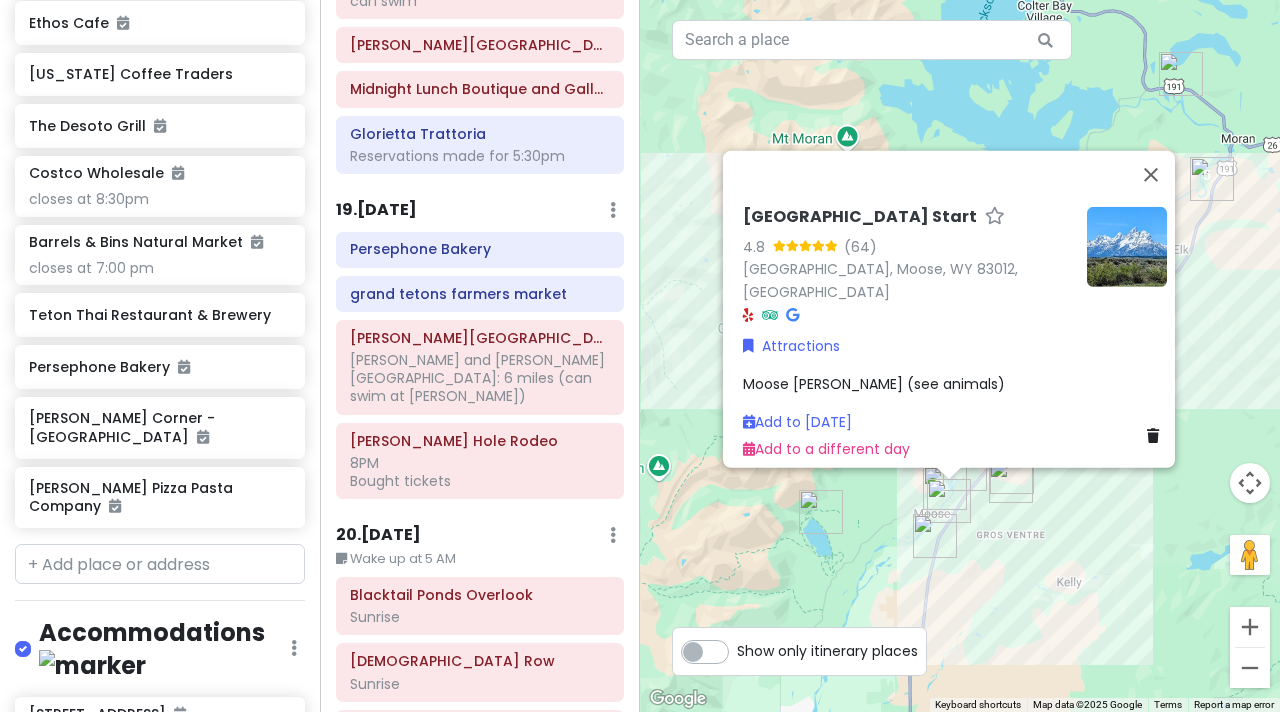 click at bounding box center [1153, 435] 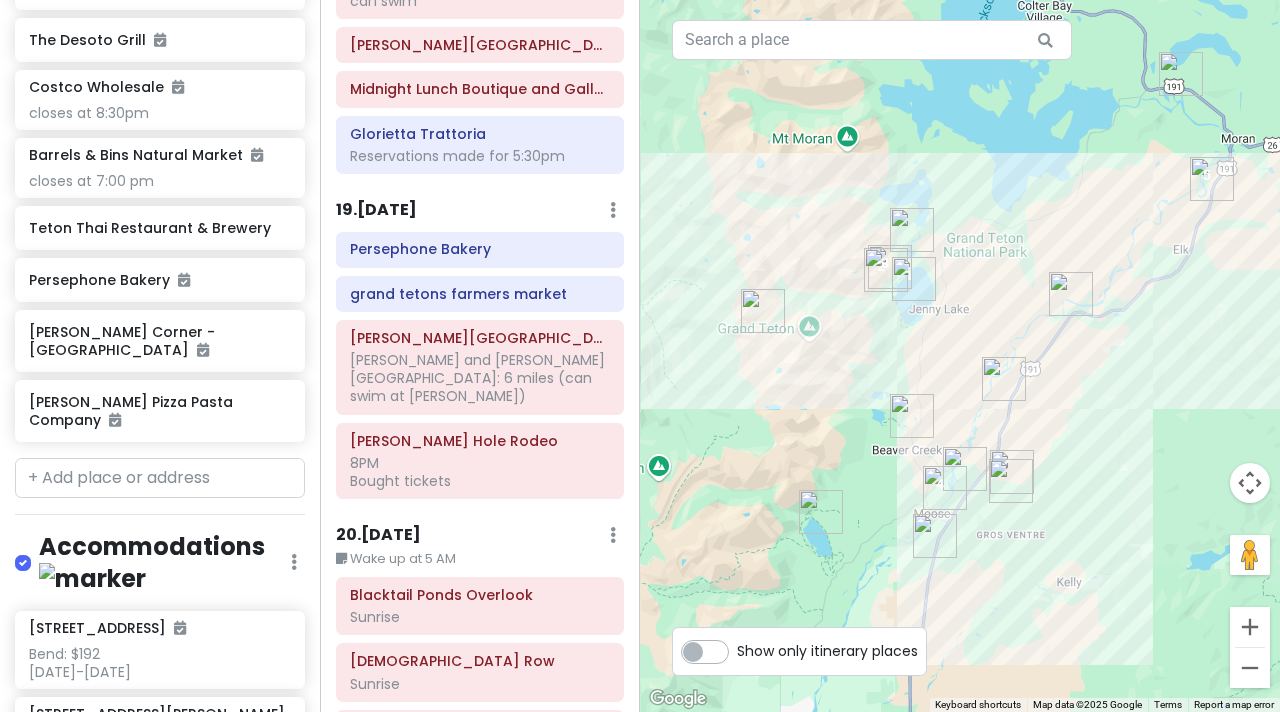 scroll, scrollTop: 8607, scrollLeft: 0, axis: vertical 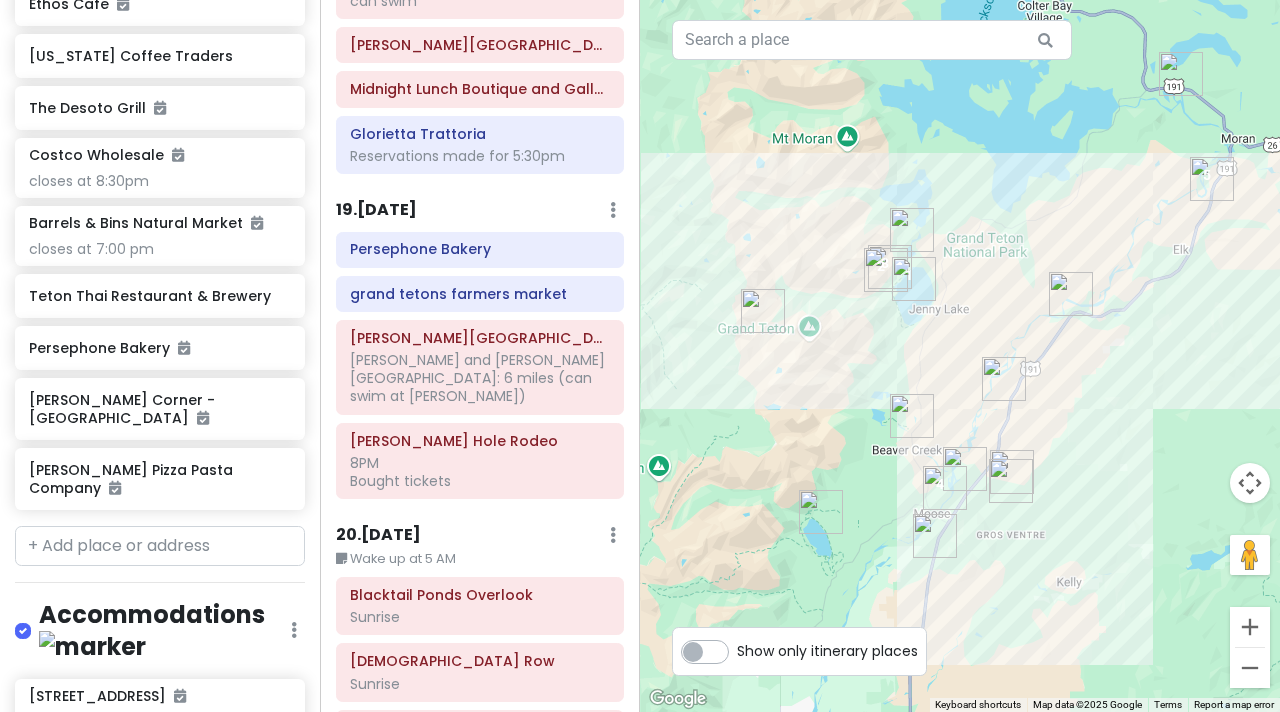 click at bounding box center (945, 488) 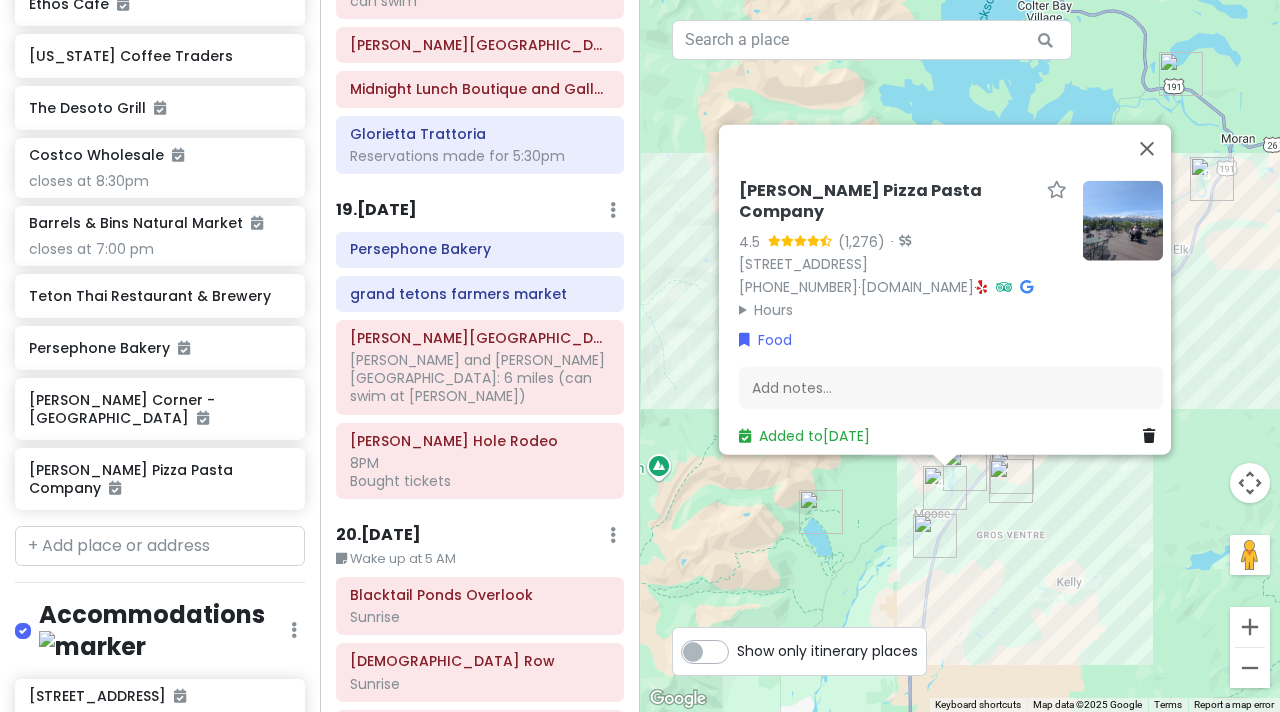 click at bounding box center (935, 536) 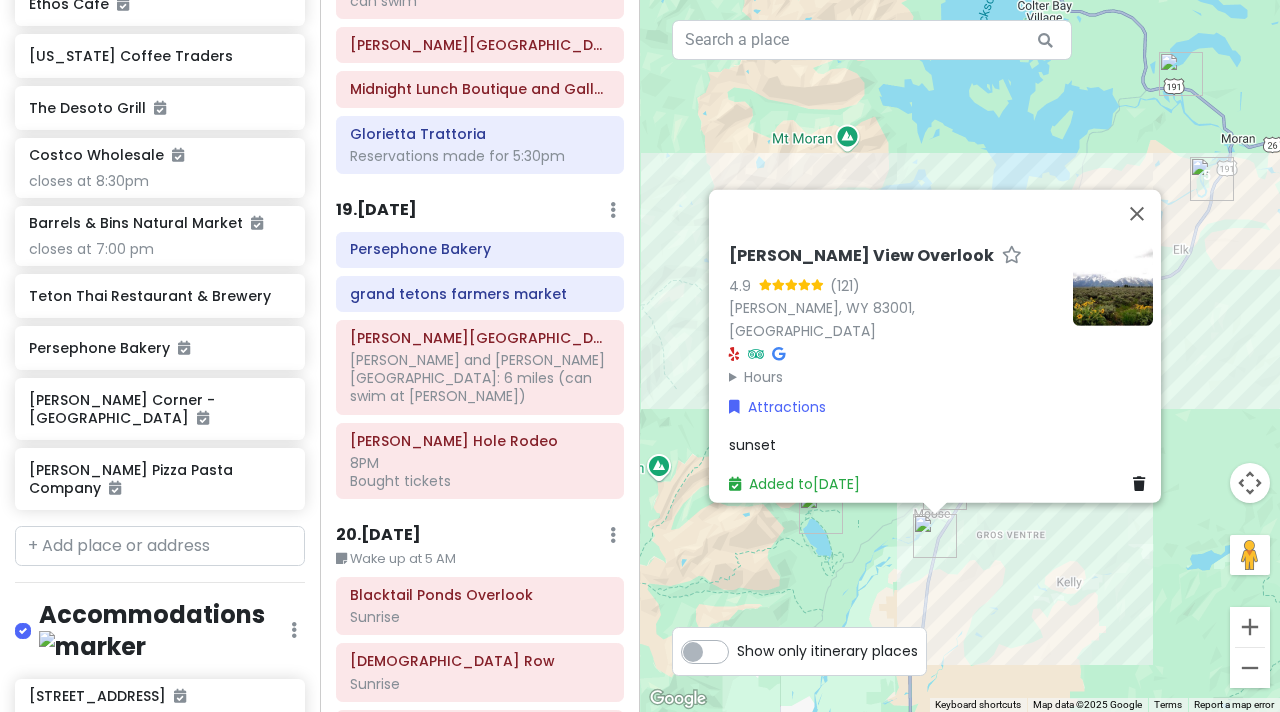 click on "Albright View Overlook 4.9        (121) Jackson, WY 83001, USA Hours Monday  Open 24 hours Tuesday  Open 24 hours Wednesday  Open 24 hours Thursday  Open 24 hours Friday  Open 24 hours Saturday  Open 24 hours Sunday  Open 24 hours Attractions sunset Added to  Thu 8/14" at bounding box center (960, 356) 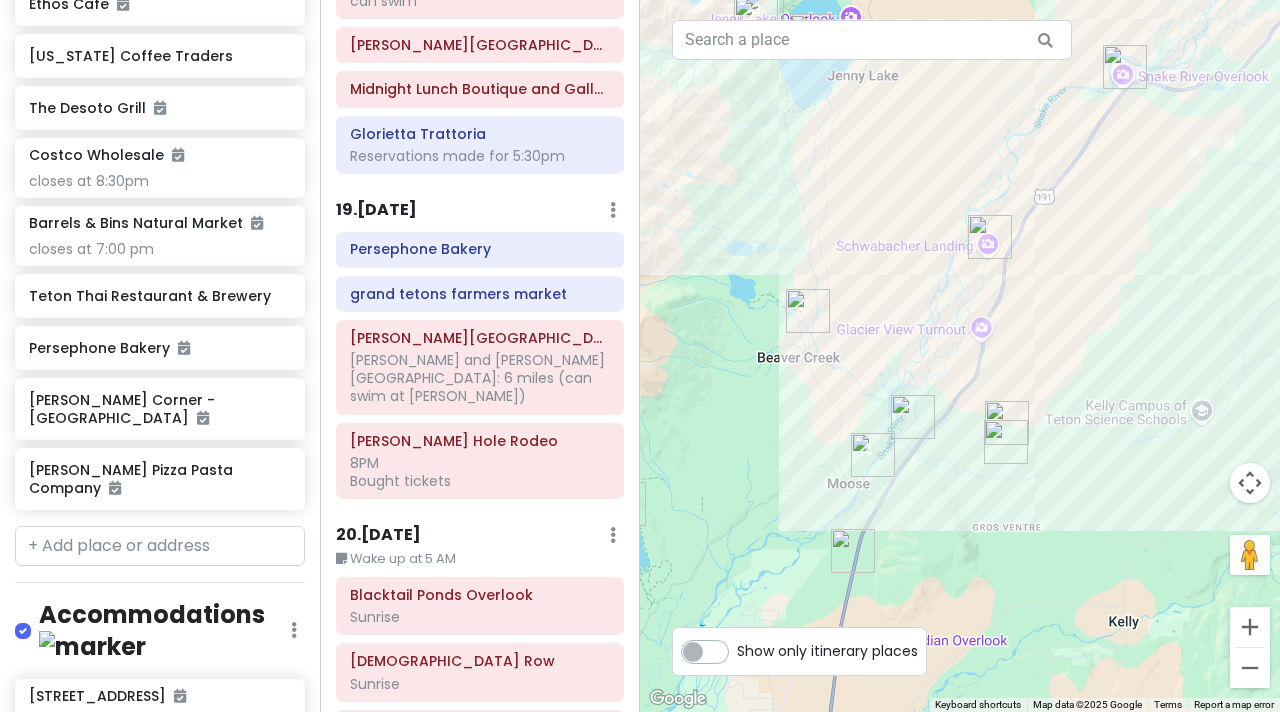 click at bounding box center (1007, 423) 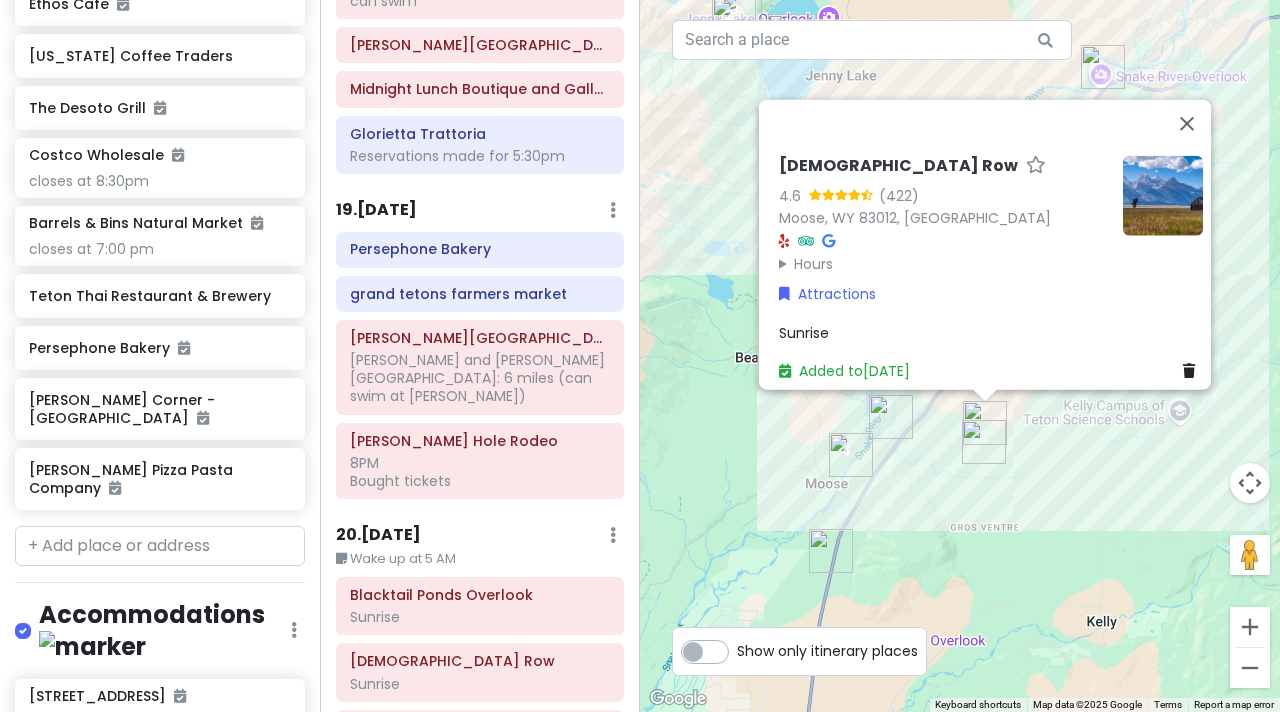 click at bounding box center (984, 442) 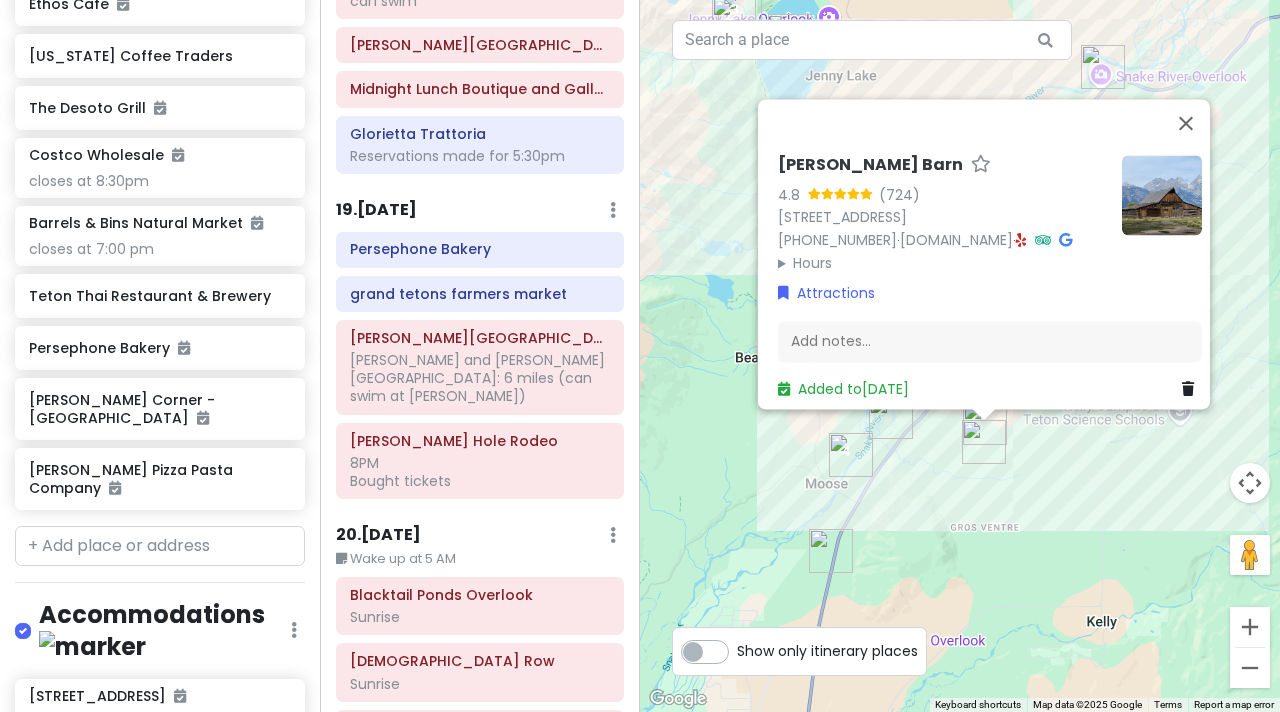 click at bounding box center [831, 551] 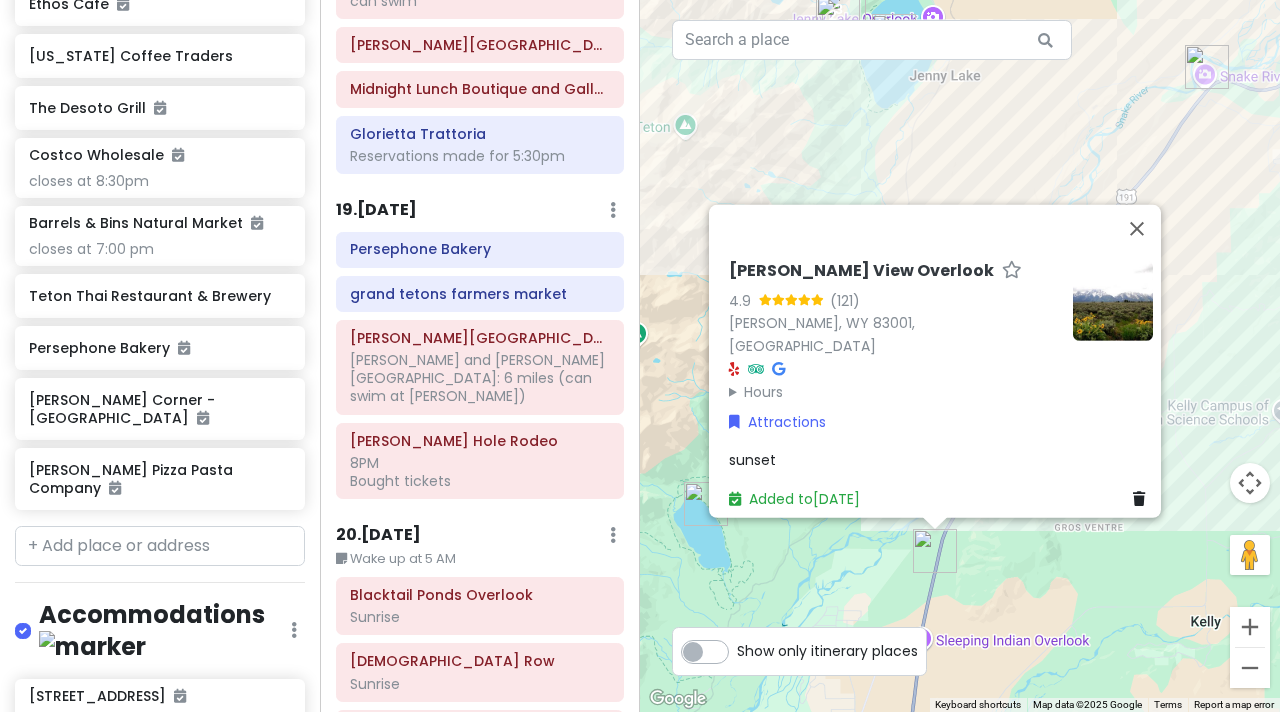 click on "Albright View Overlook 4.9        (121) Jackson, WY 83001, USA Hours Monday  Open 24 hours Tuesday  Open 24 hours Wednesday  Open 24 hours Thursday  Open 24 hours Friday  Open 24 hours Saturday  Open 24 hours Sunday  Open 24 hours Attractions sunset Added to  Thu 8/14" at bounding box center [960, 356] 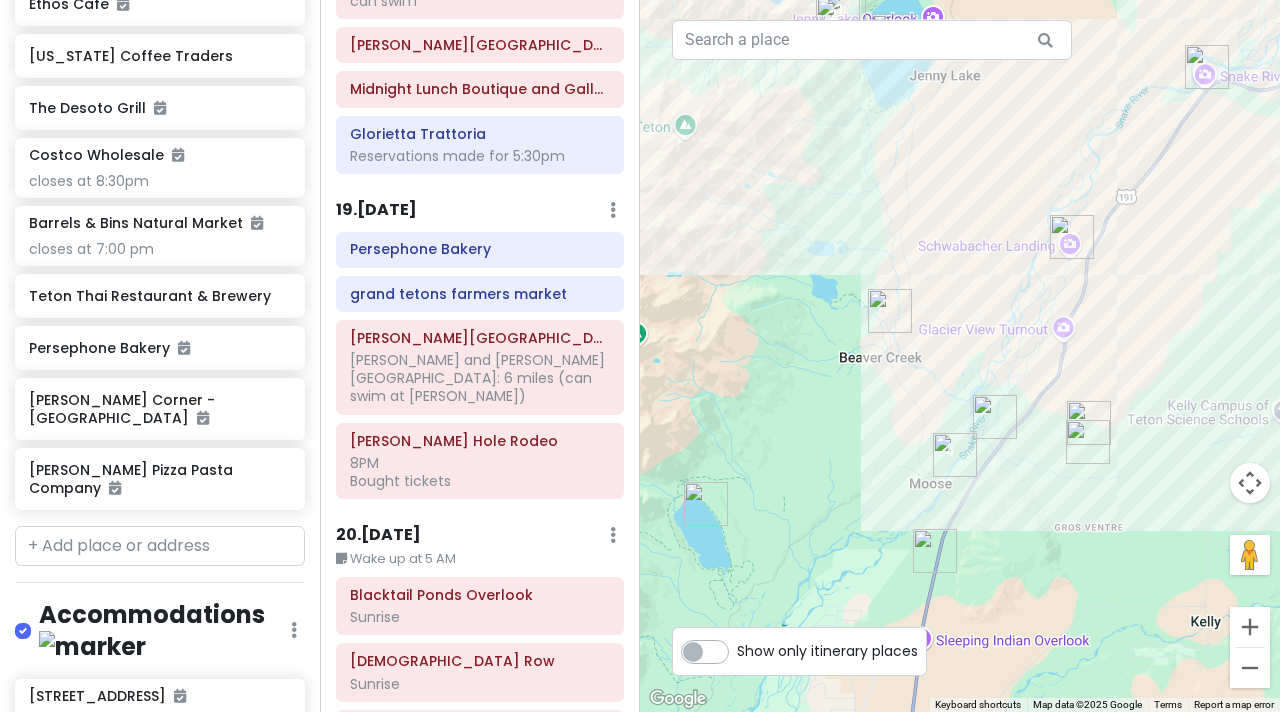 click at bounding box center [706, 504] 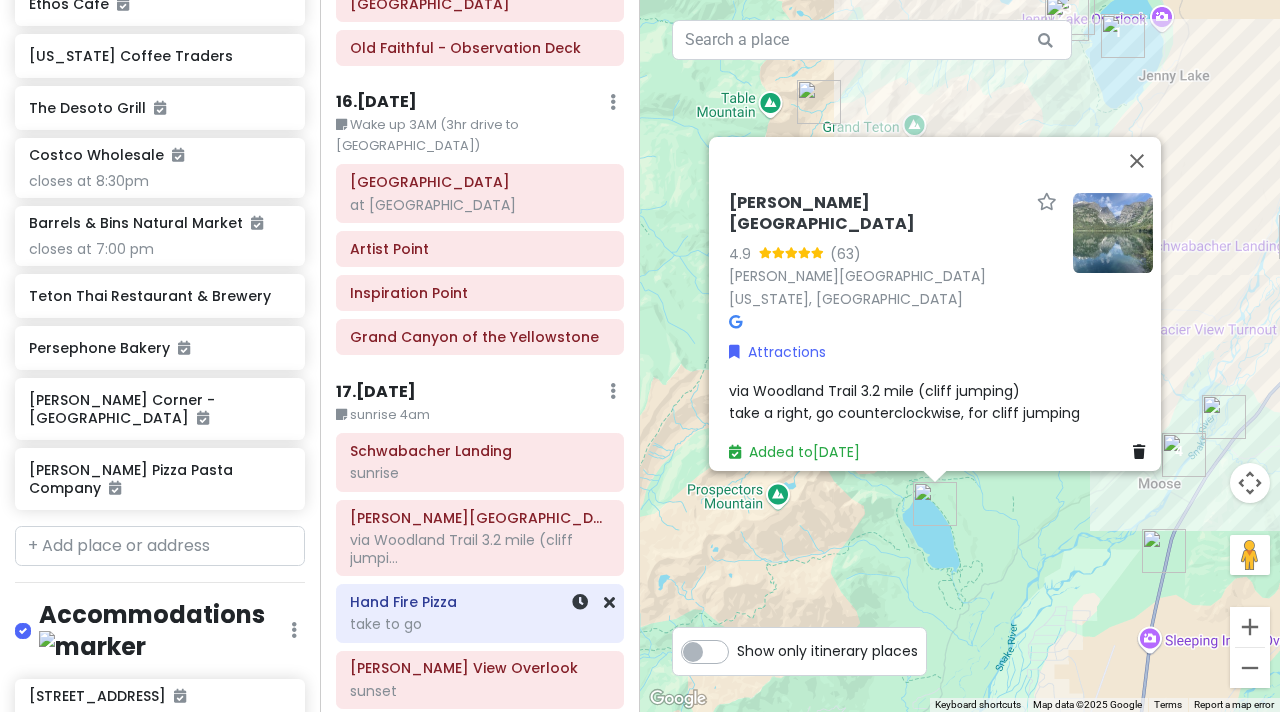 scroll, scrollTop: 4067, scrollLeft: 0, axis: vertical 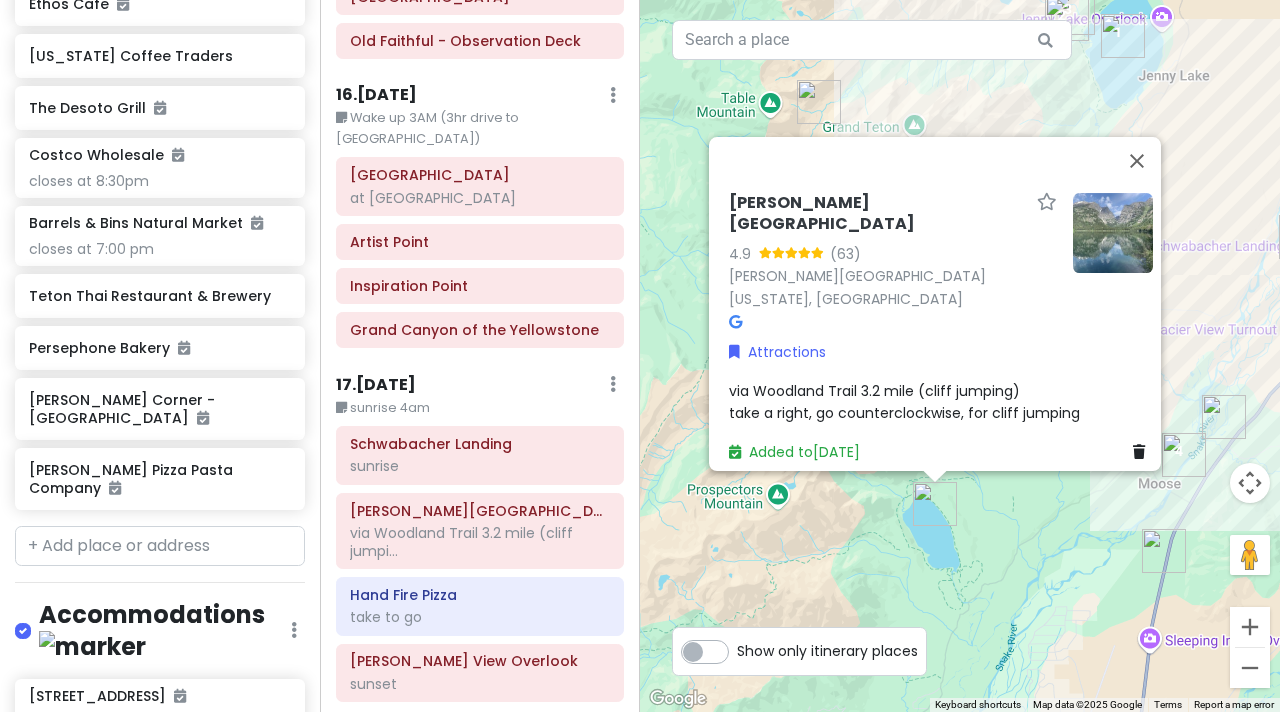 click on "sunrise 4am" at bounding box center (480, 408) 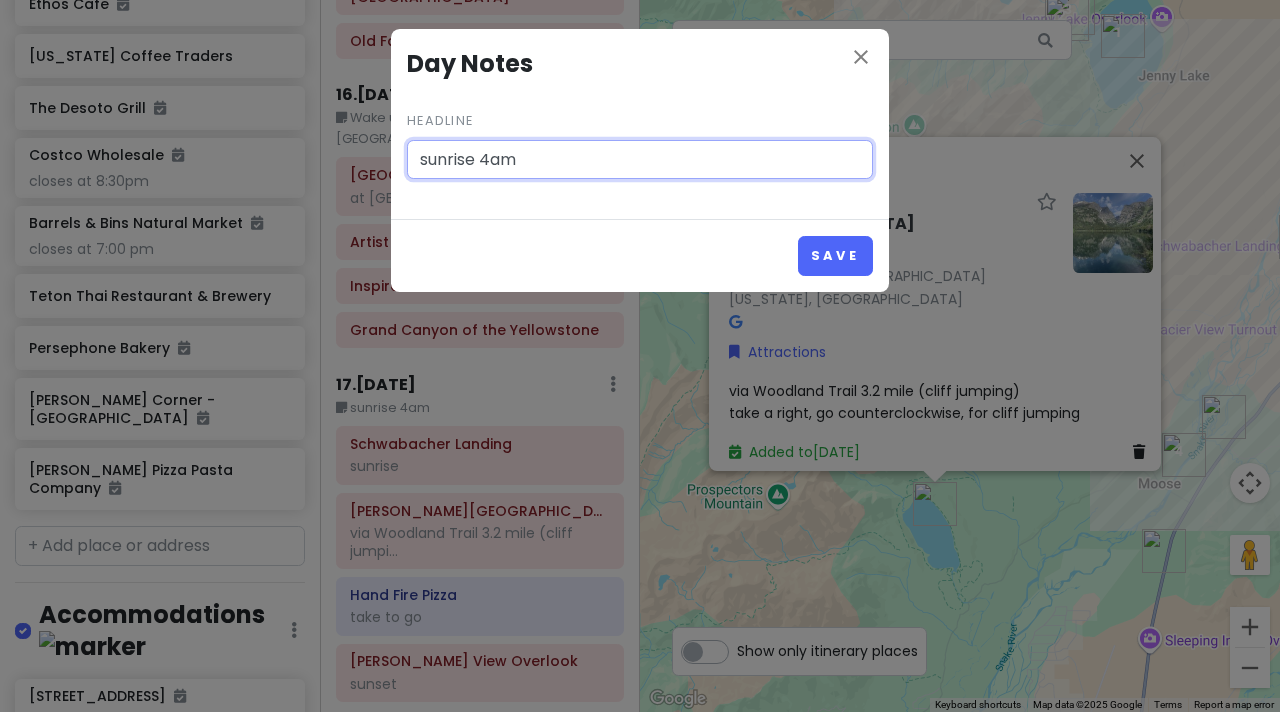 drag, startPoint x: 477, startPoint y: 165, endPoint x: 396, endPoint y: 157, distance: 81.394104 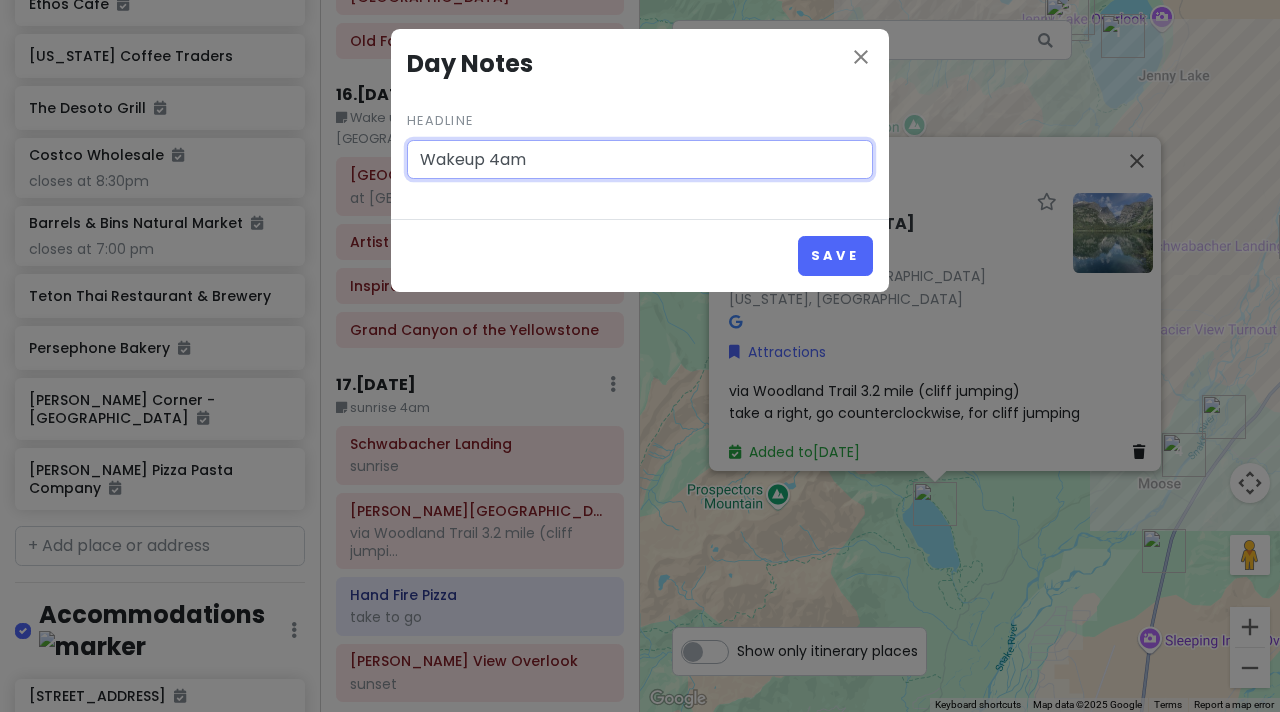 click on "Wakeup 4am" at bounding box center [640, 160] 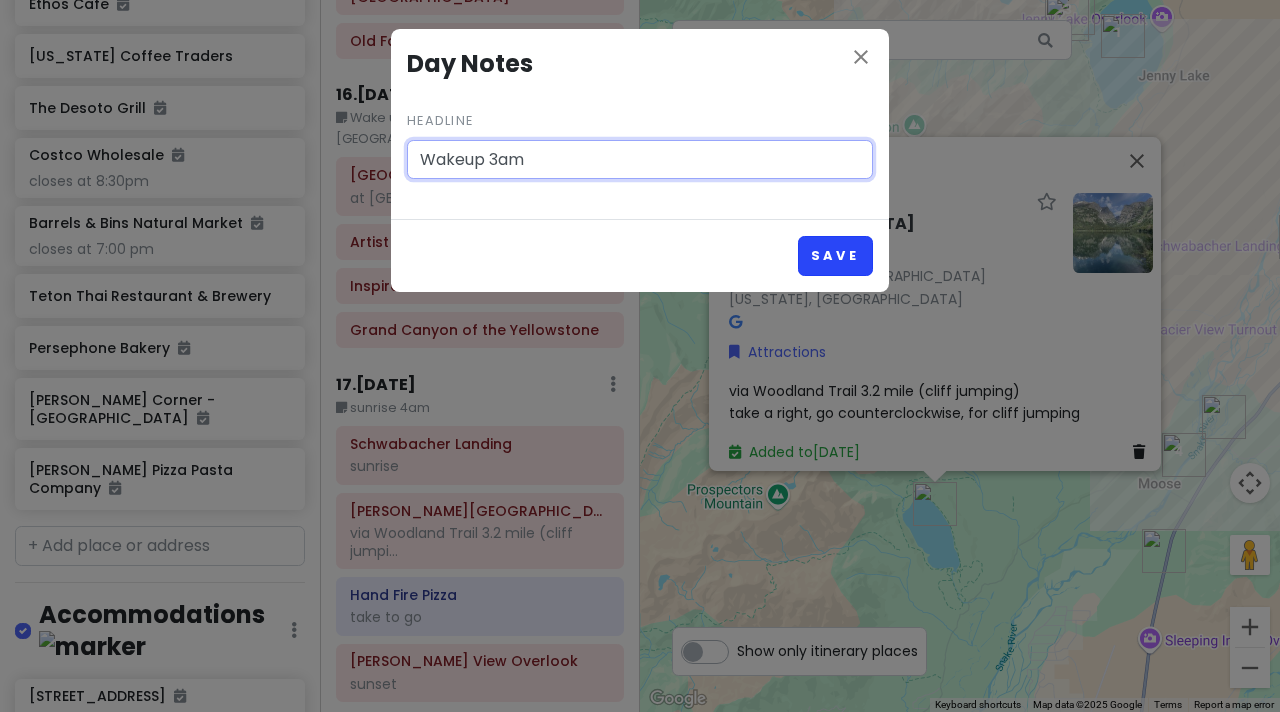 type on "Wakeup 3am" 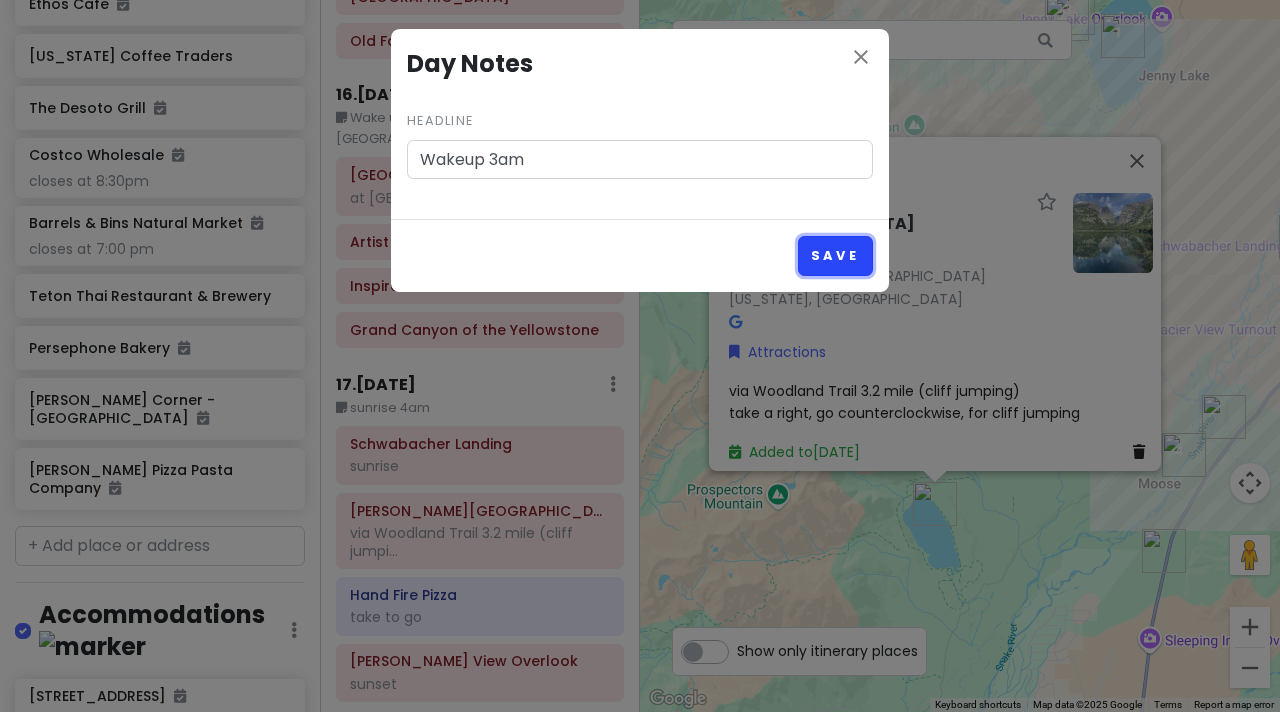 click on "Save" at bounding box center (835, 255) 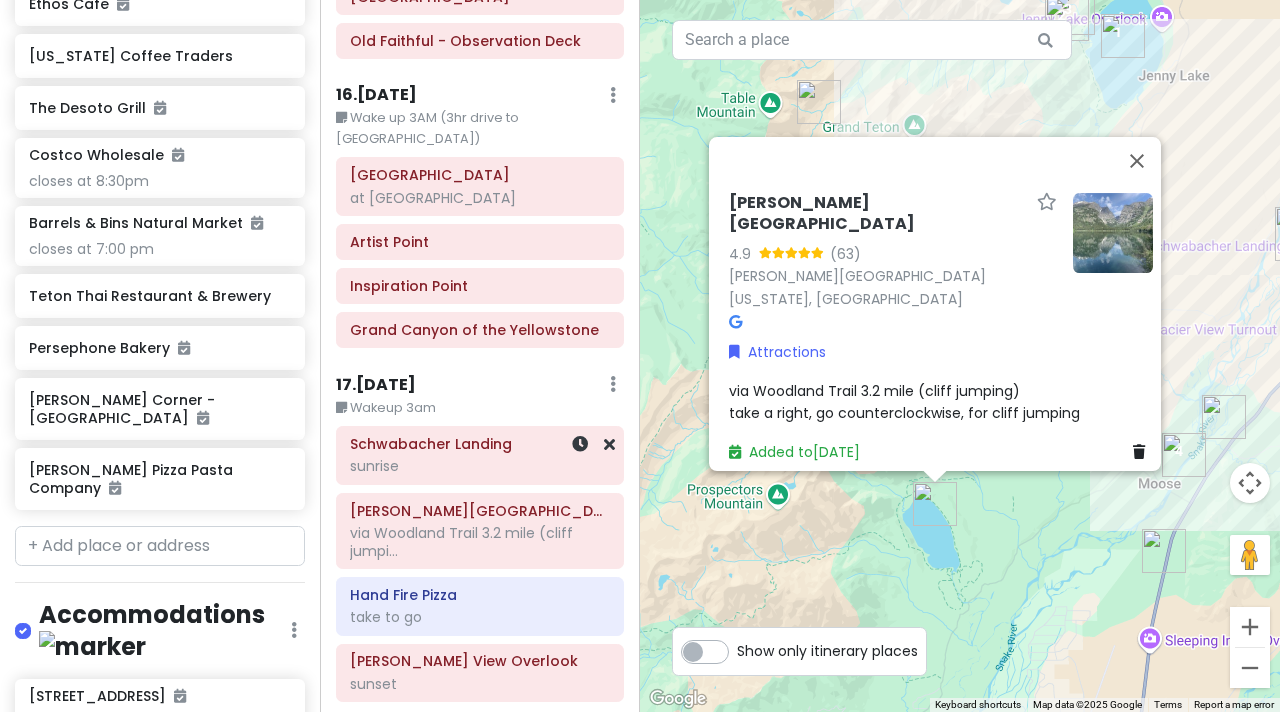 click on "sunrise" at bounding box center [480, -3849] 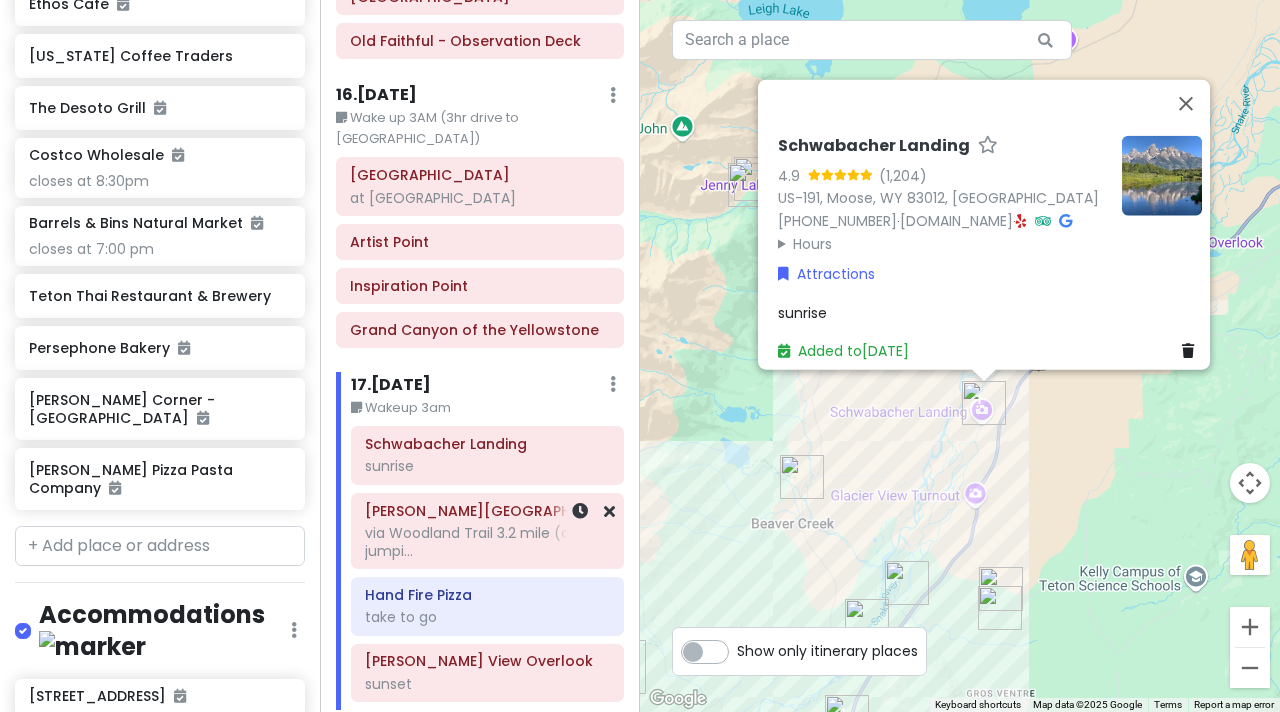 click on "via Woodland Trail 3.2 mile (cliff jumpi..." at bounding box center [480, -3849] 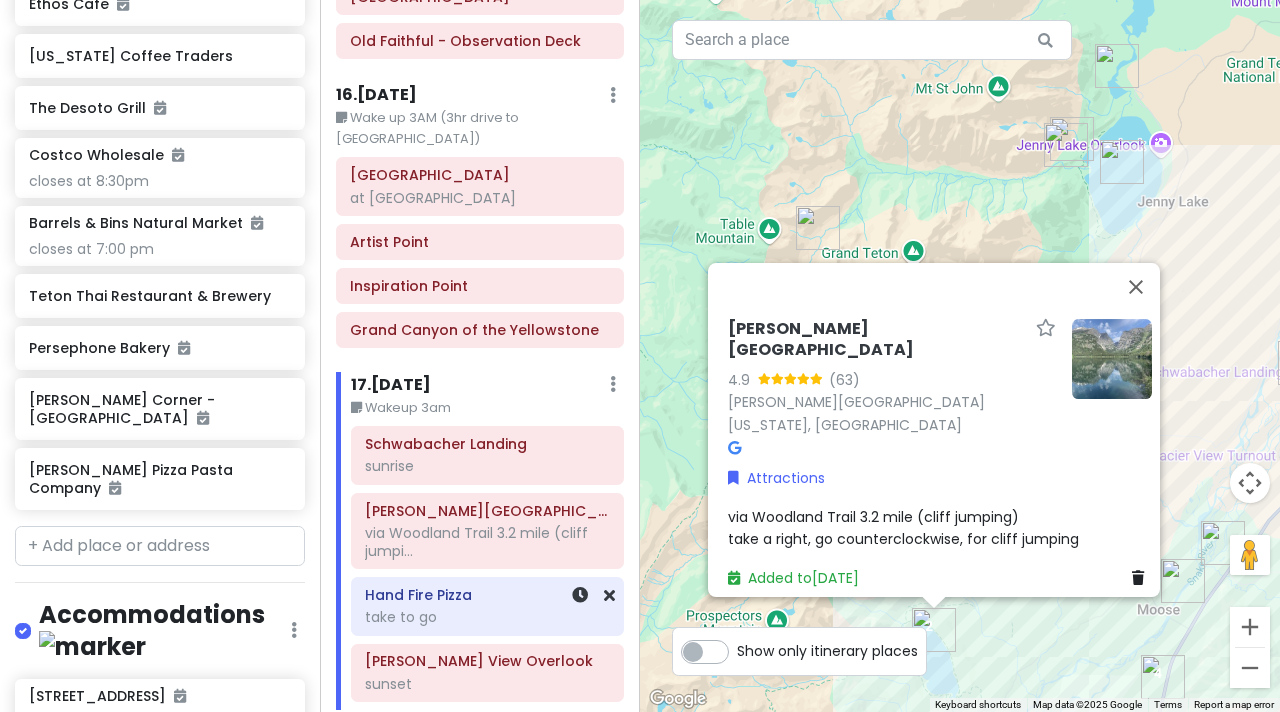 click on "take to go" at bounding box center [480, -1484] 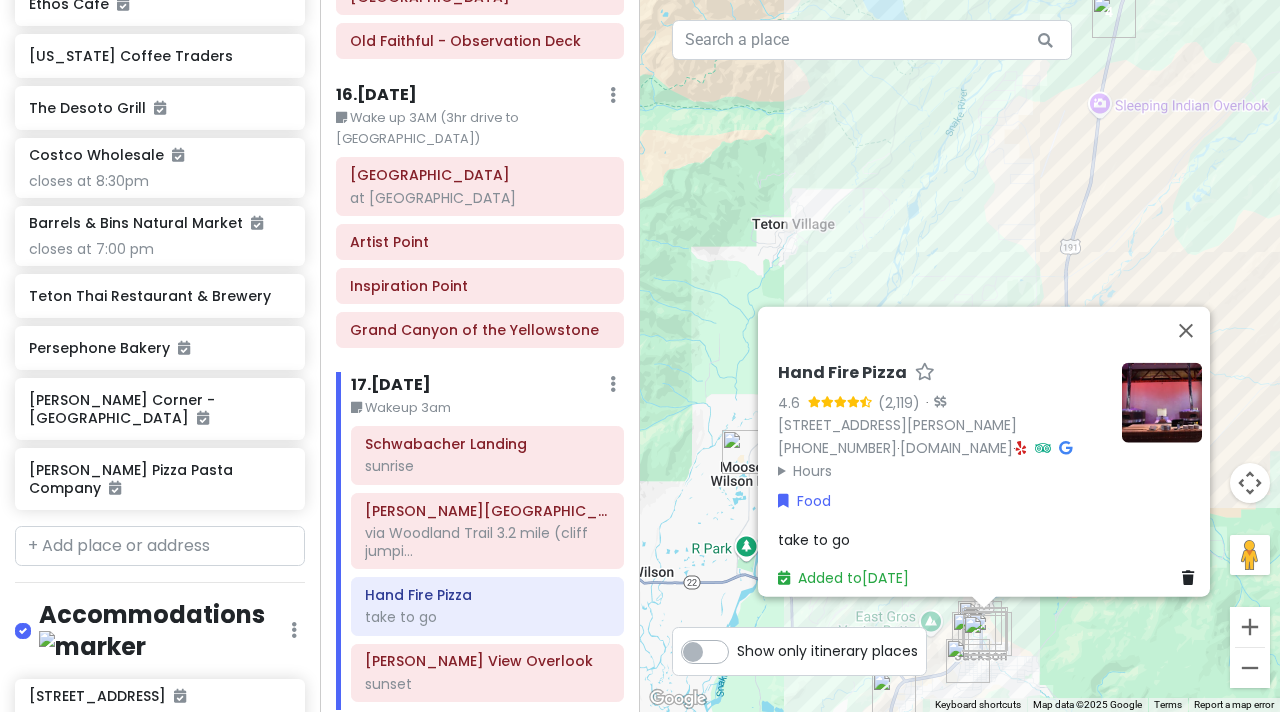 click at bounding box center (1162, 403) 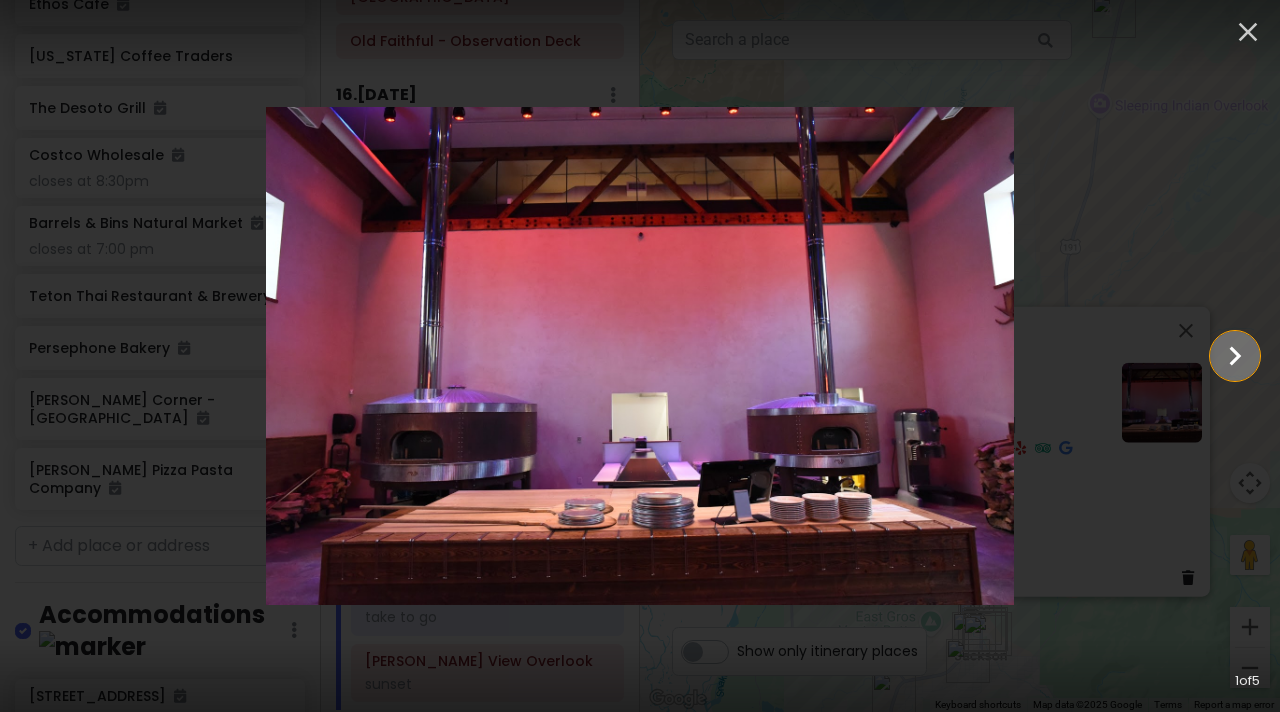 click 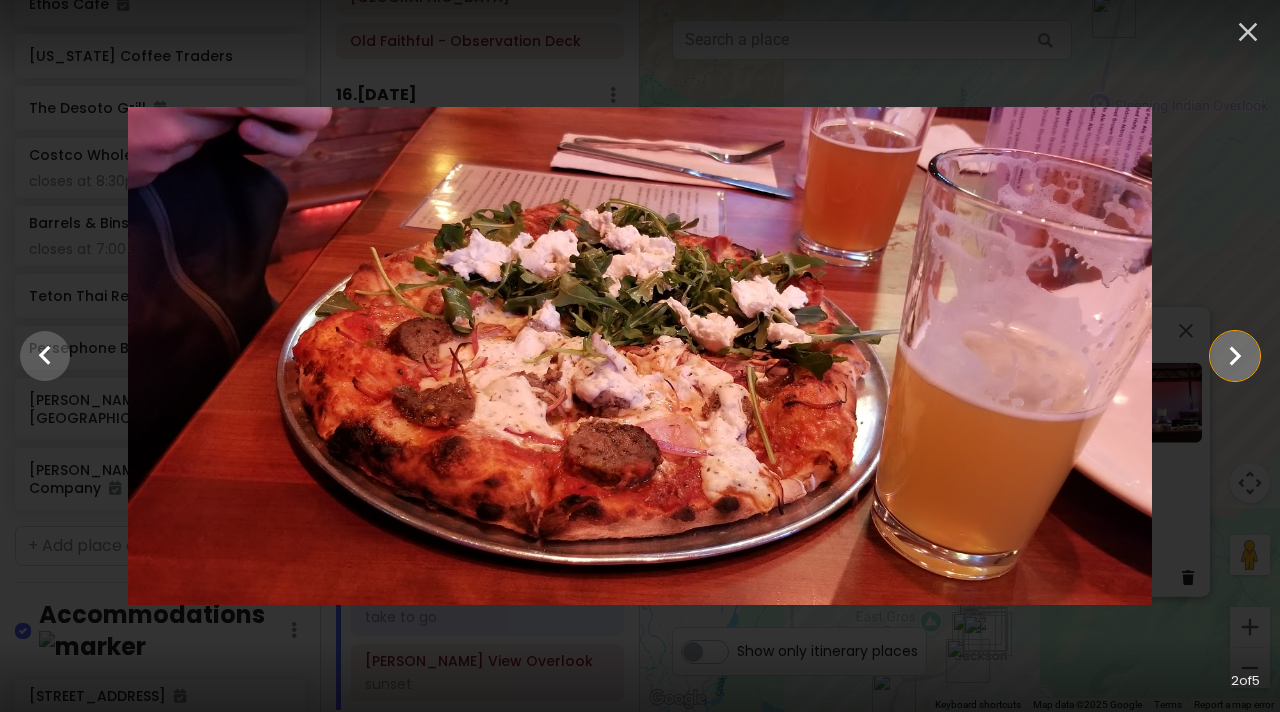 click 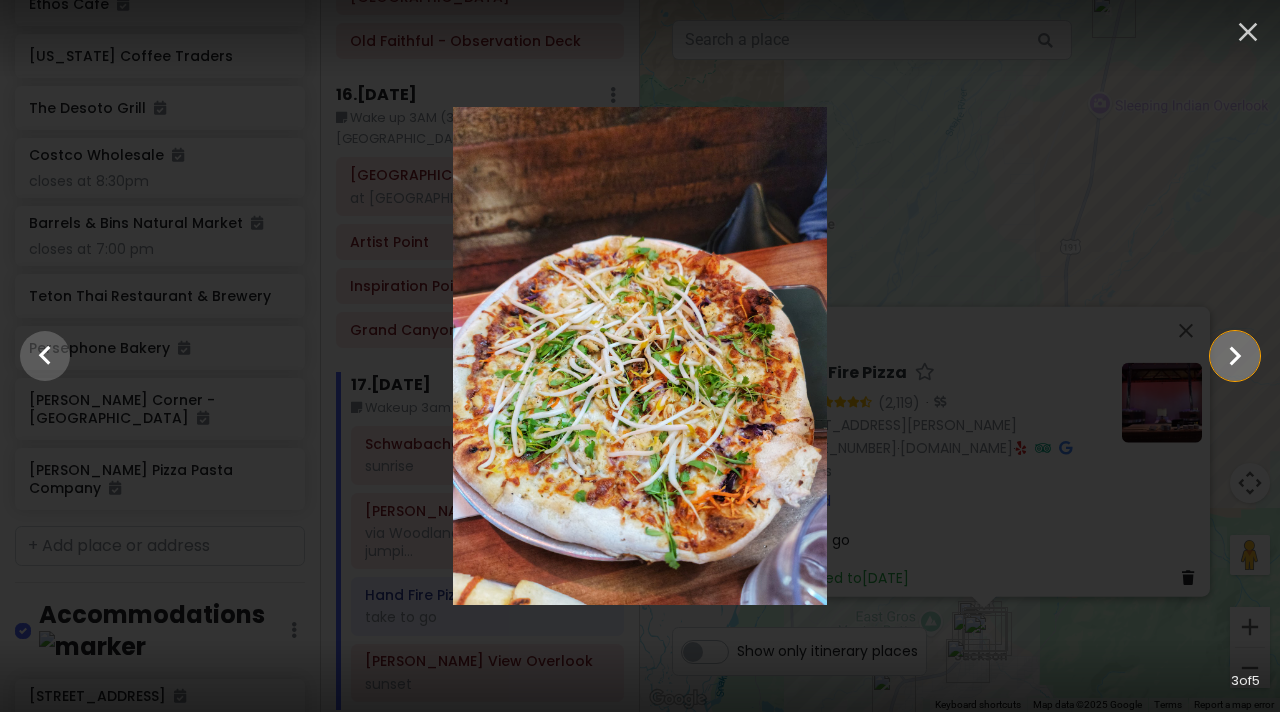 click 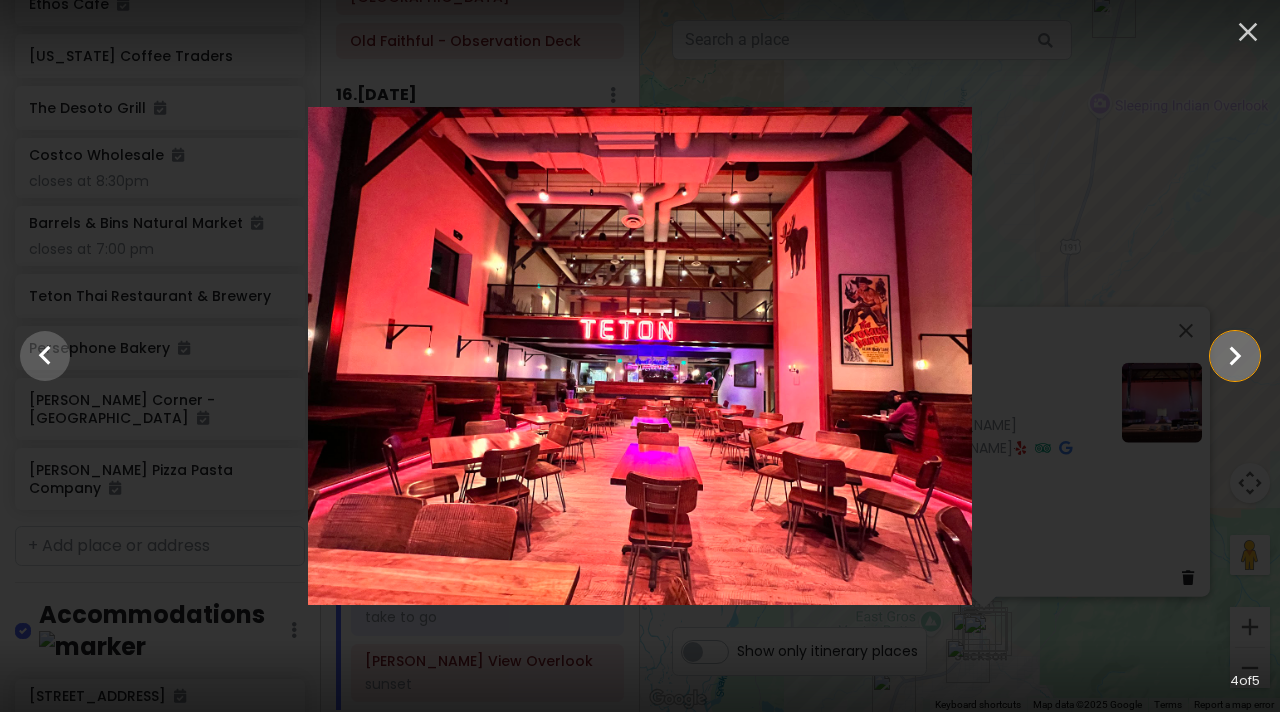 click 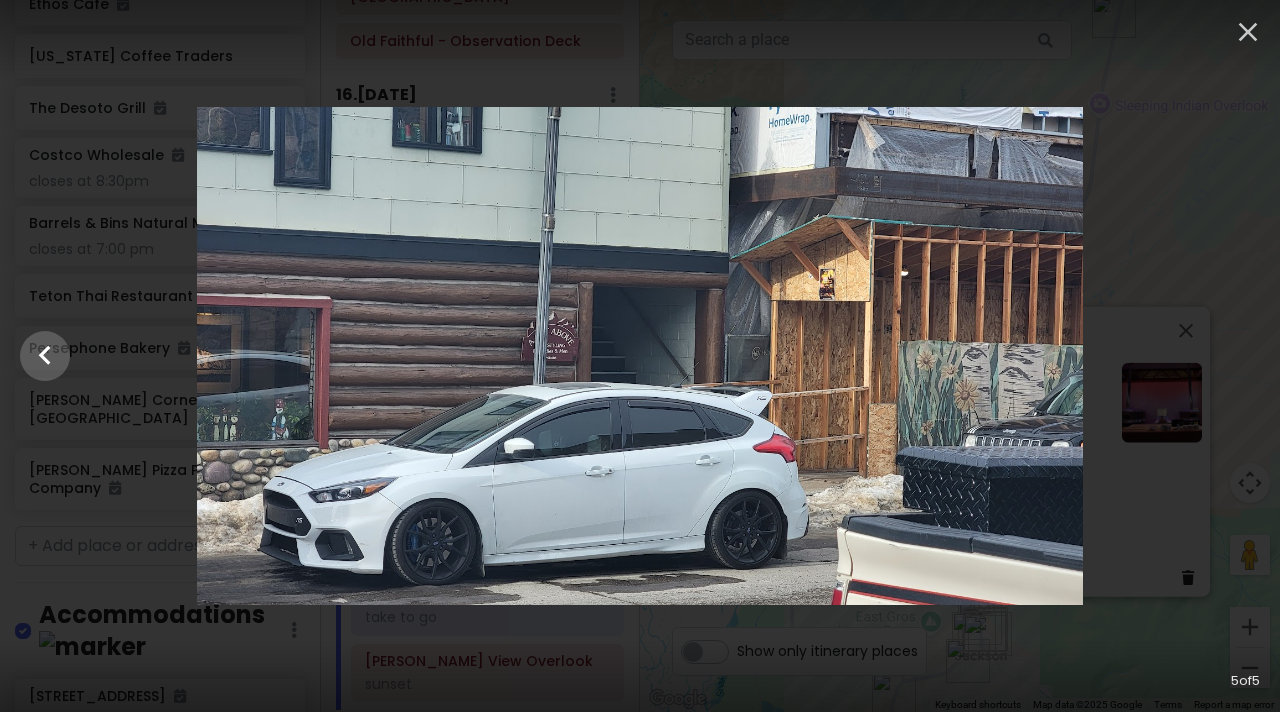 click at bounding box center [640, 356] 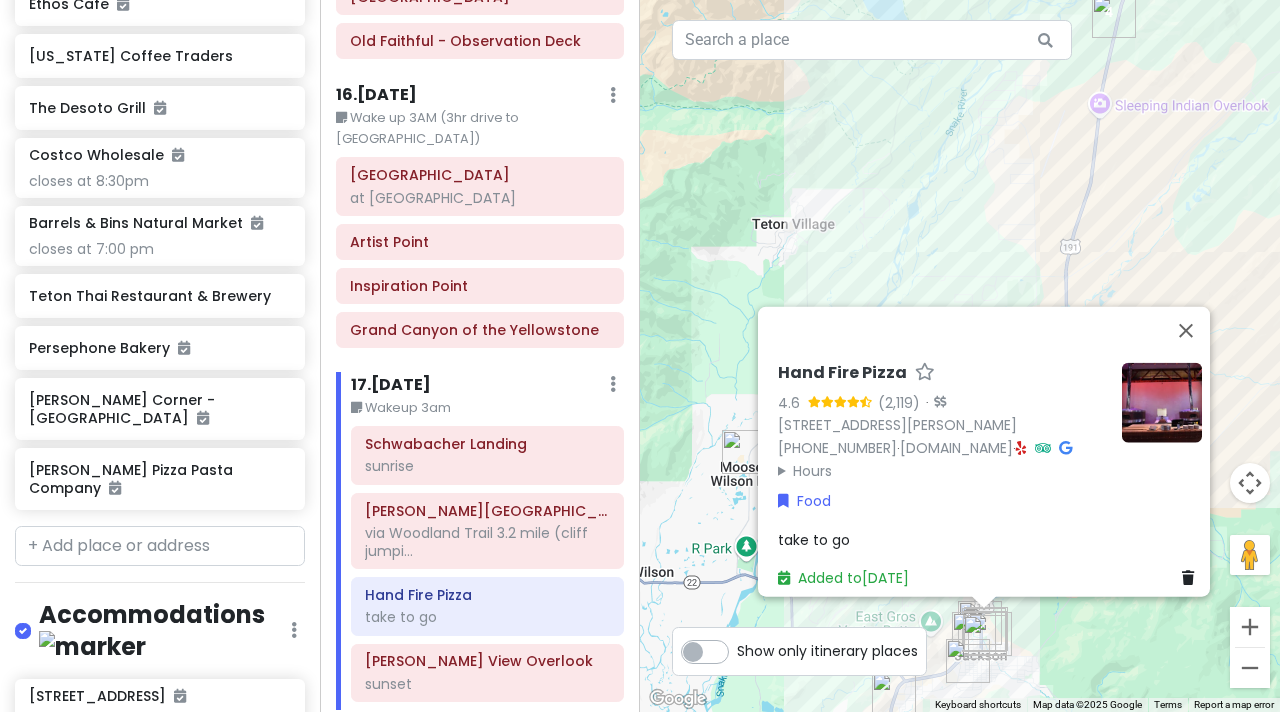 click at bounding box center (1021, 448) 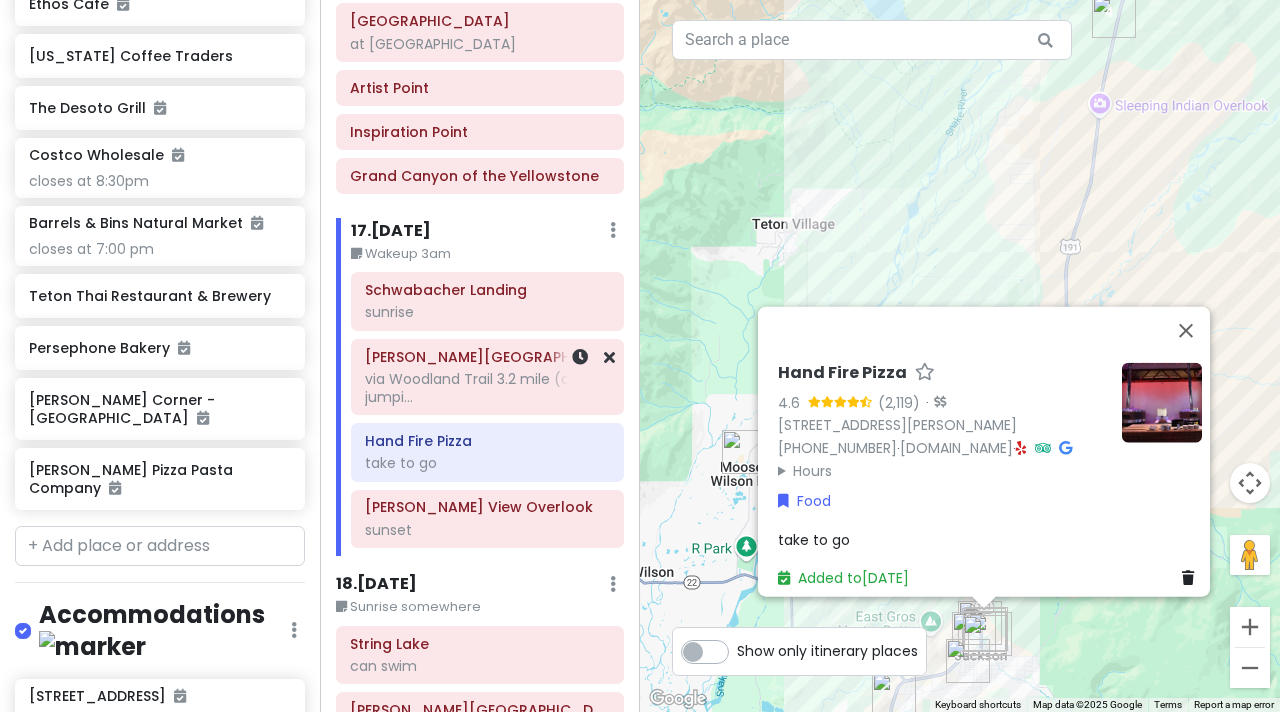 scroll, scrollTop: 4226, scrollLeft: 0, axis: vertical 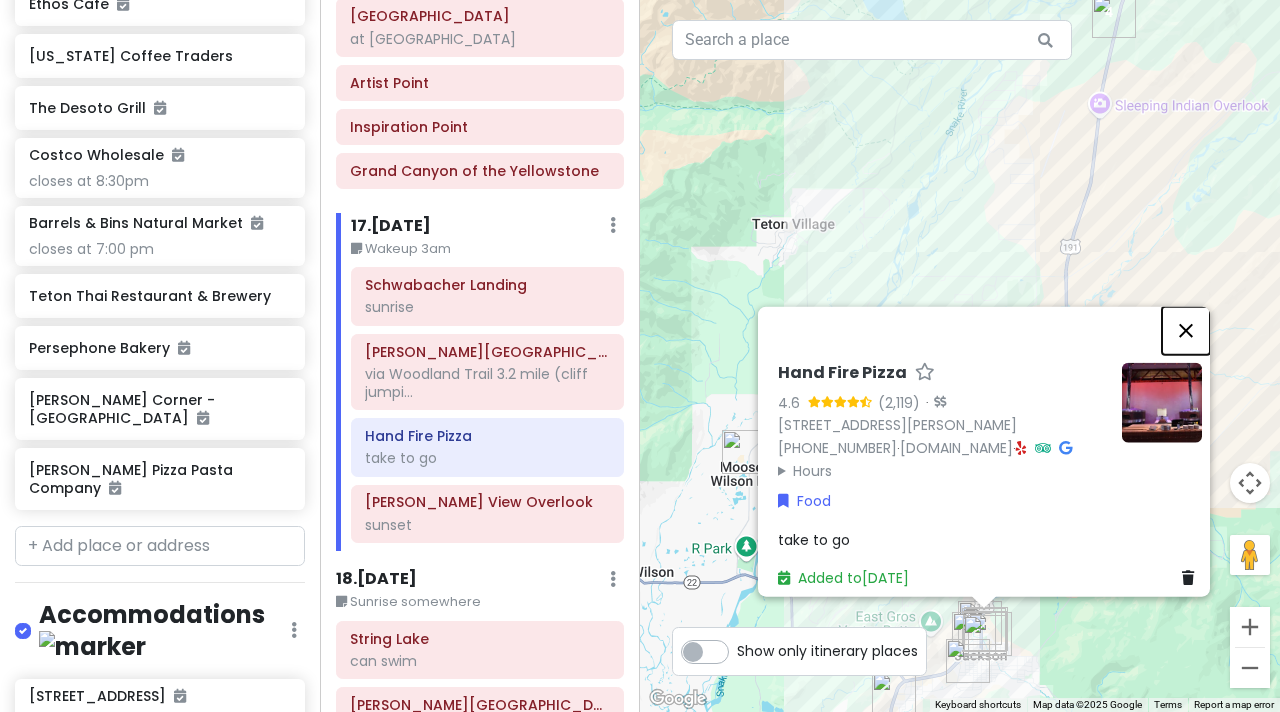 click at bounding box center [1186, 331] 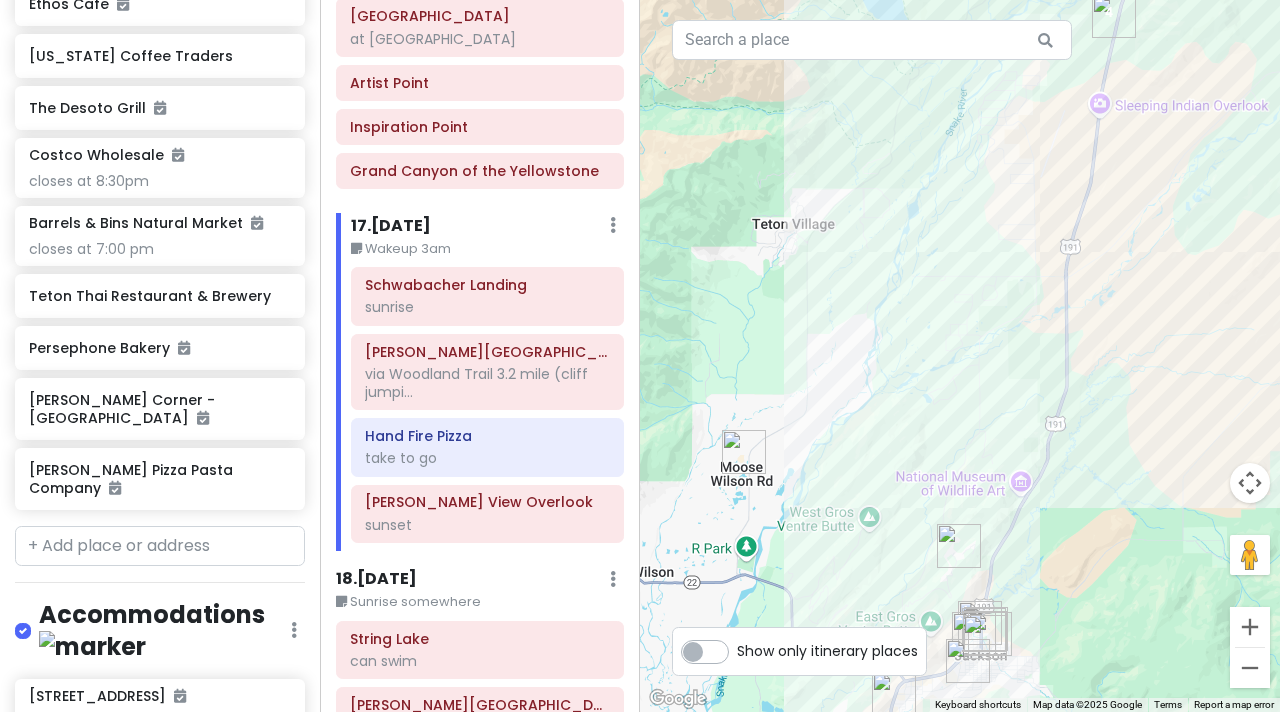 click on "Sunrise somewhere" at bounding box center (480, 602) 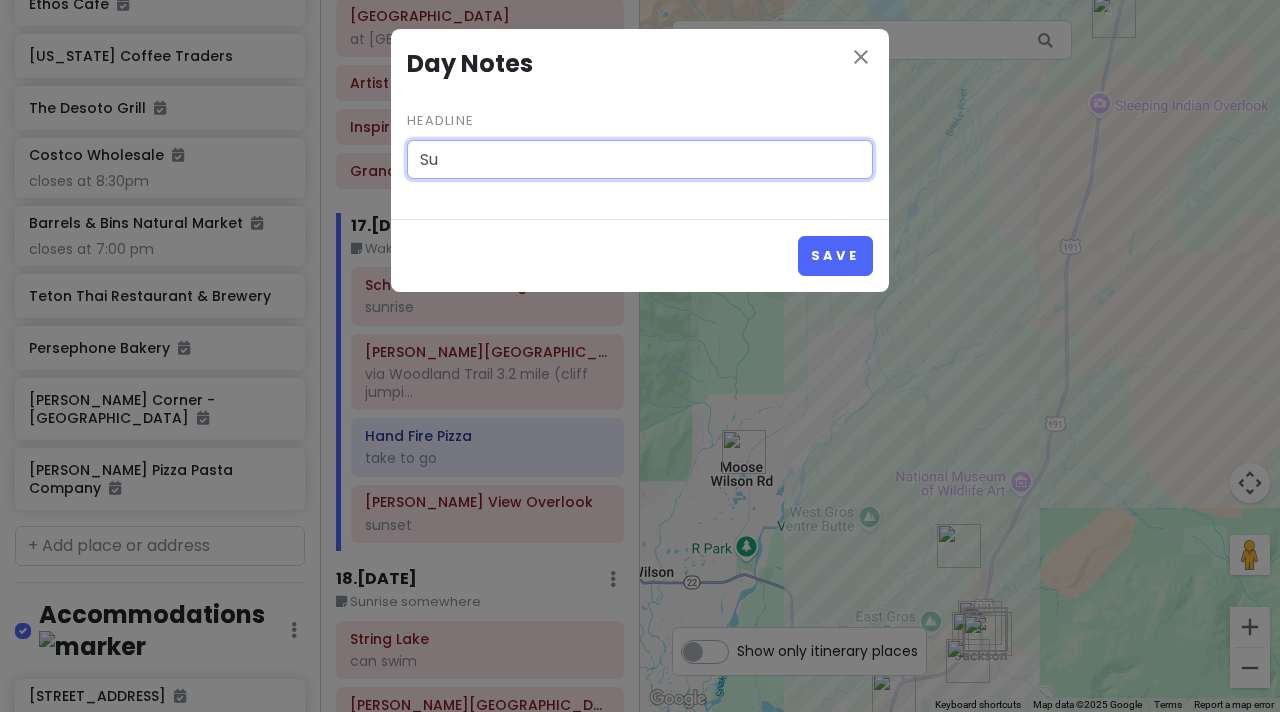 type on "S" 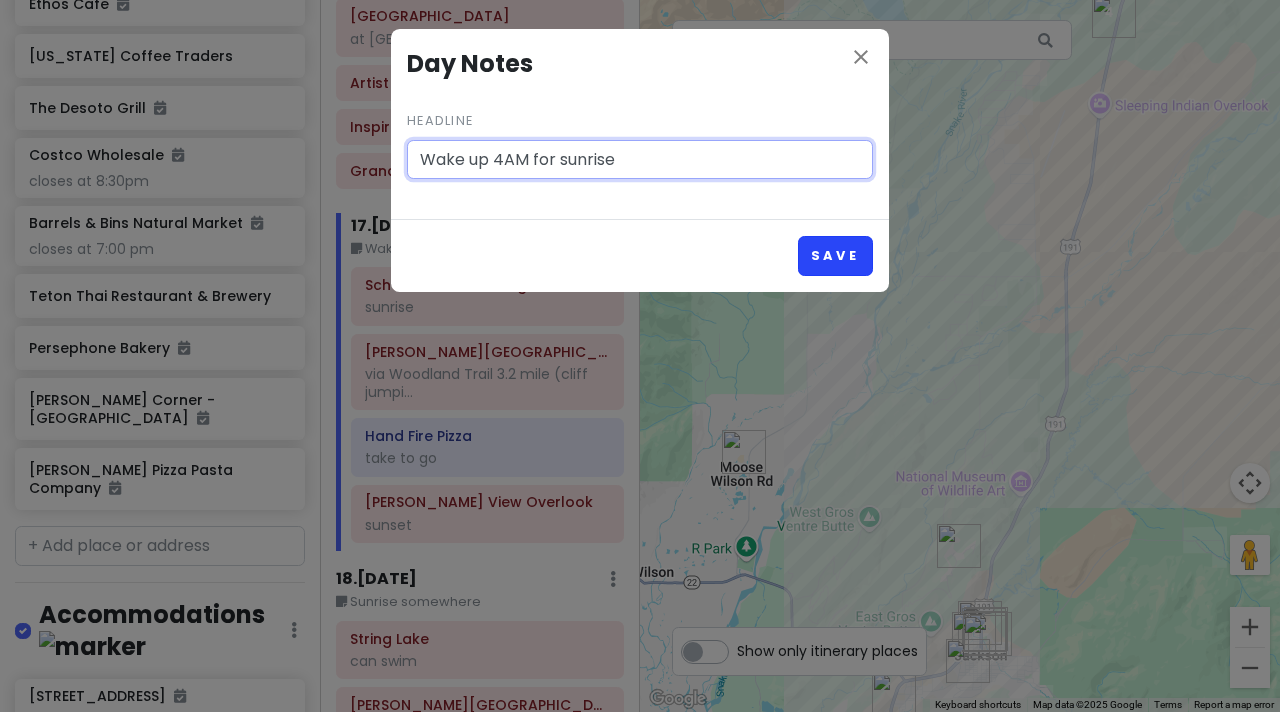 type on "Wake up 4AM for sunrise" 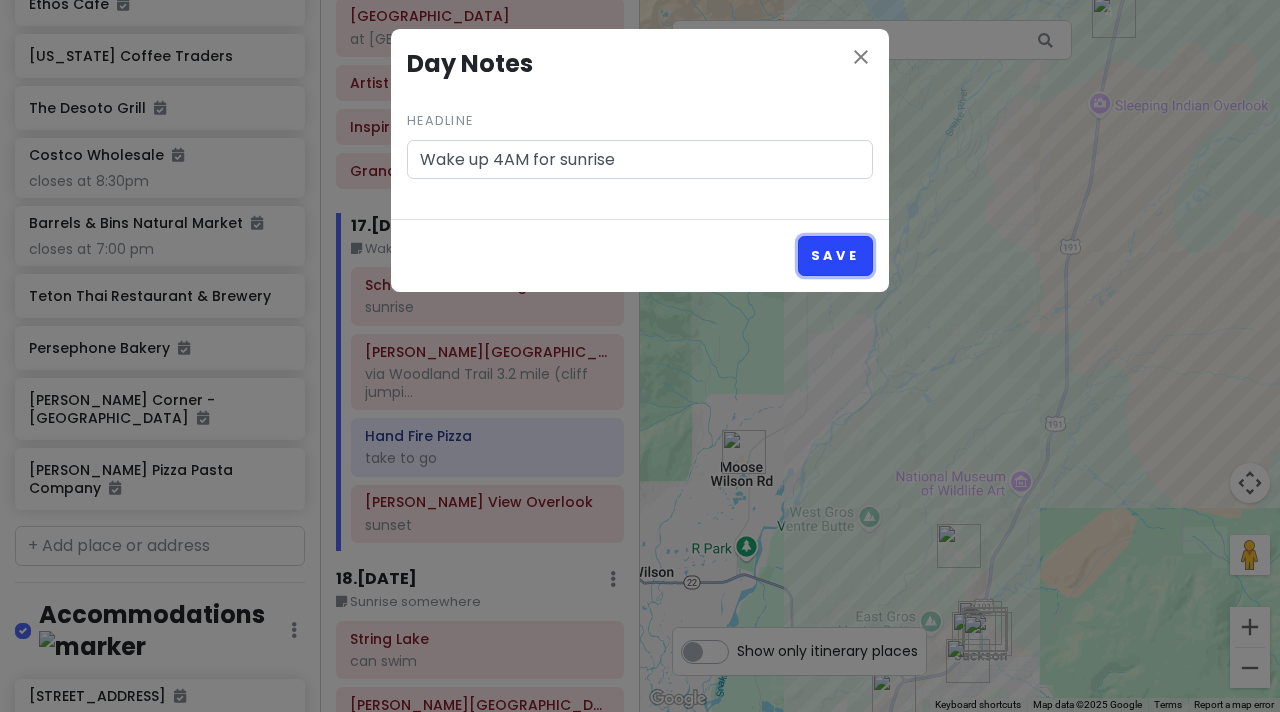 click on "Save" at bounding box center (835, 255) 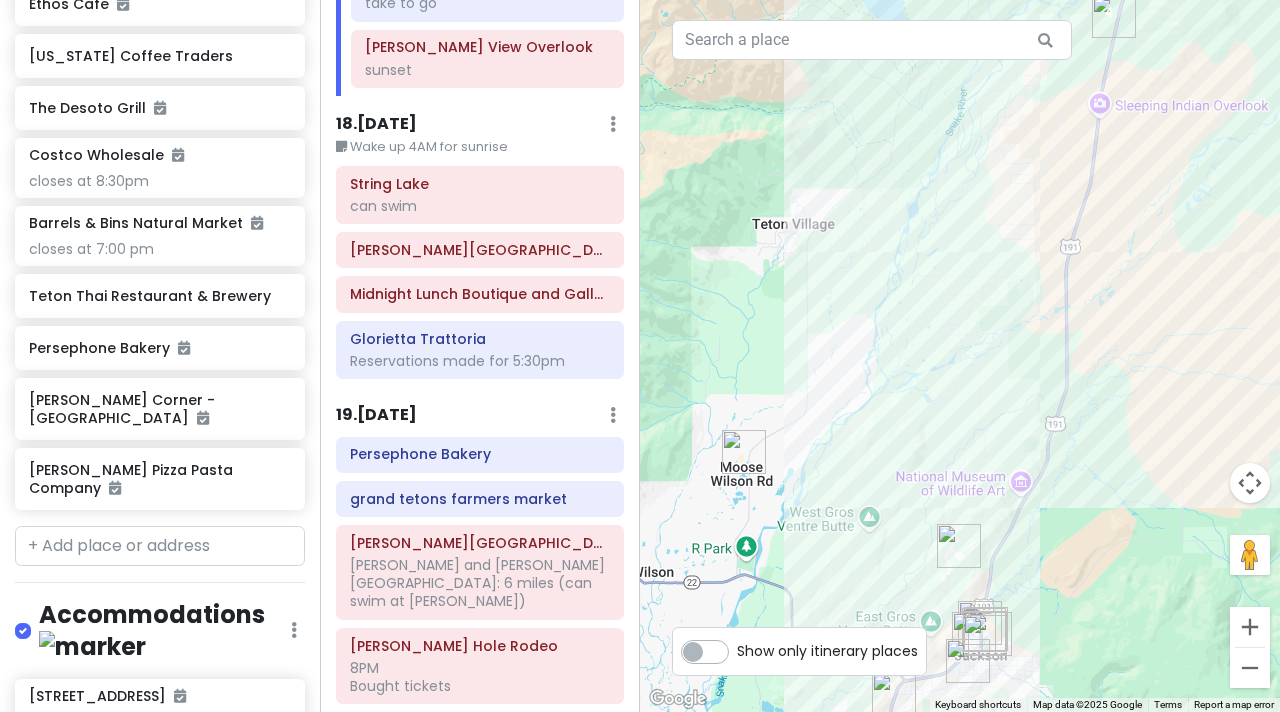 scroll, scrollTop: 4682, scrollLeft: 0, axis: vertical 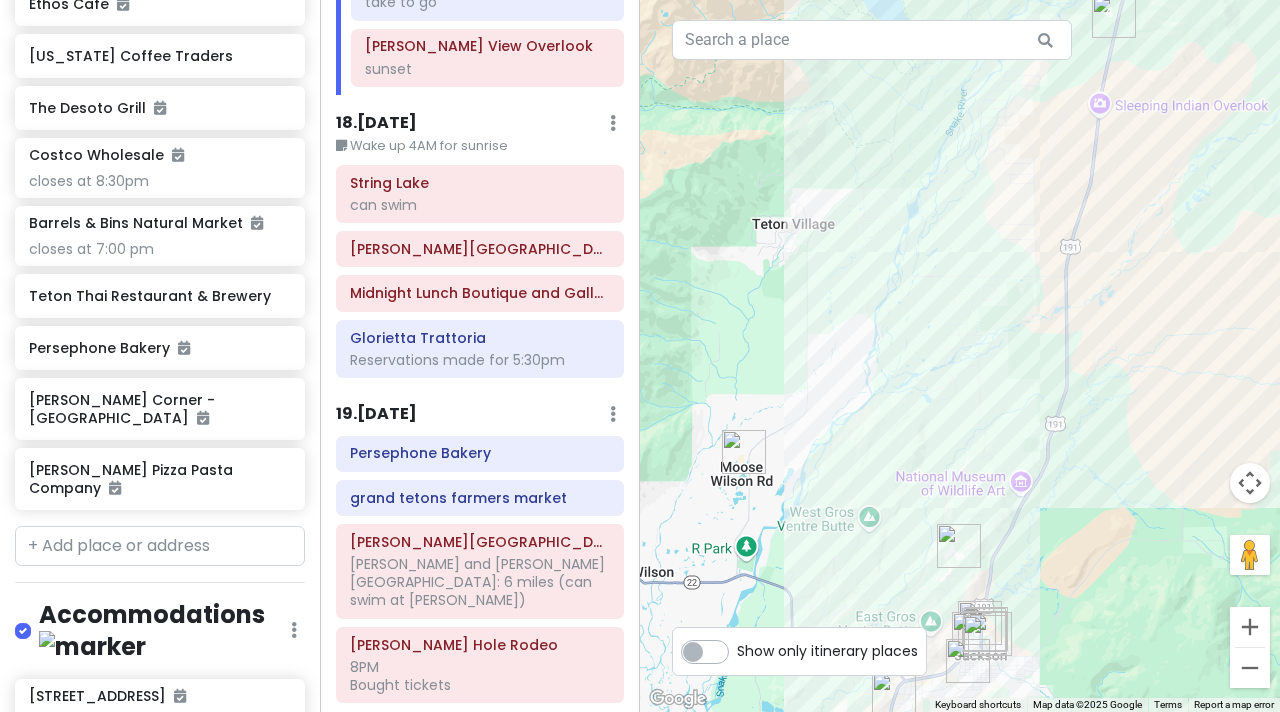 click at bounding box center (613, -4591) 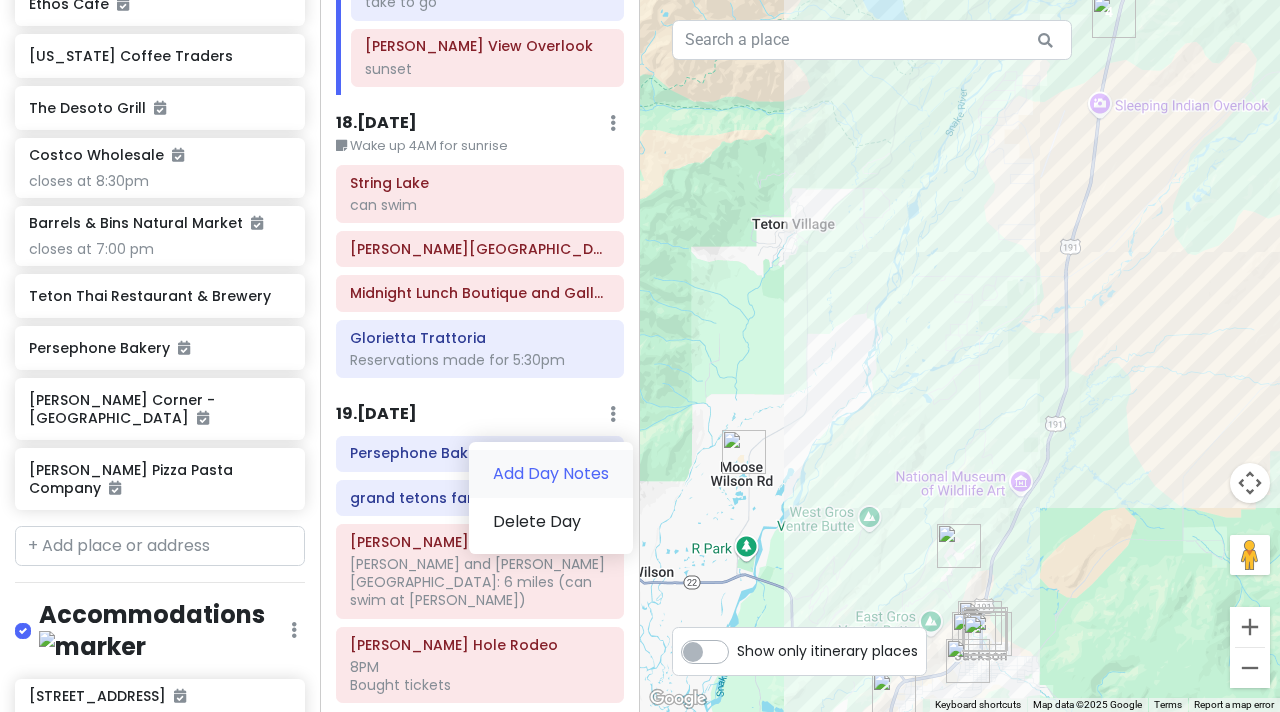 click on "Add Day Notes" at bounding box center (551, 474) 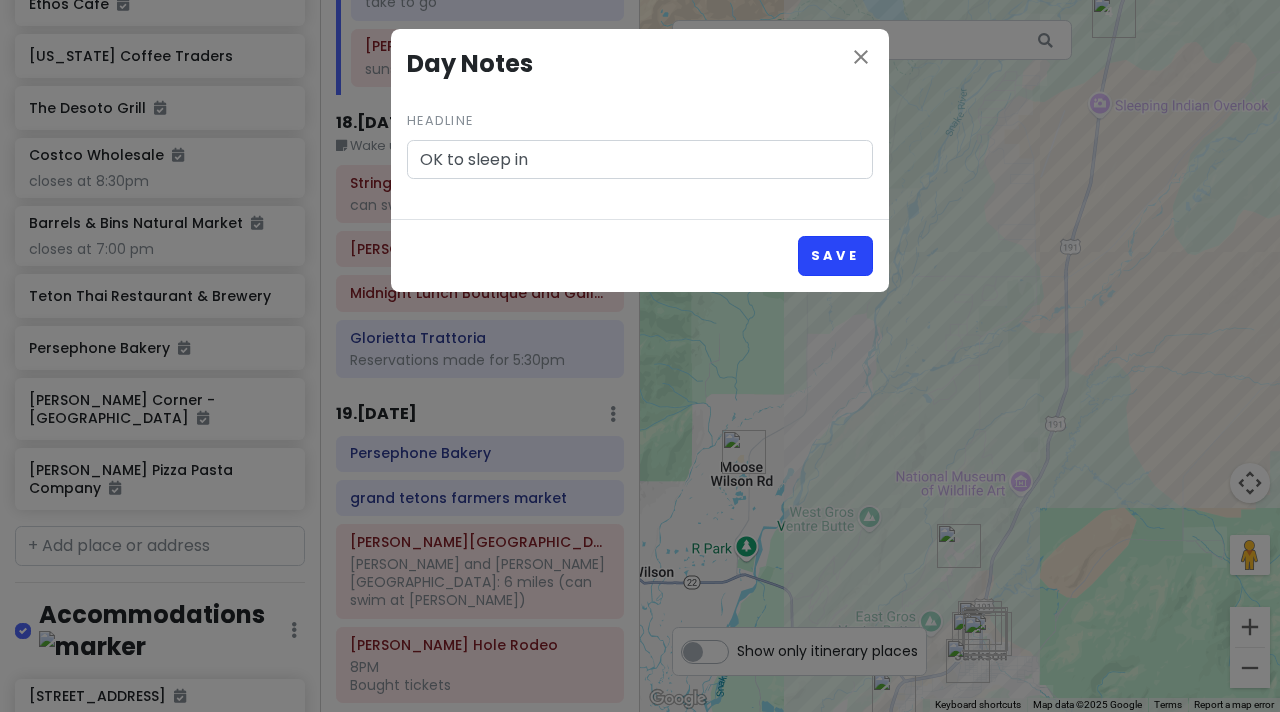 type on "OK to sleep in" 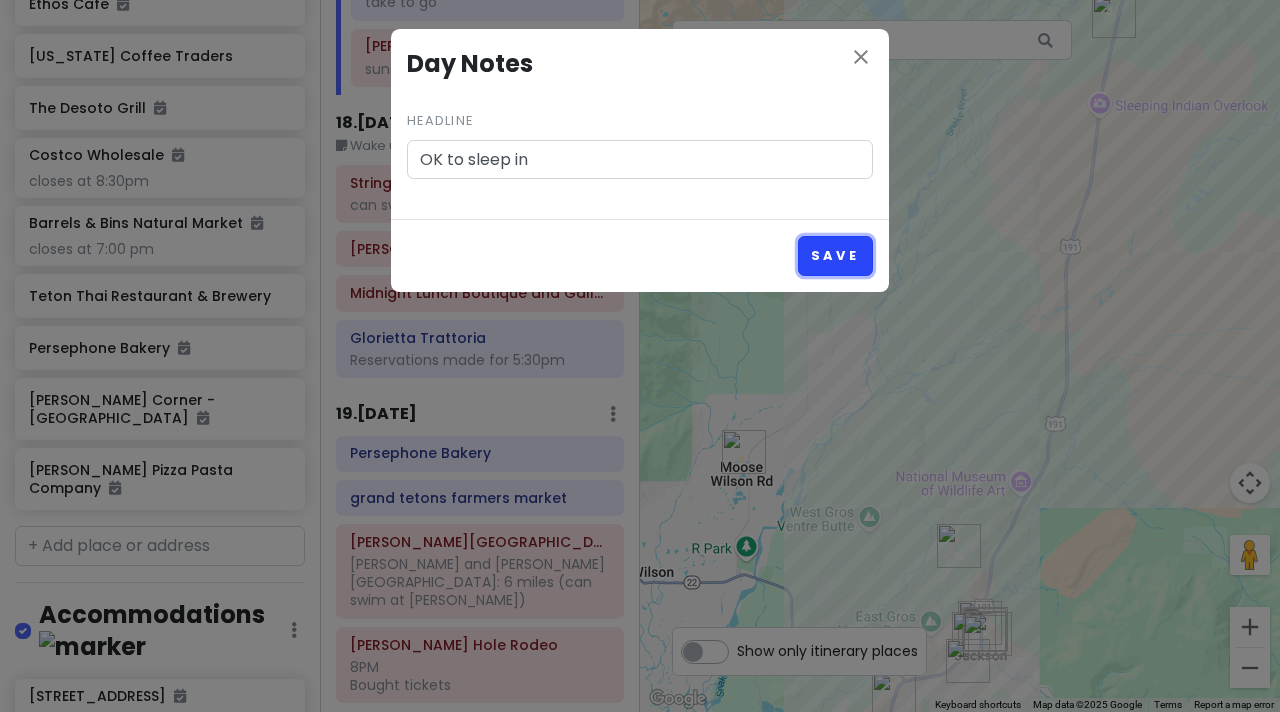 click on "Save" at bounding box center [835, 255] 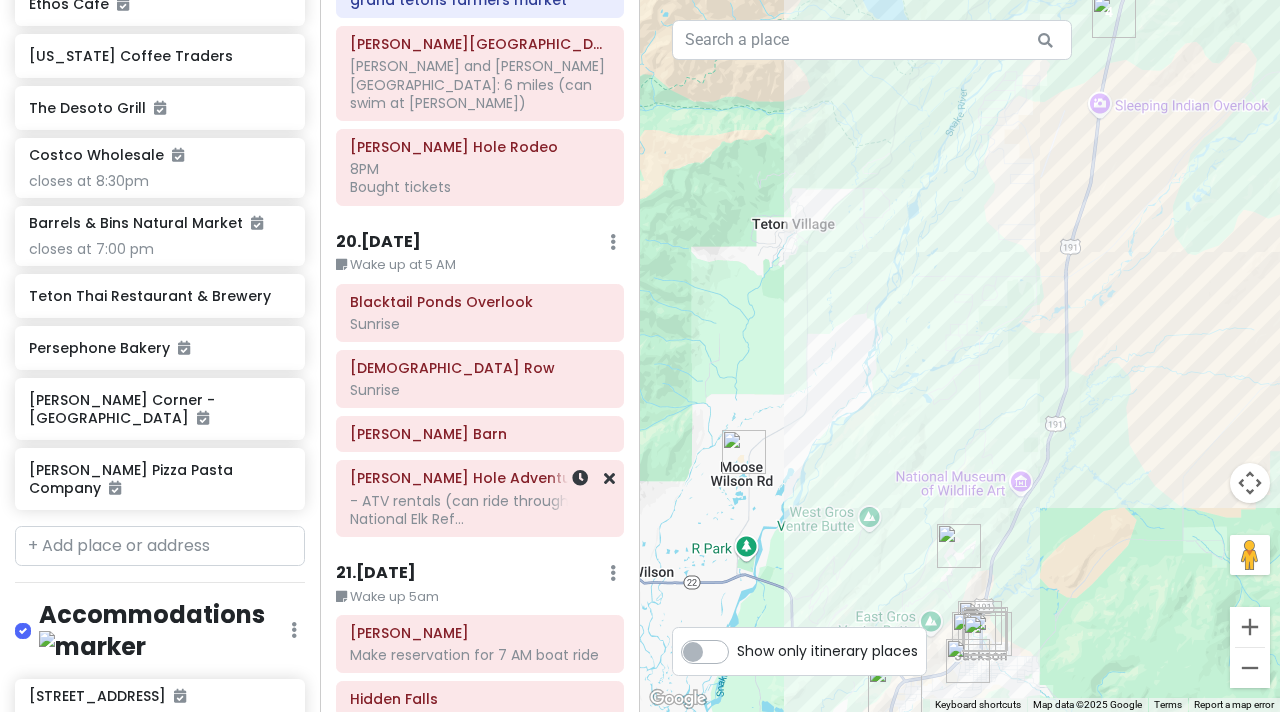 scroll, scrollTop: 5201, scrollLeft: 0, axis: vertical 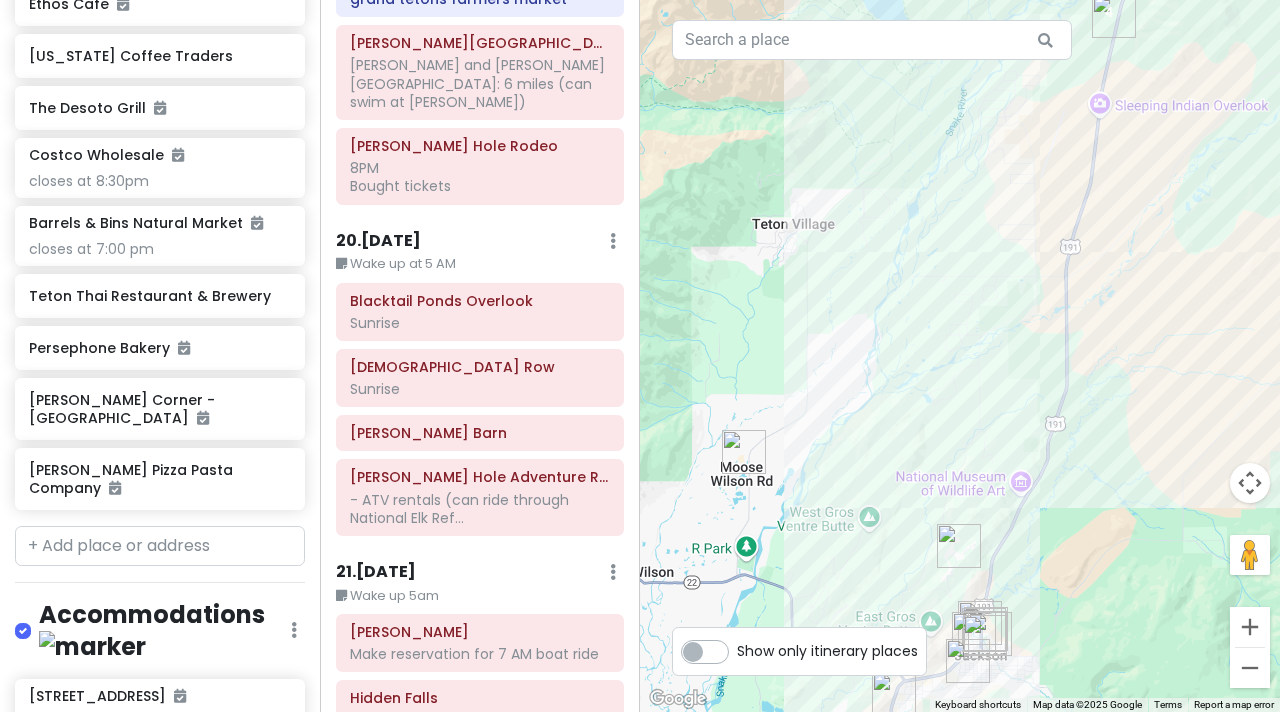 click on "Wake up at 5 AM" at bounding box center [480, 264] 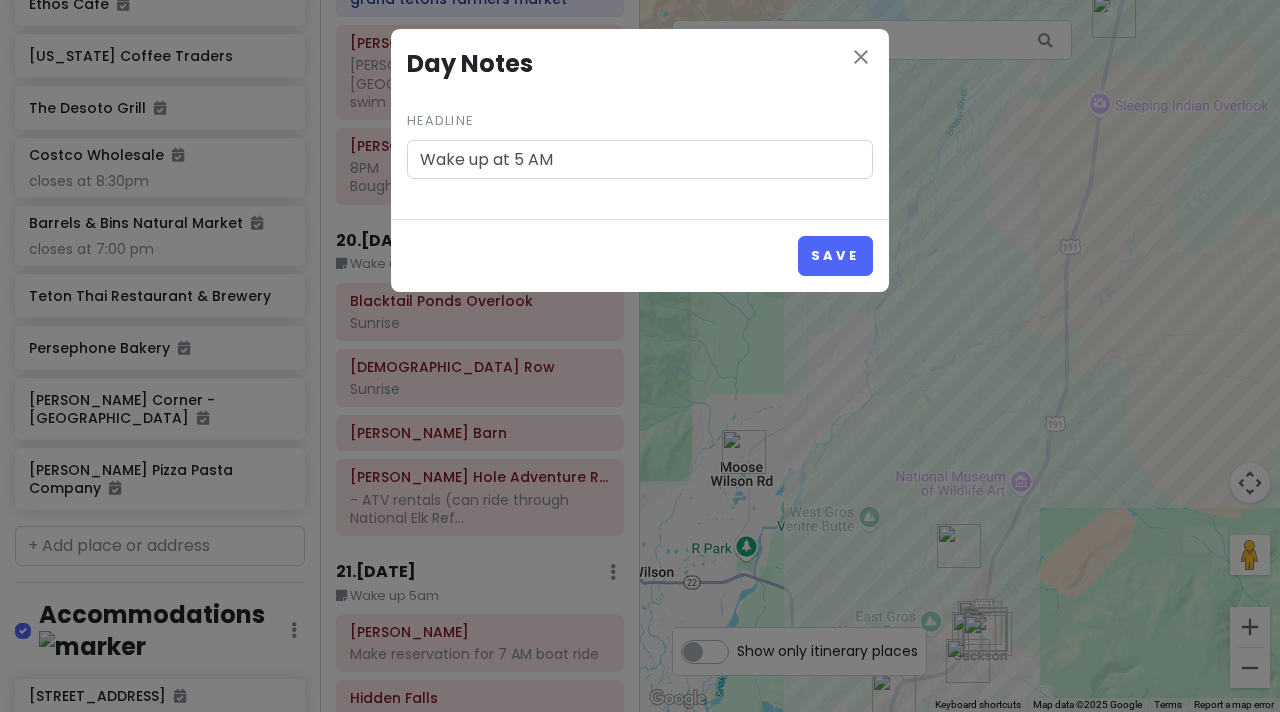 click on "Wake up at 5 AM" at bounding box center [640, 160] 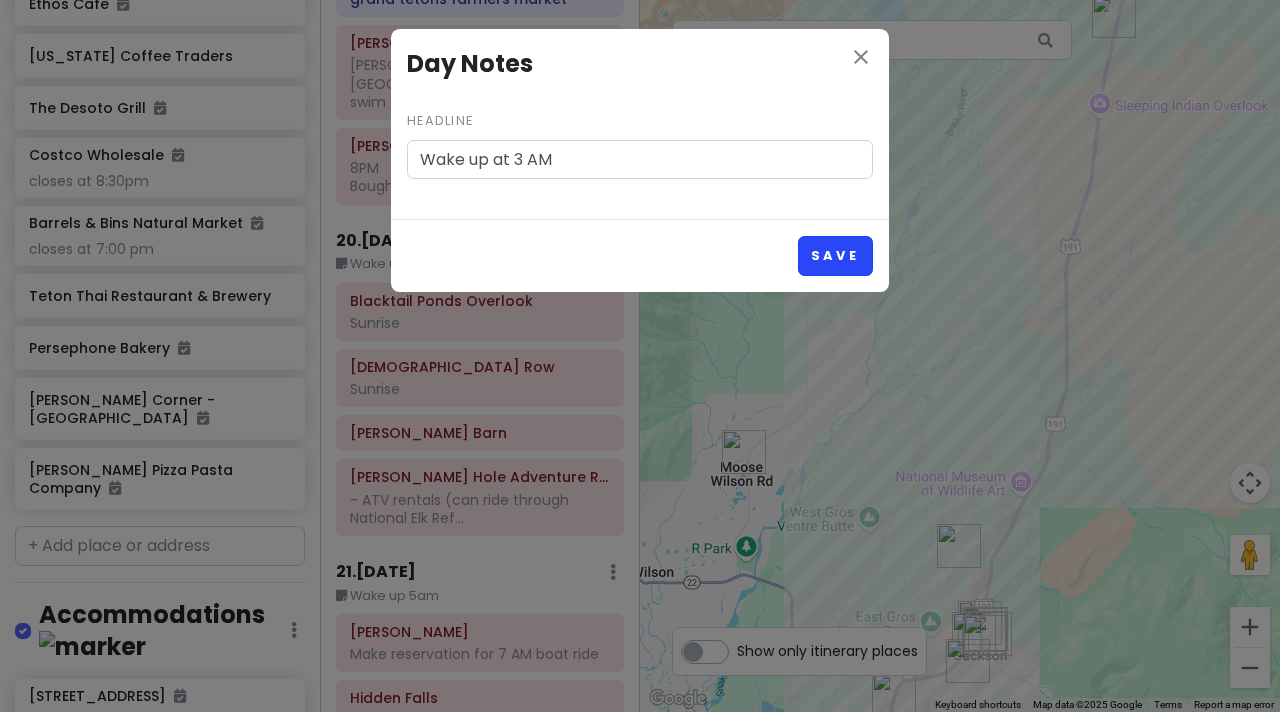 type on "Wake up at 3 AM" 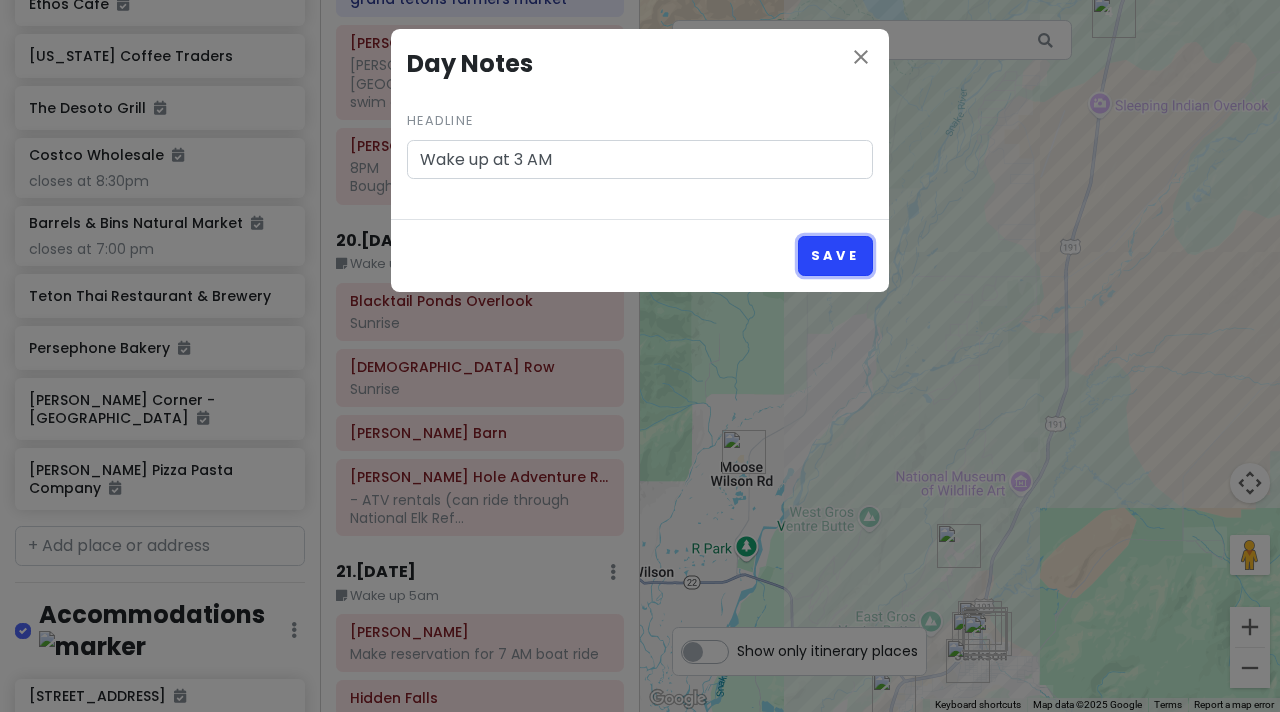 click on "Save" at bounding box center [835, 255] 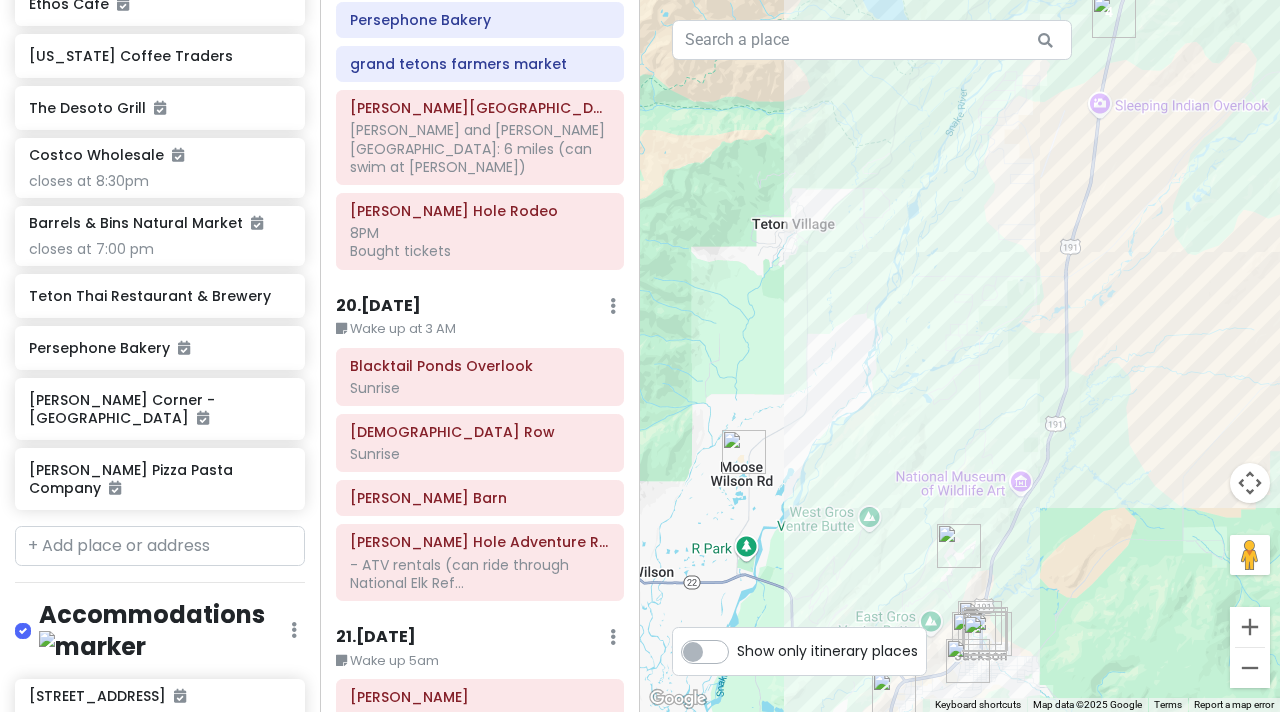 scroll, scrollTop: 5181, scrollLeft: 0, axis: vertical 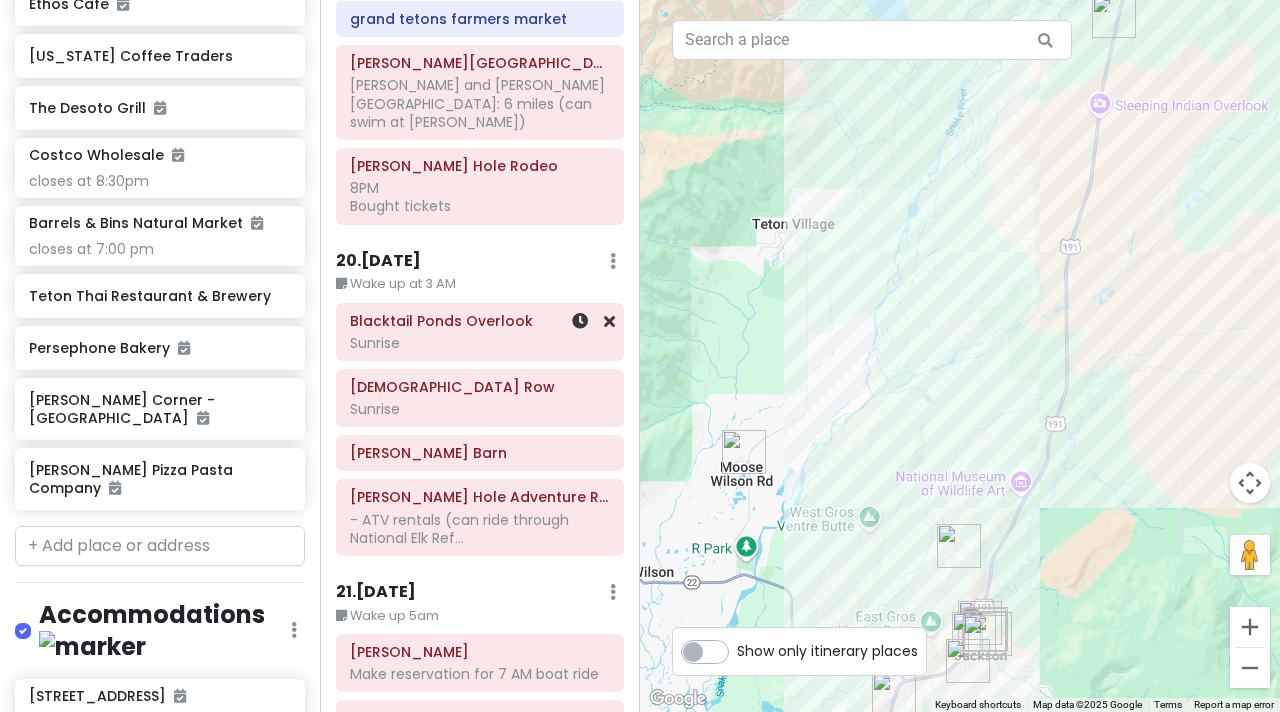 click on "Sunrise" at bounding box center (480, -4963) 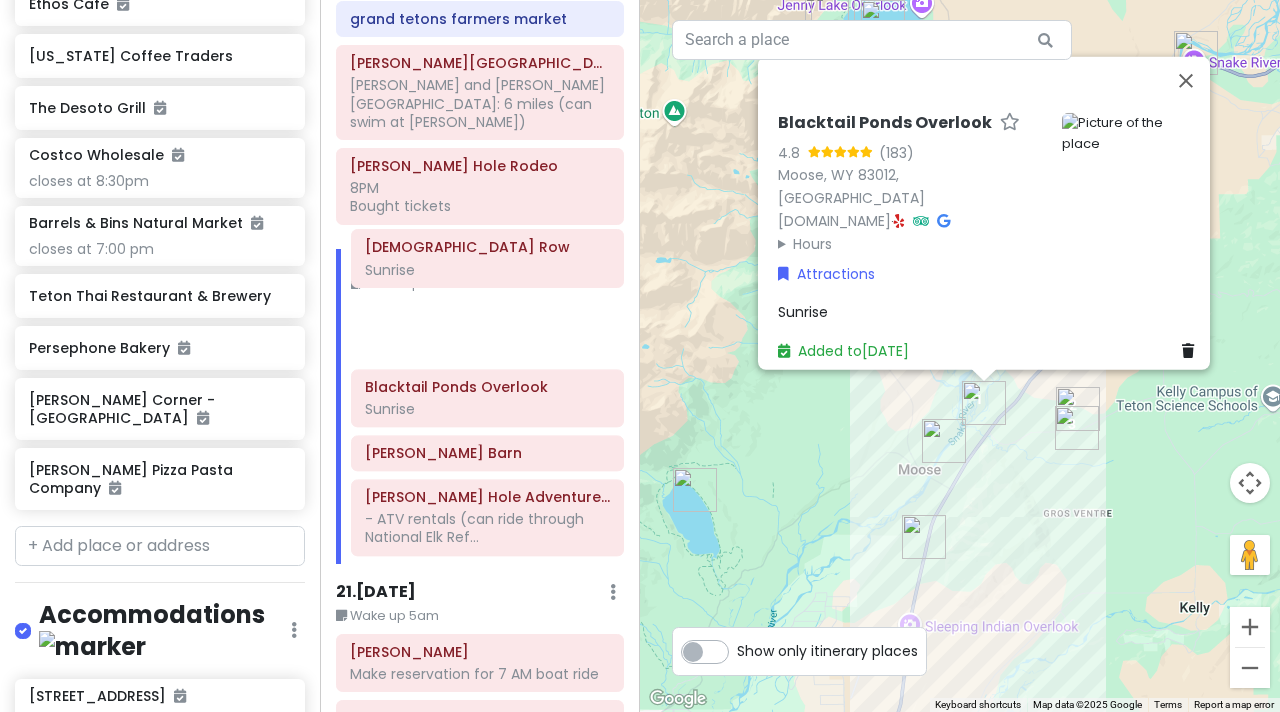 drag, startPoint x: 470, startPoint y: 328, endPoint x: 469, endPoint y: 263, distance: 65.00769 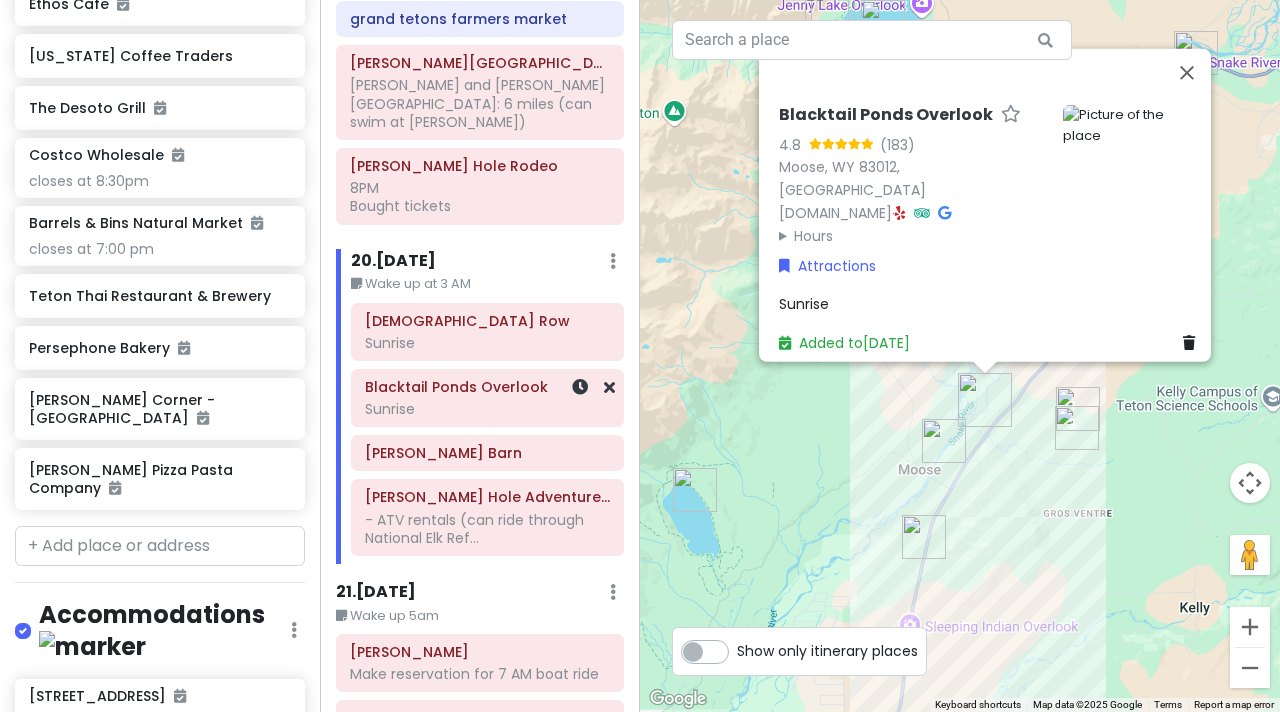 click on "Sunrise" at bounding box center [480, -4963] 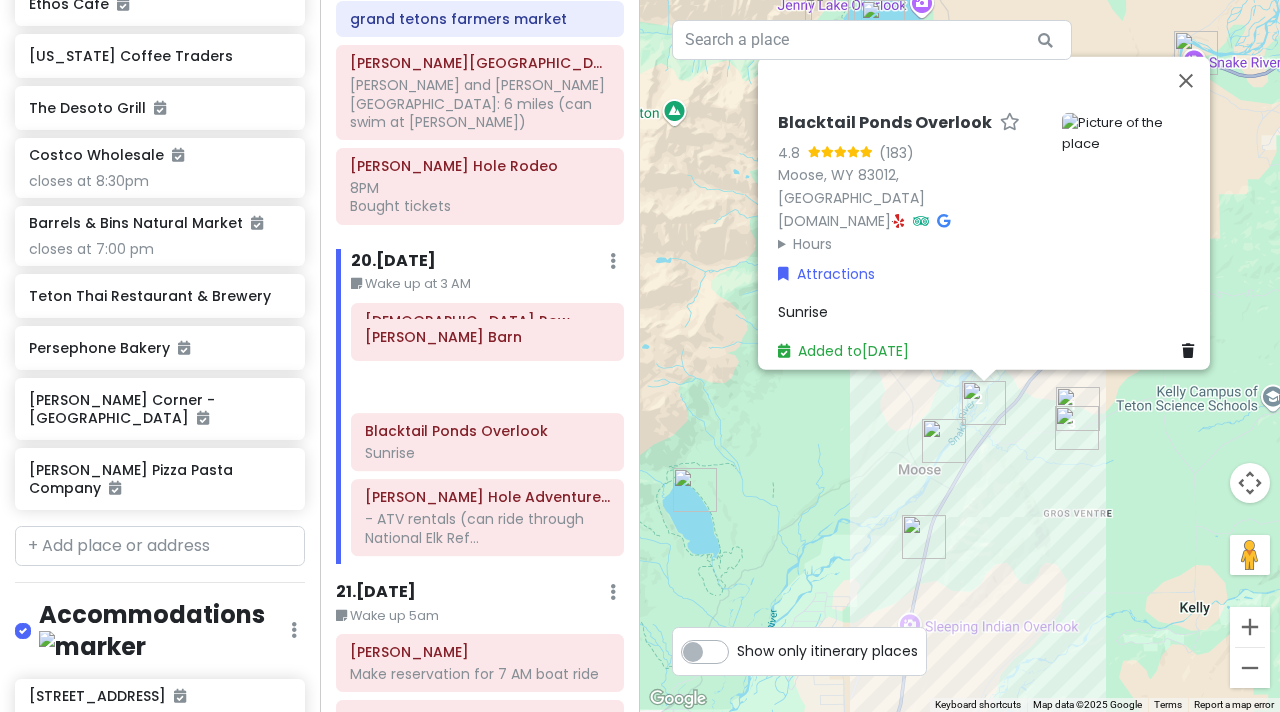 drag, startPoint x: 469, startPoint y: 390, endPoint x: 468, endPoint y: 341, distance: 49.010204 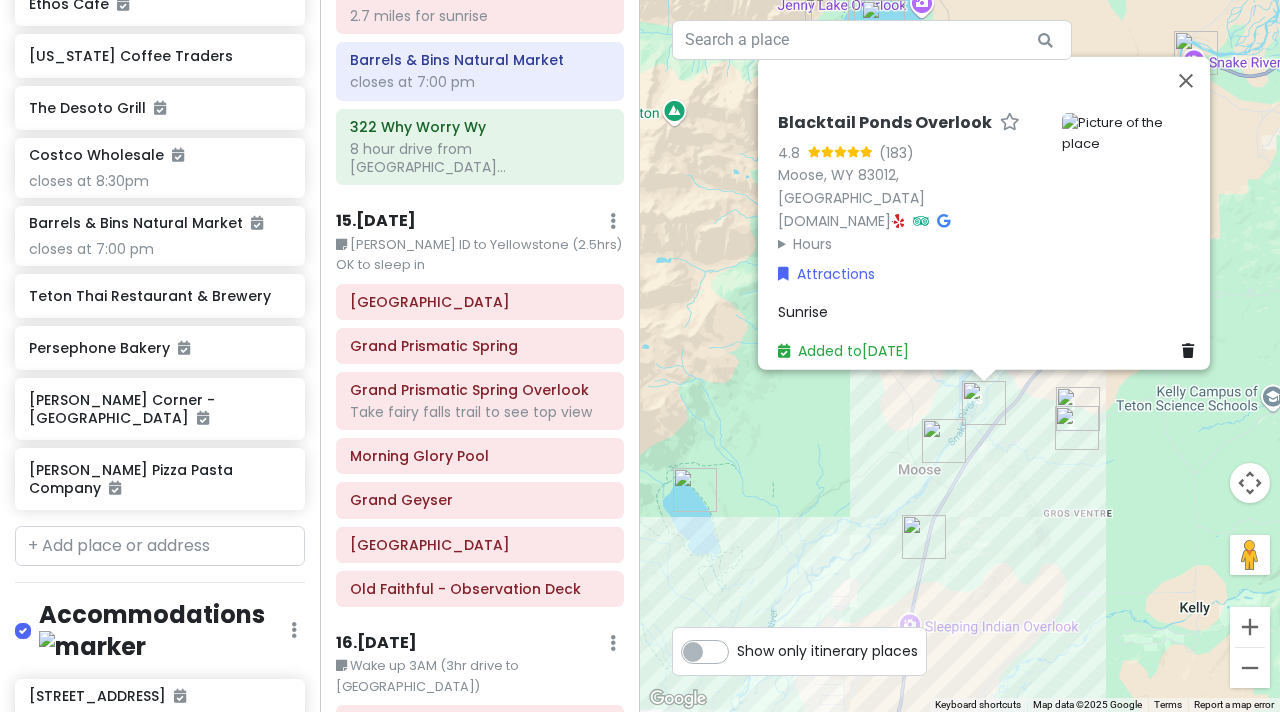 scroll, scrollTop: 3517, scrollLeft: 0, axis: vertical 